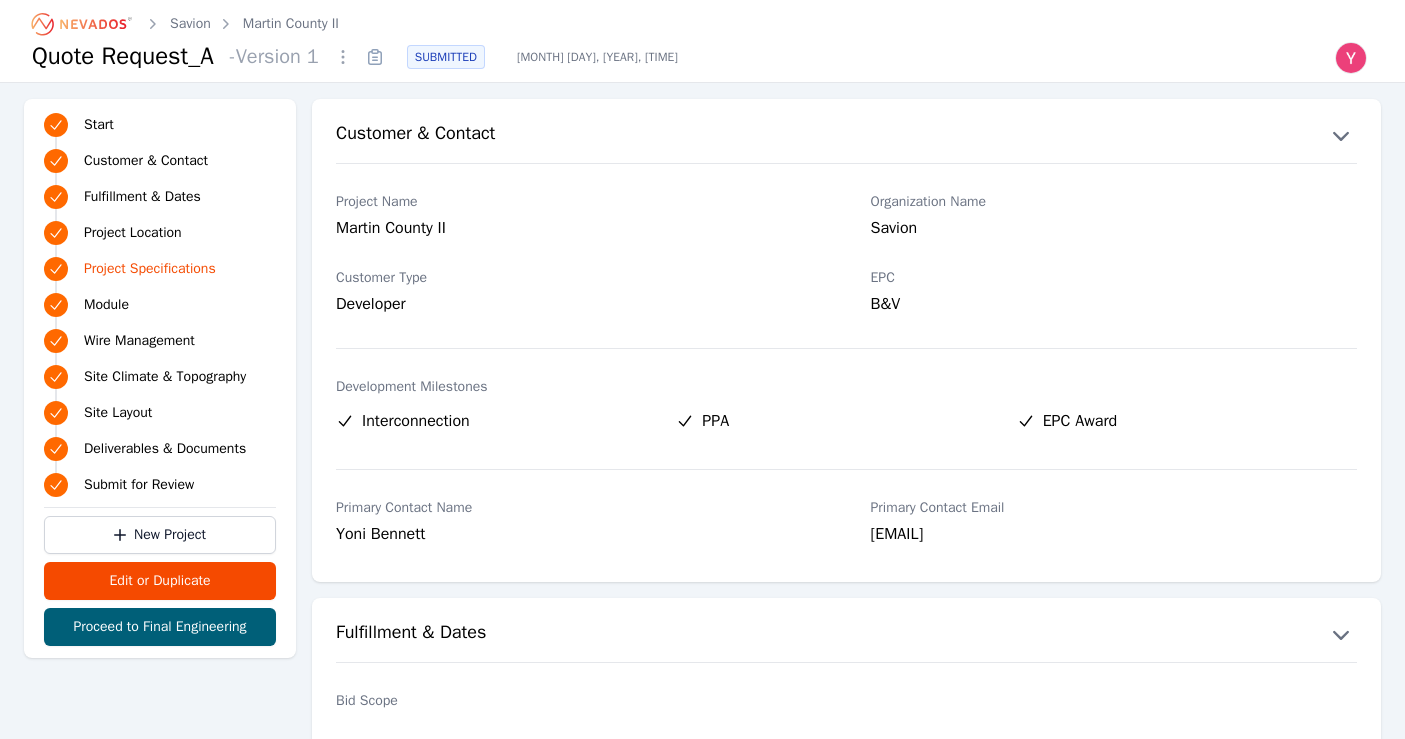 scroll, scrollTop: 1400, scrollLeft: 0, axis: vertical 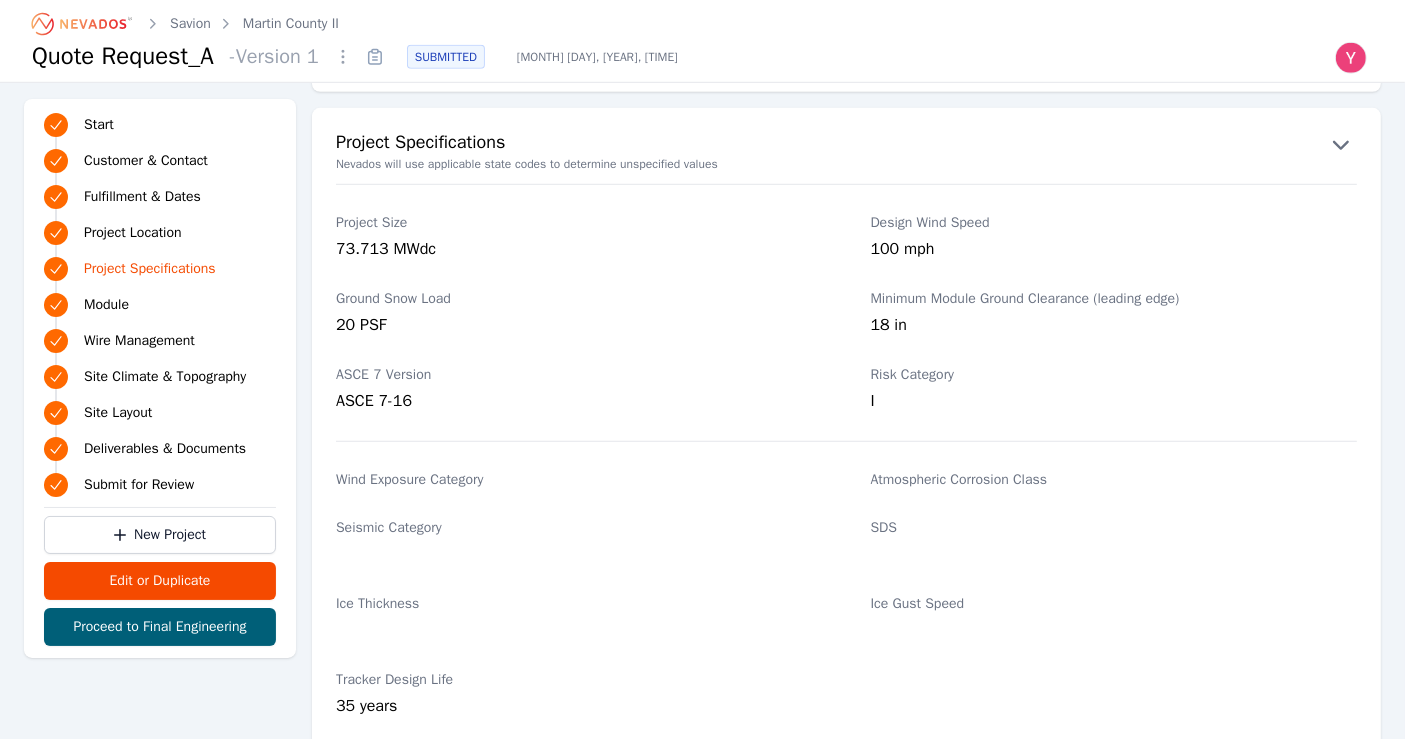 click on "Savion Martin County II" at bounding box center [185, 24] 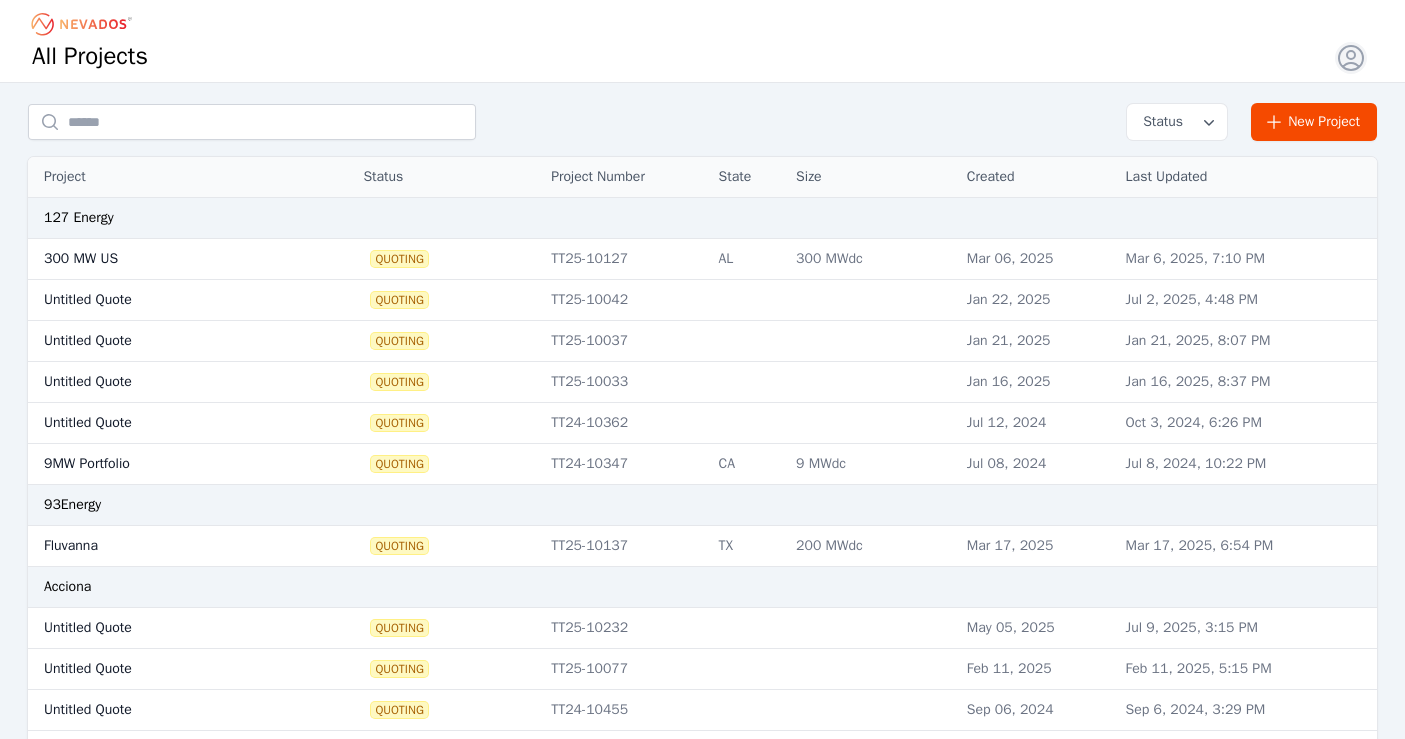scroll, scrollTop: 0, scrollLeft: 0, axis: both 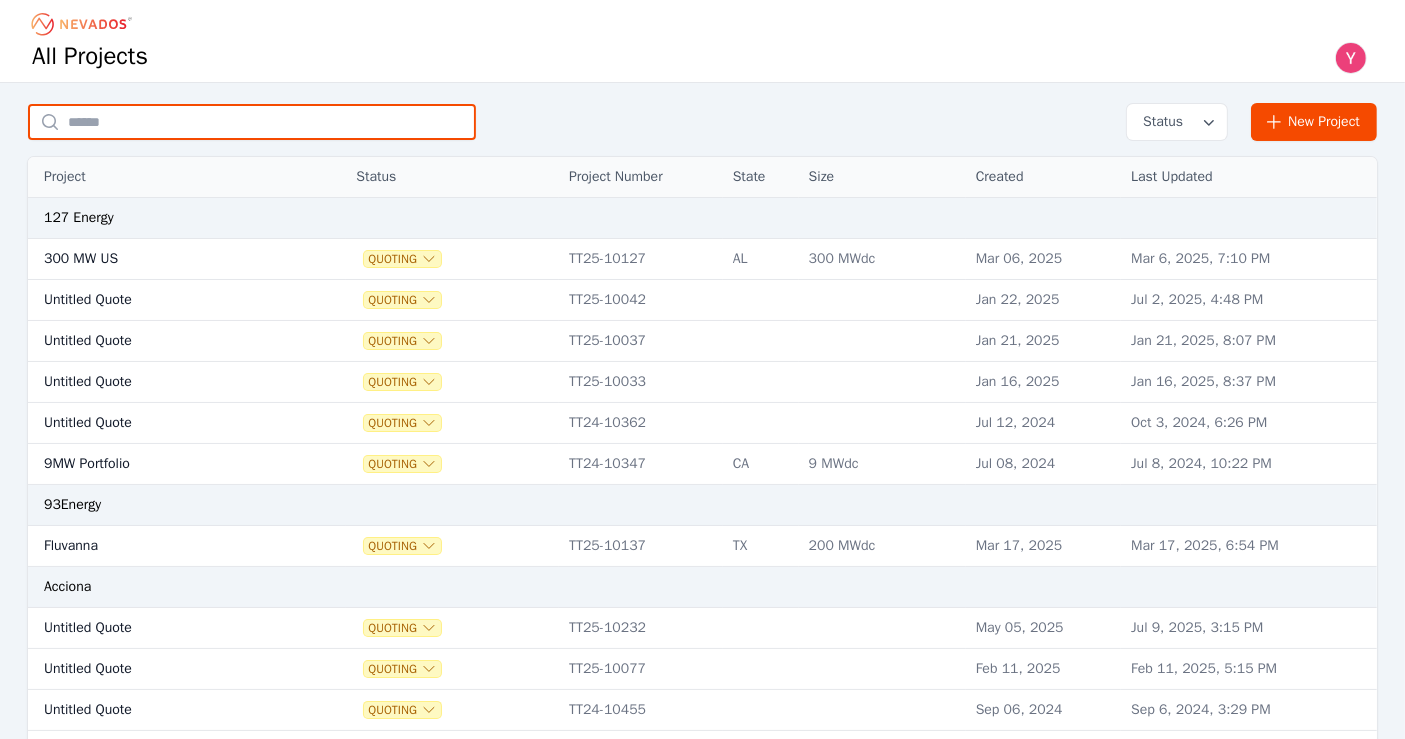 click at bounding box center [252, 122] 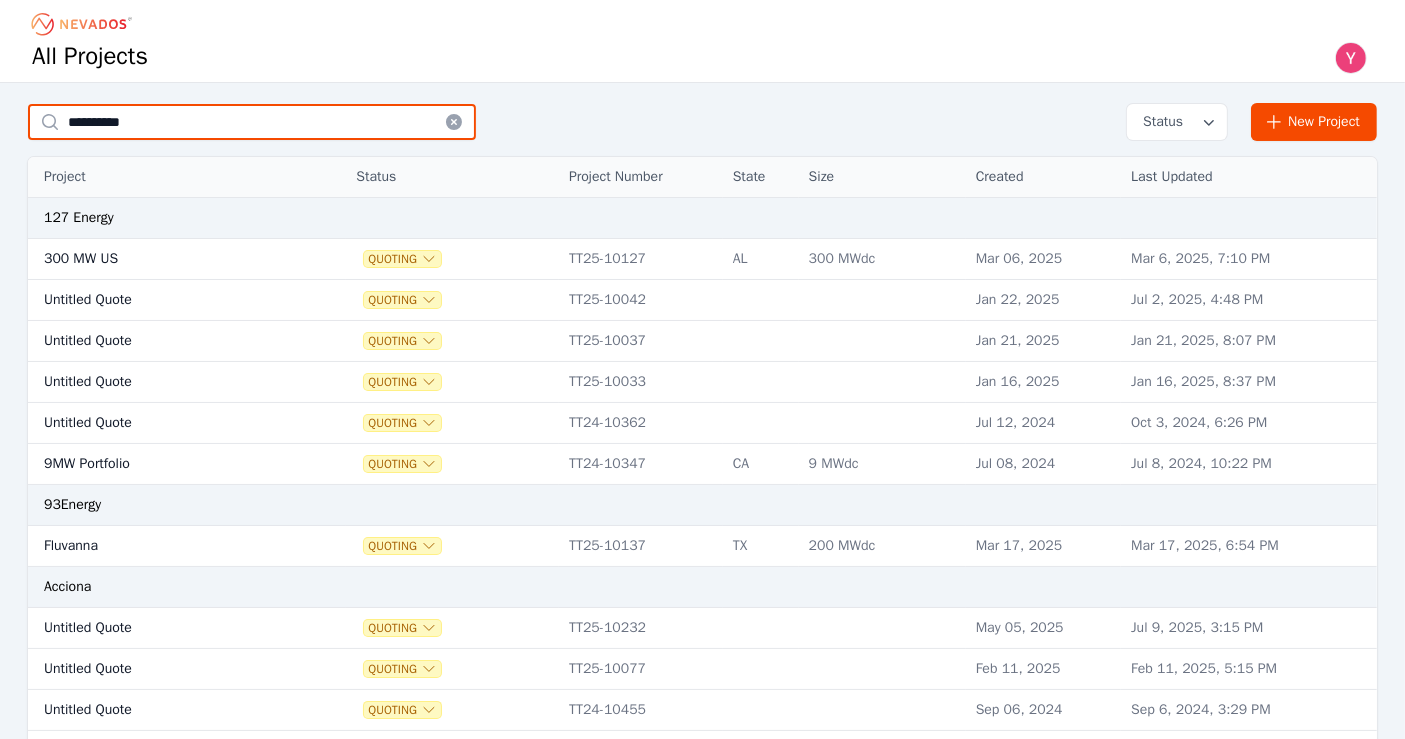 type on "**********" 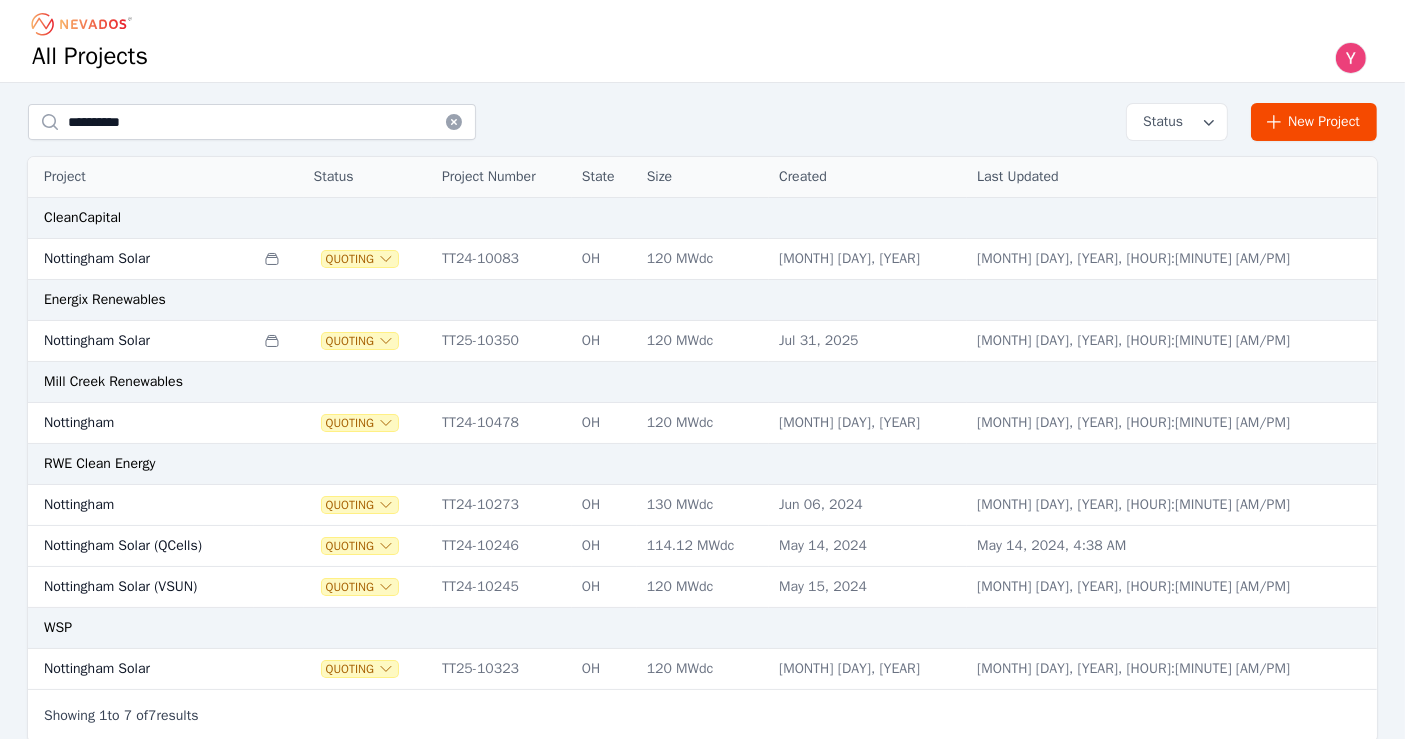 click on "Nottingham Solar" at bounding box center [141, 341] 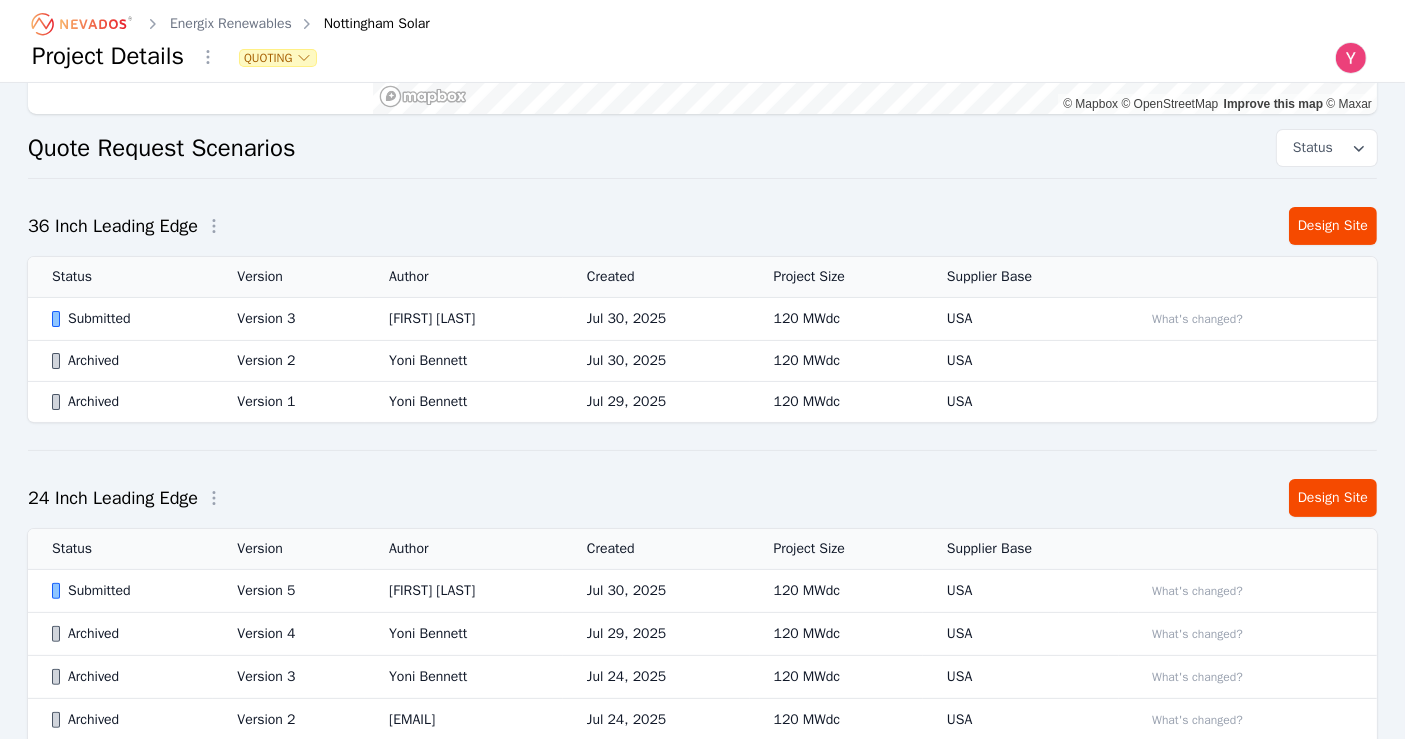 scroll, scrollTop: 442, scrollLeft: 0, axis: vertical 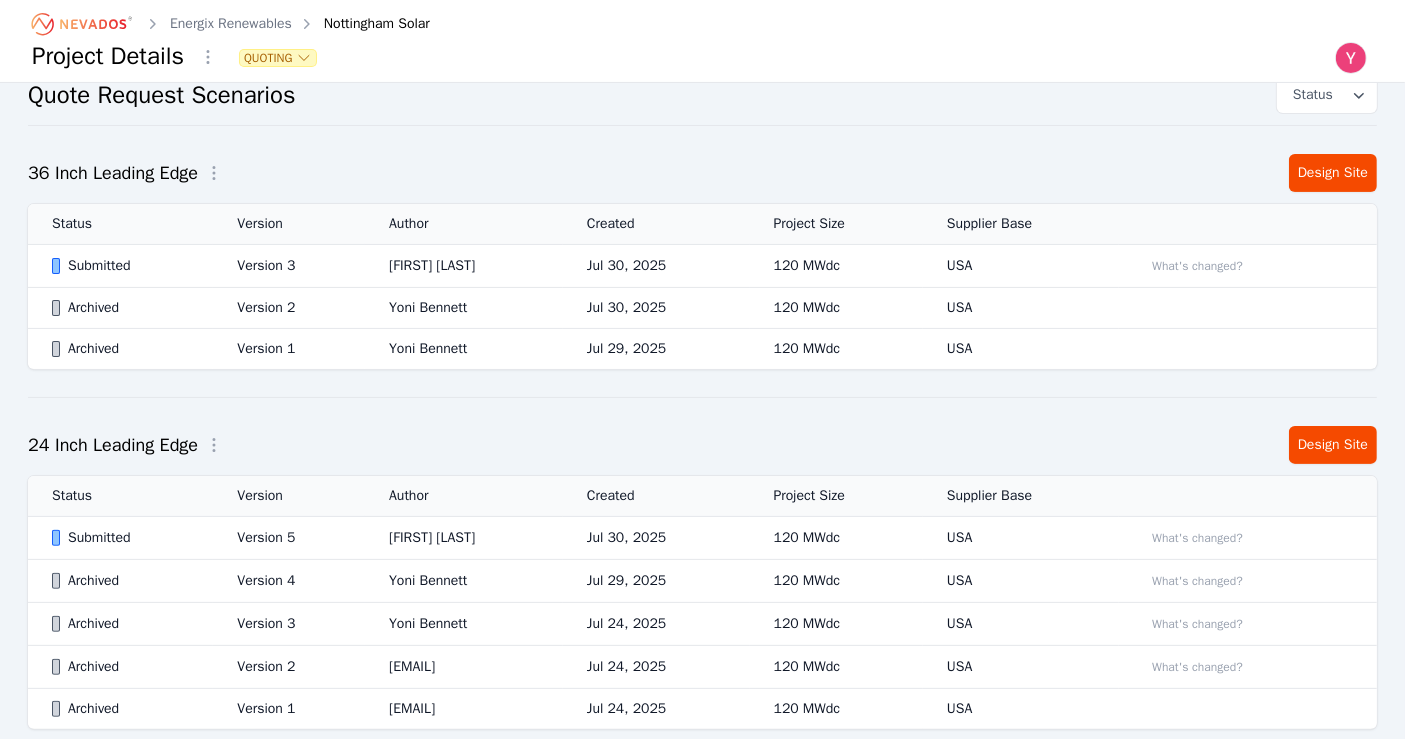 click on "[FIRST] [LAST]" at bounding box center (464, 538) 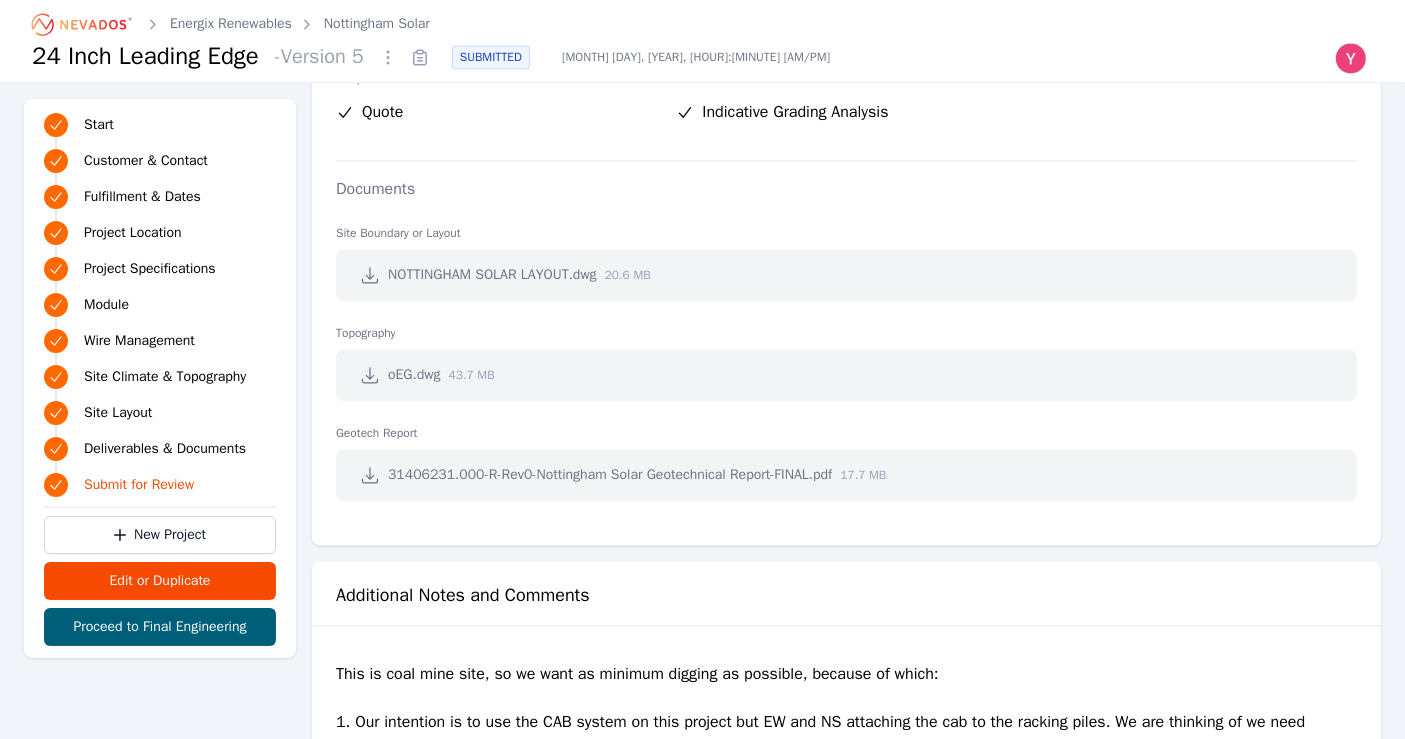 scroll, scrollTop: 4170, scrollLeft: 0, axis: vertical 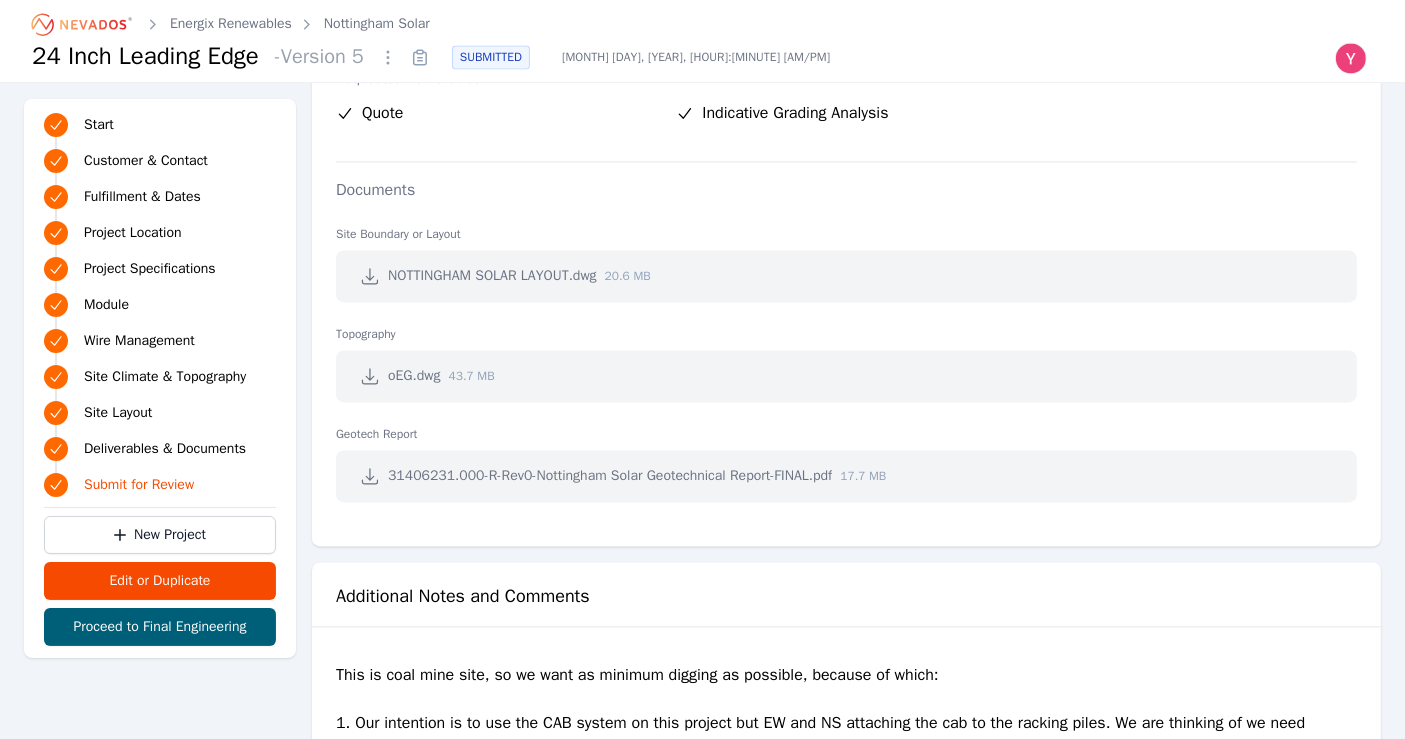 click on "NOTTINGHAM SOLAR LAYOUT.dwg 20.6 MB" at bounding box center (846, 276) 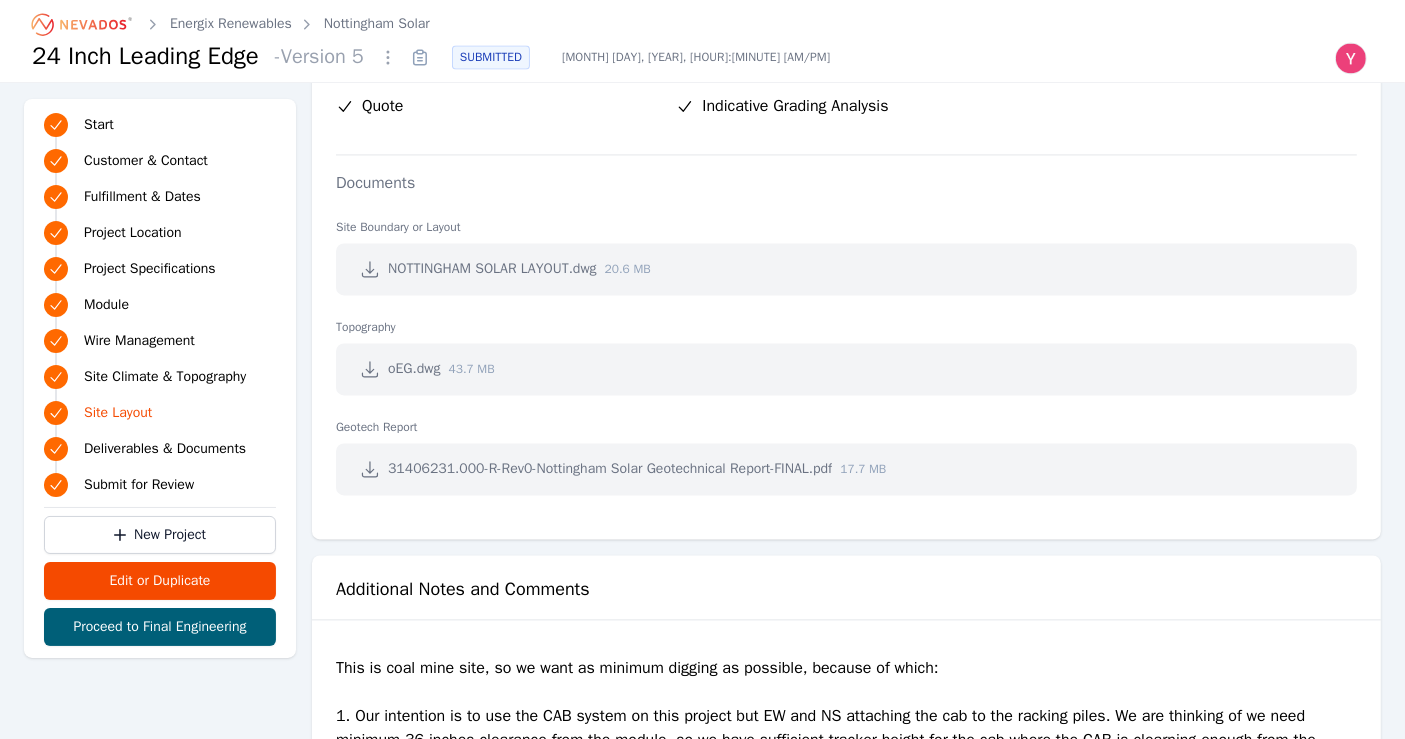 scroll, scrollTop: 4181, scrollLeft: 0, axis: vertical 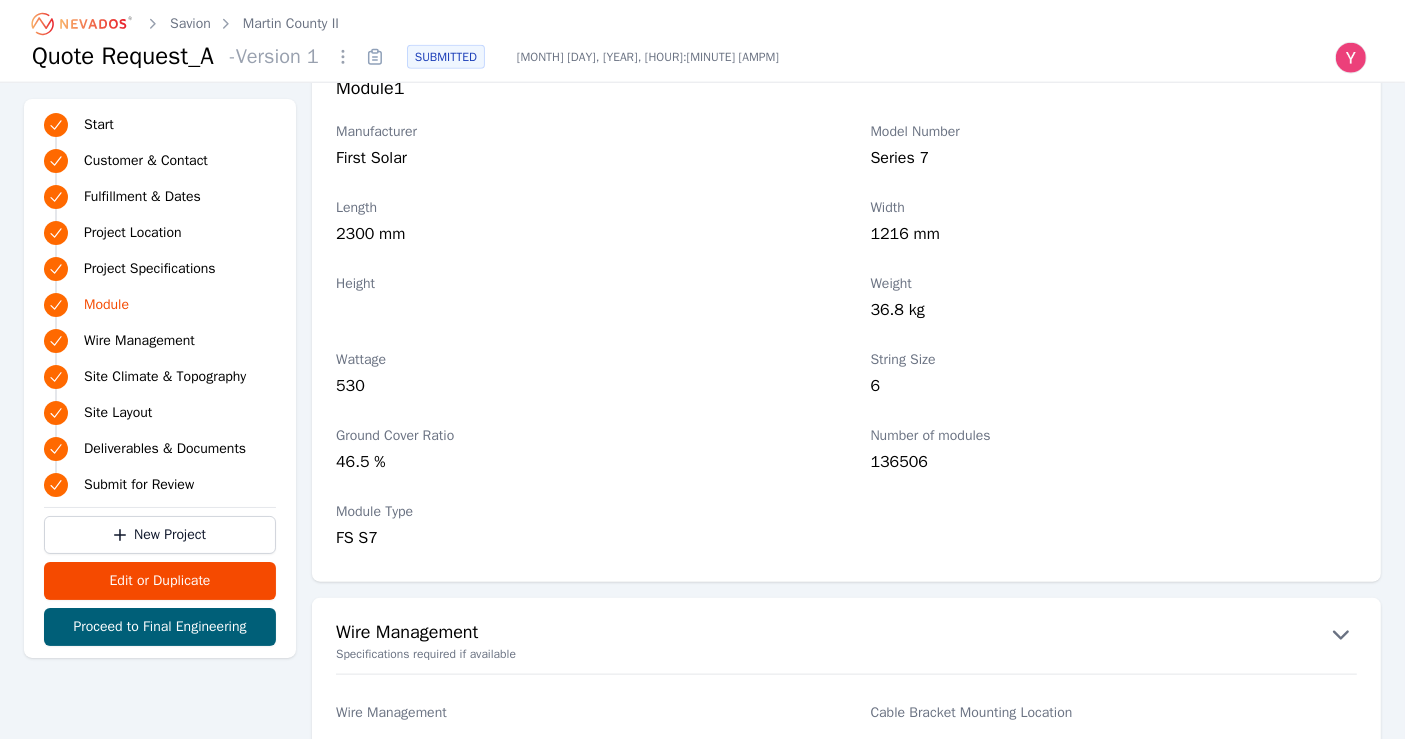 click on "Martin County II" at bounding box center (291, 24) 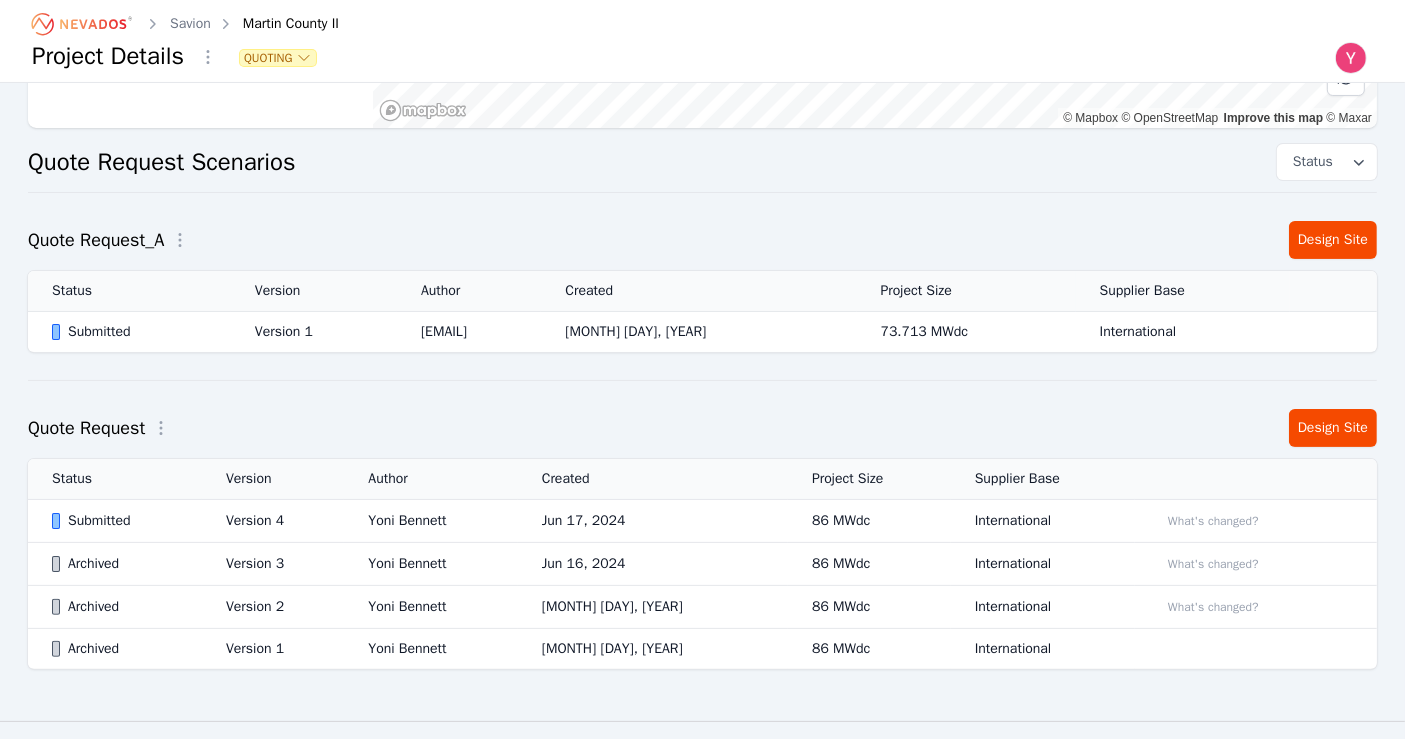 scroll, scrollTop: 417, scrollLeft: 0, axis: vertical 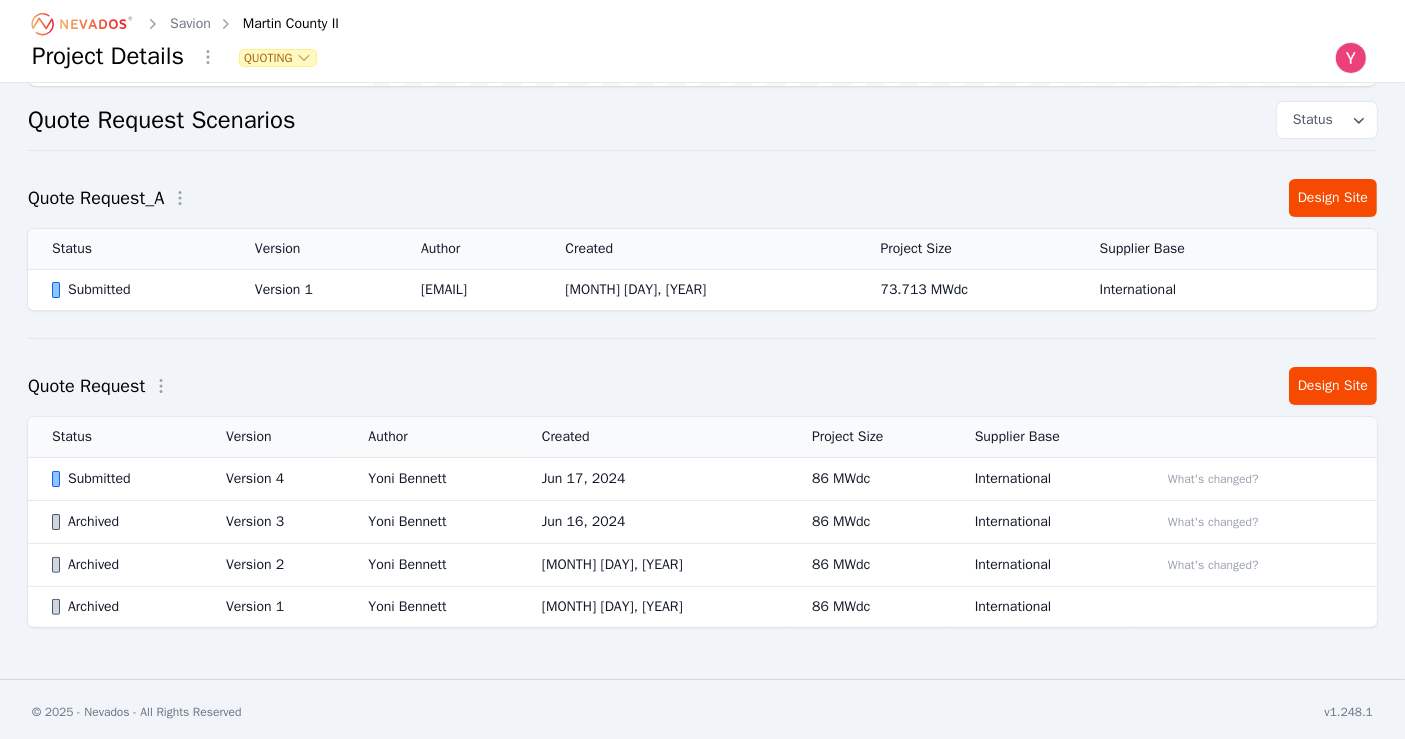 click on "Yoni Bennett" at bounding box center (430, 479) 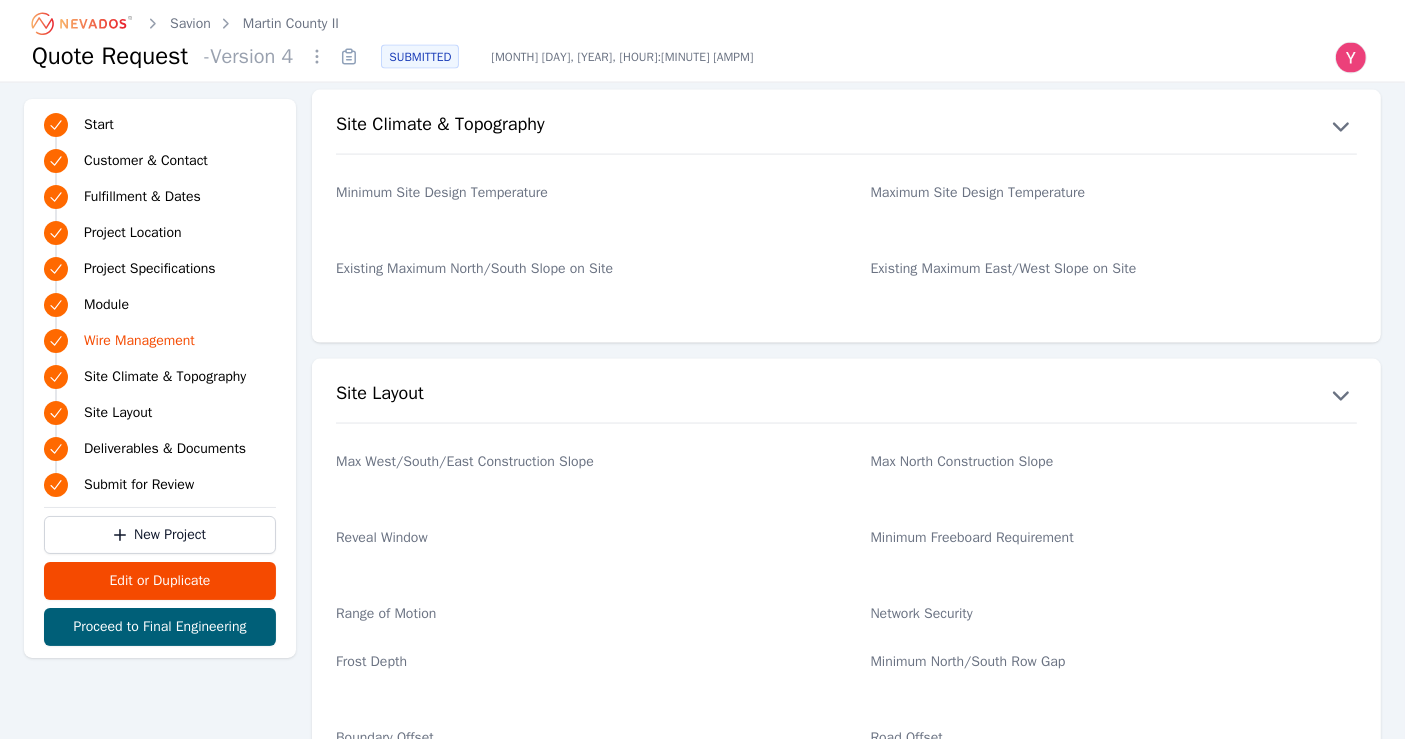scroll, scrollTop: 3079, scrollLeft: 0, axis: vertical 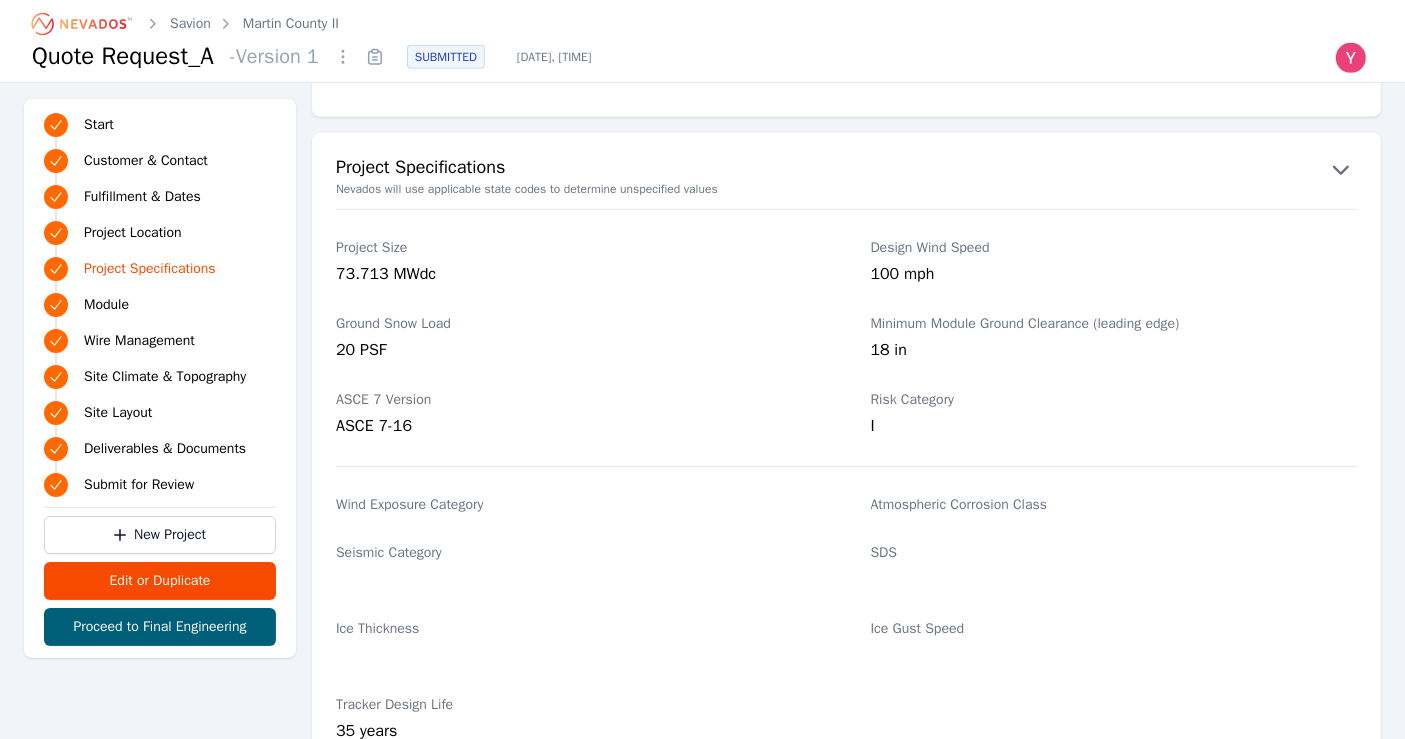 click on "Martin County II" at bounding box center [291, 24] 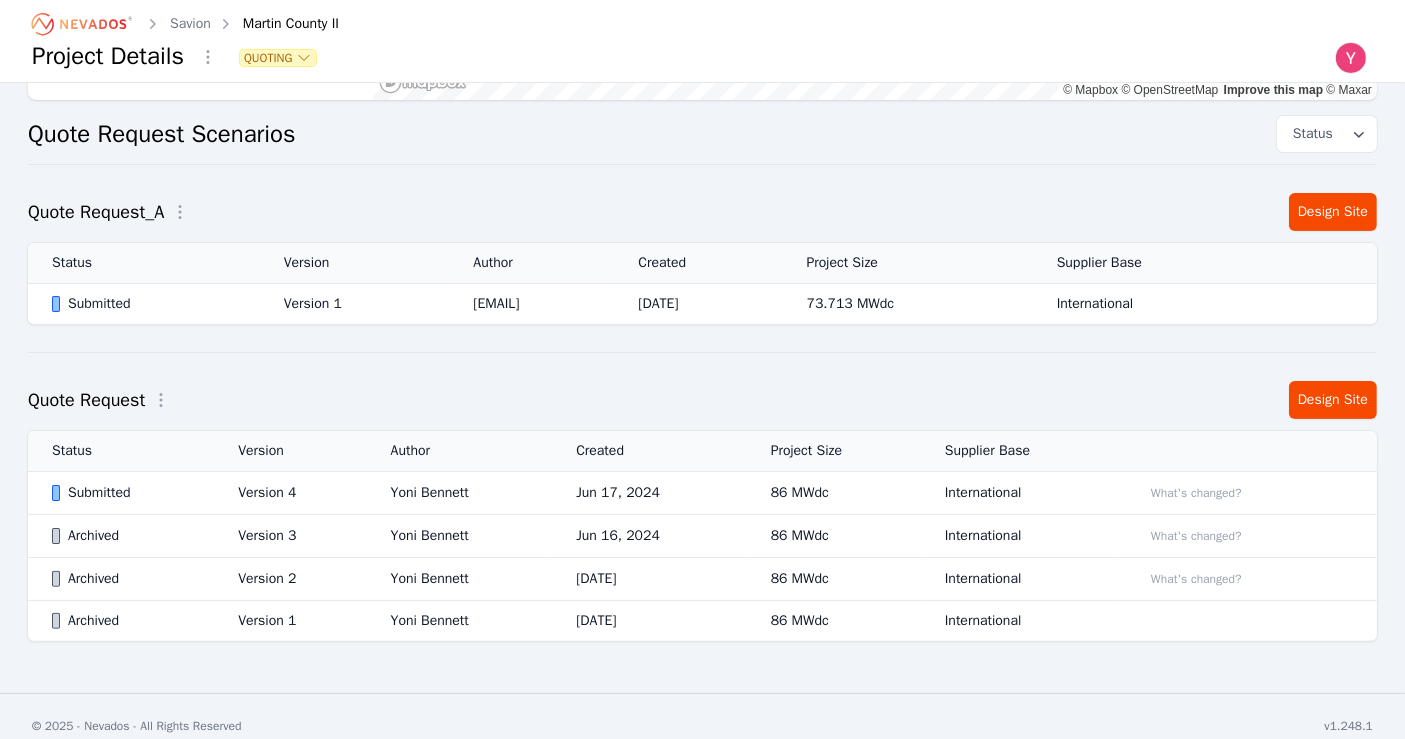 scroll, scrollTop: 404, scrollLeft: 0, axis: vertical 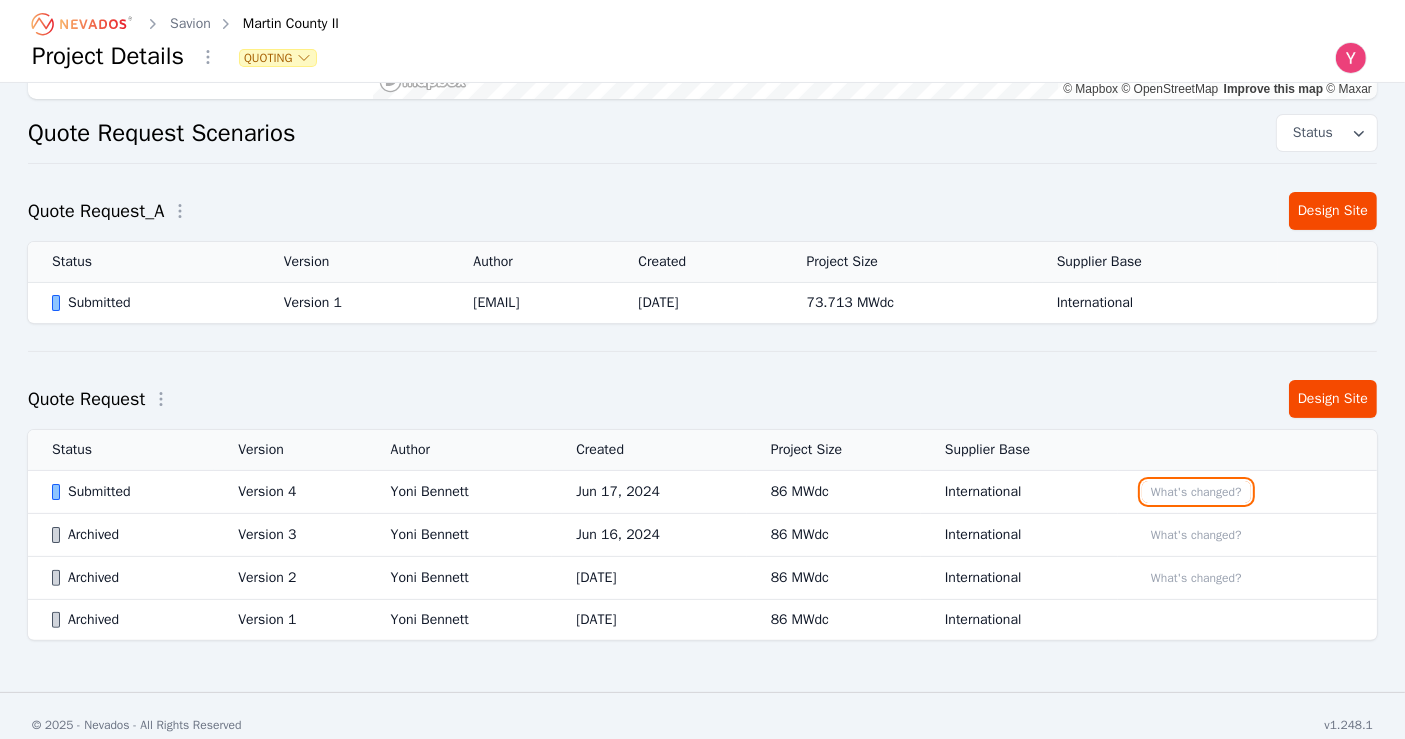 click on "What's changed?" at bounding box center (1196, 492) 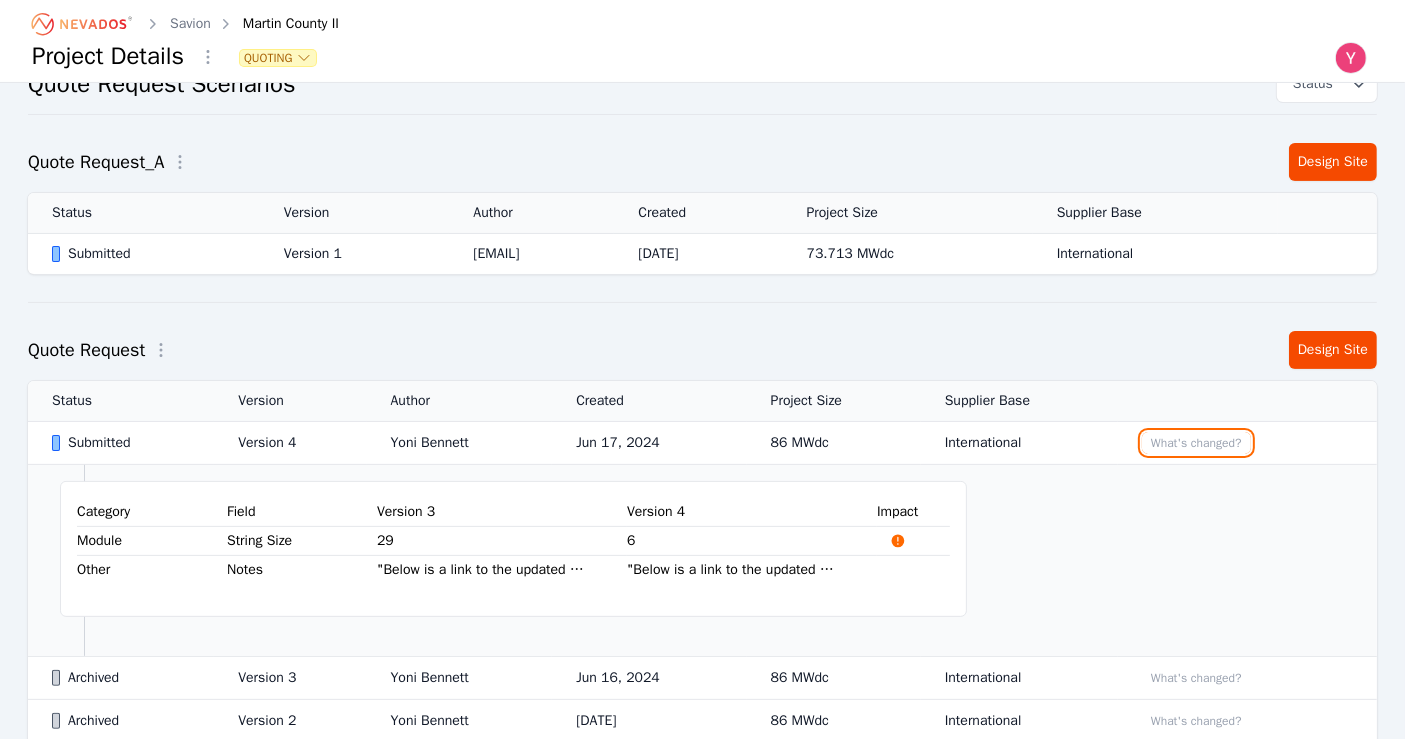 scroll, scrollTop: 452, scrollLeft: 0, axis: vertical 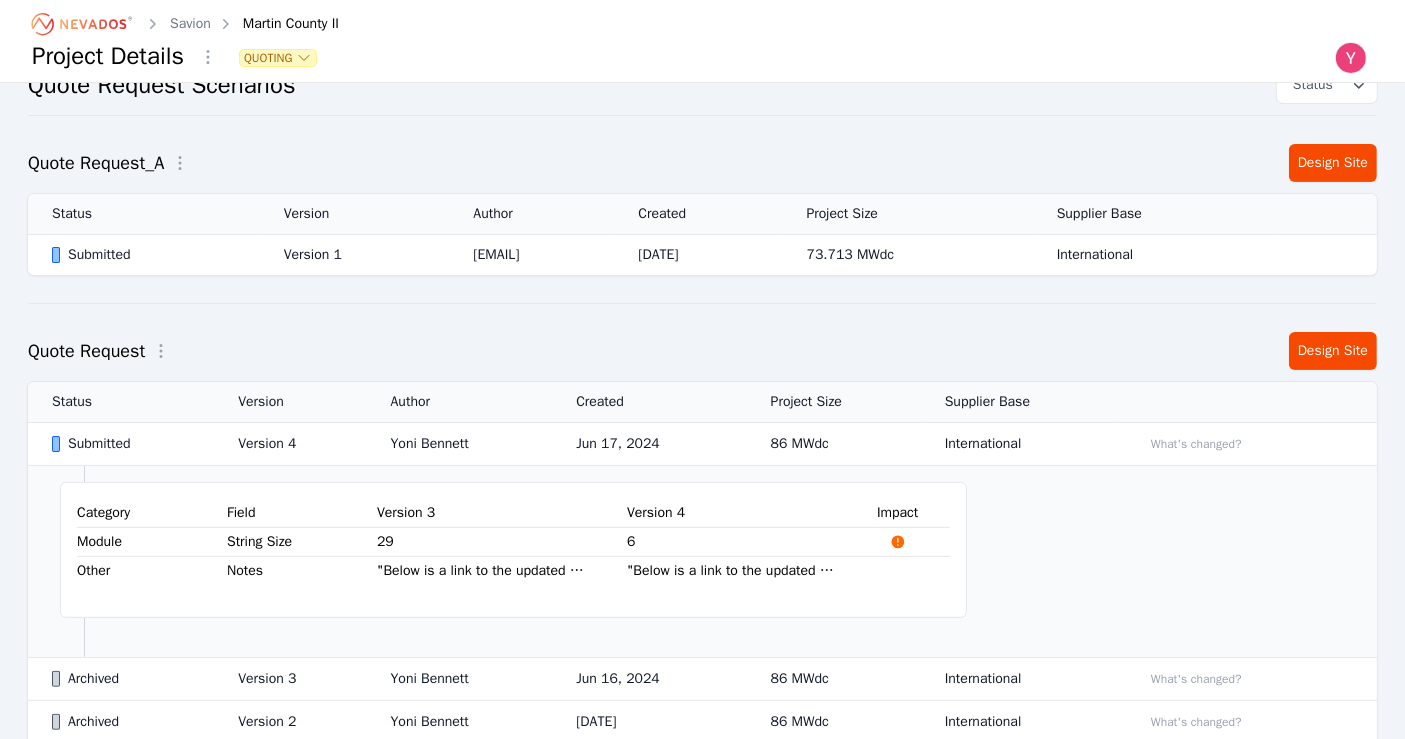 click on "International" at bounding box center [1019, 444] 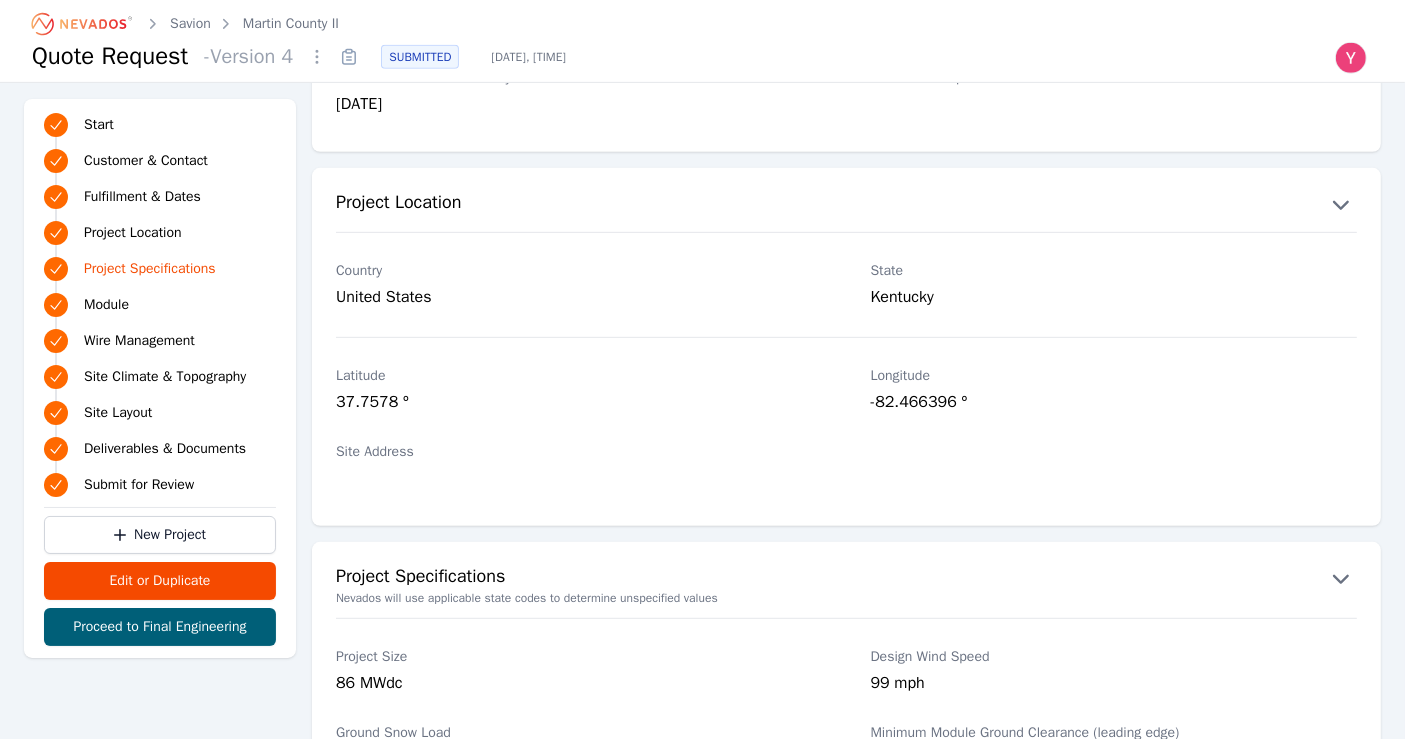 scroll, scrollTop: 1517, scrollLeft: 0, axis: vertical 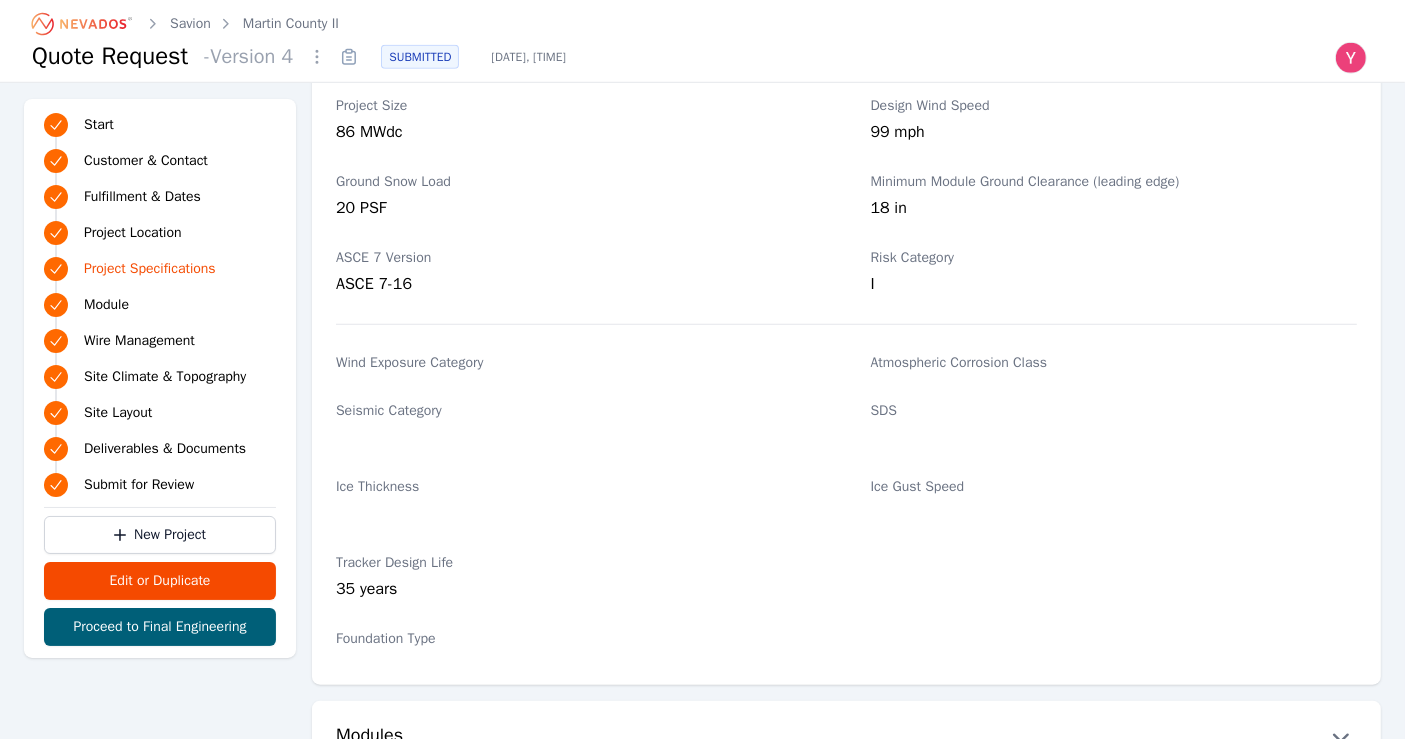 click on "Martin County II" at bounding box center [291, 24] 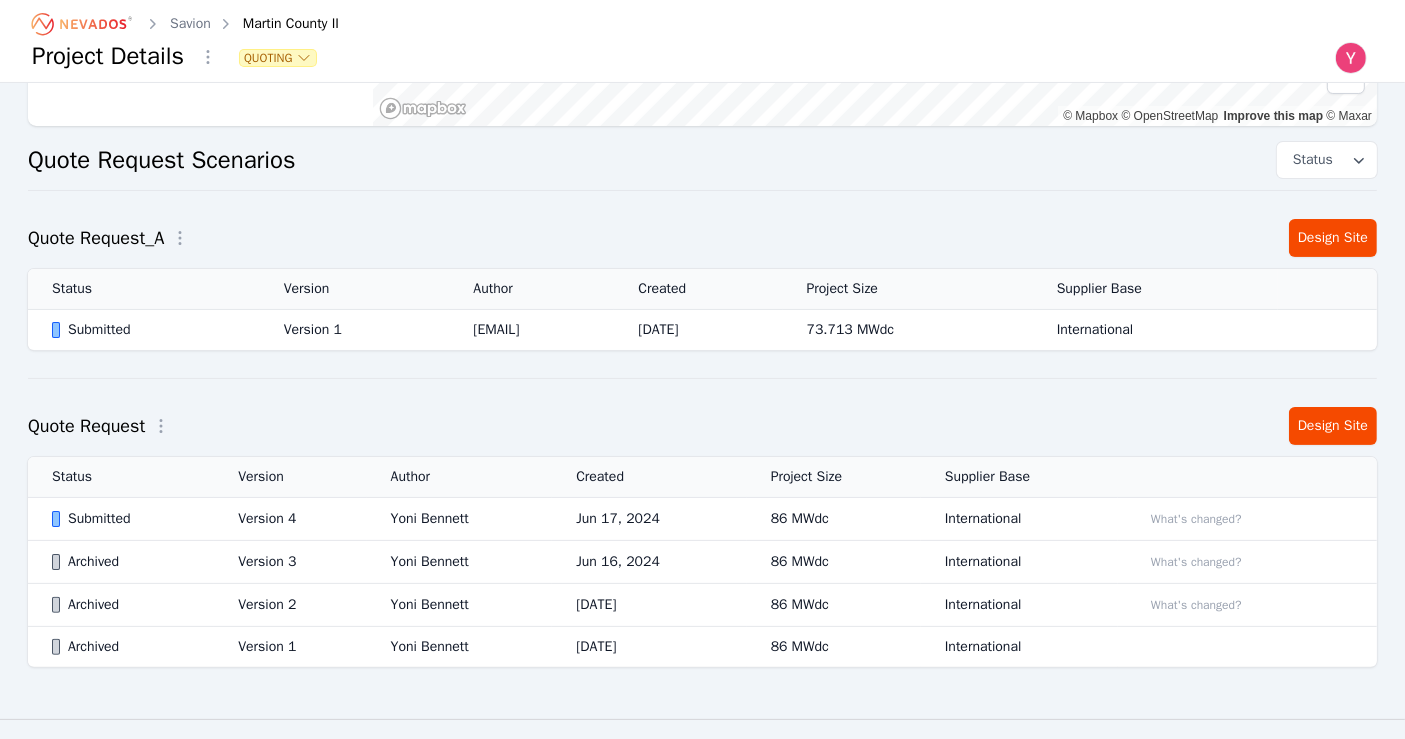 scroll, scrollTop: 379, scrollLeft: 0, axis: vertical 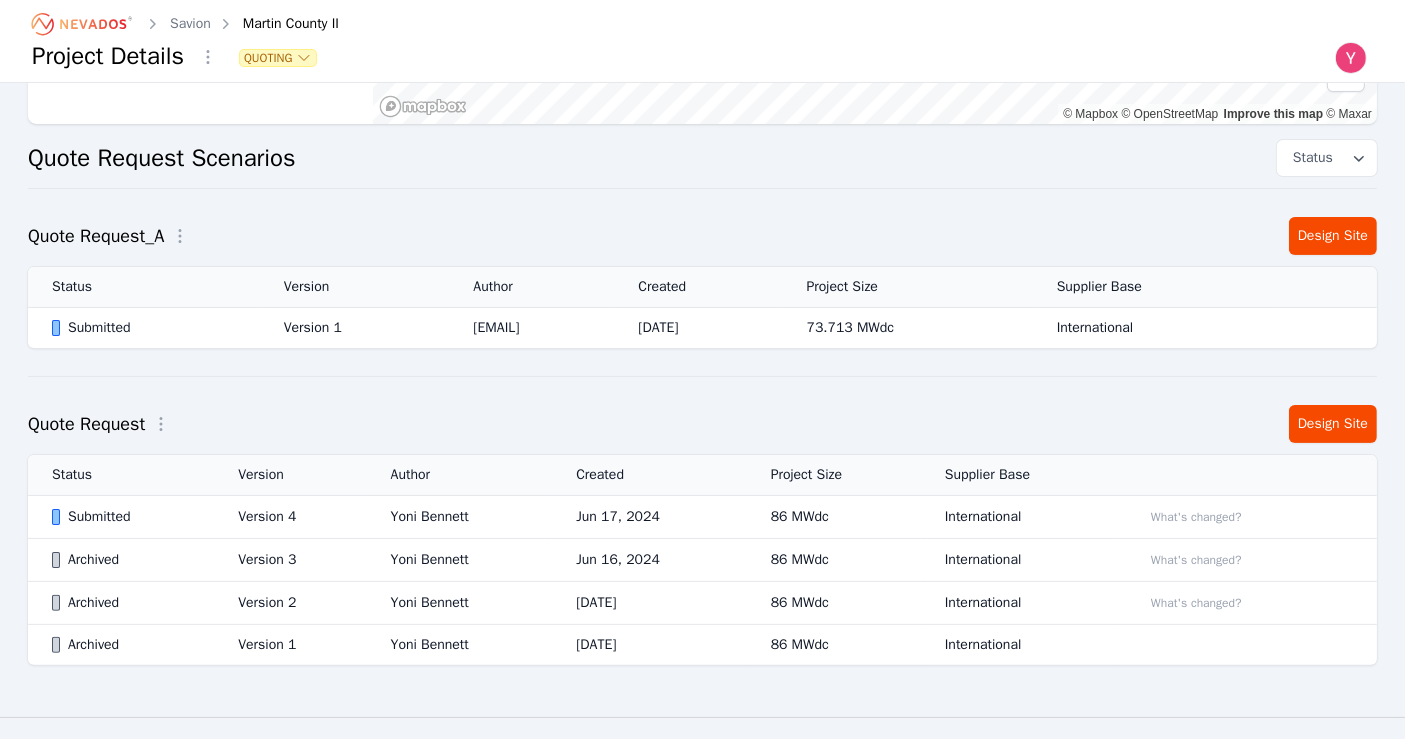 click on "balaji.sezhian@savionenergy.com" at bounding box center (531, 328) 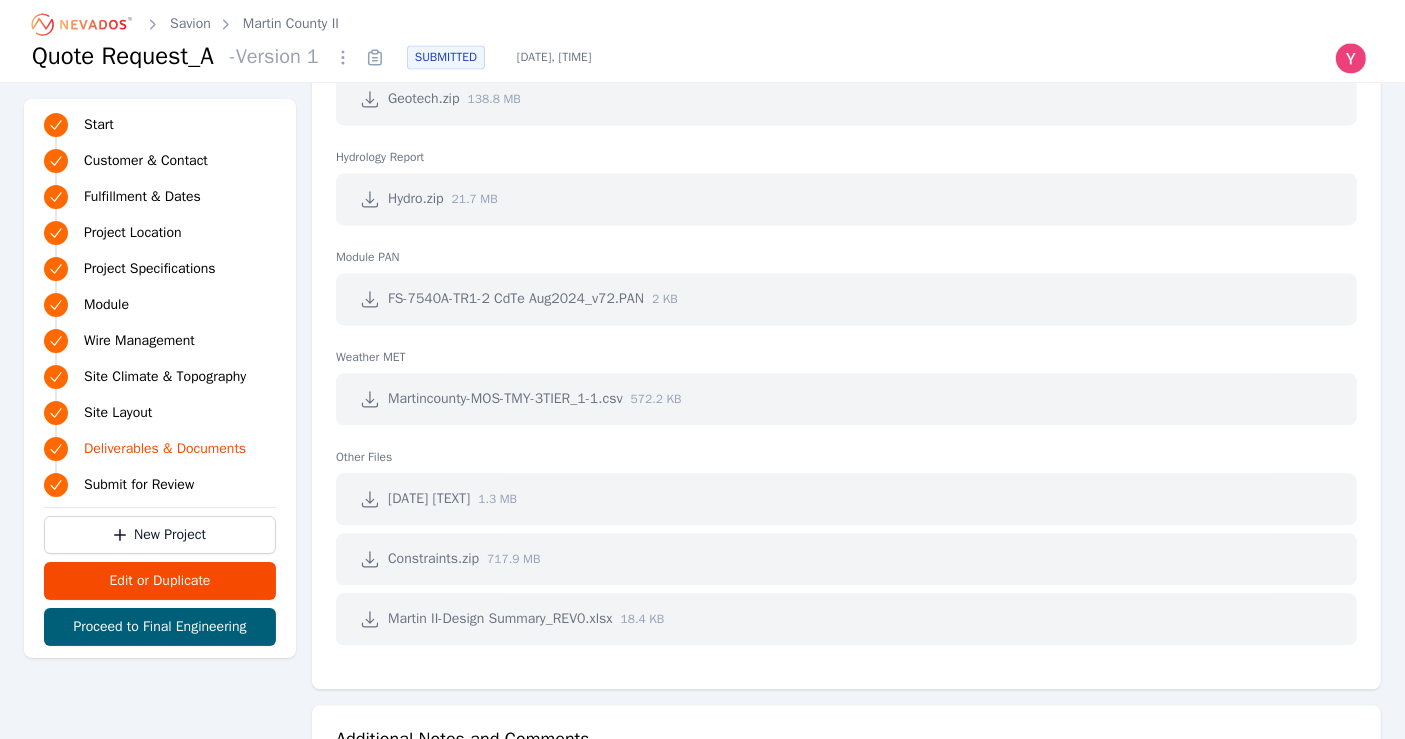 scroll, scrollTop: 4380, scrollLeft: 0, axis: vertical 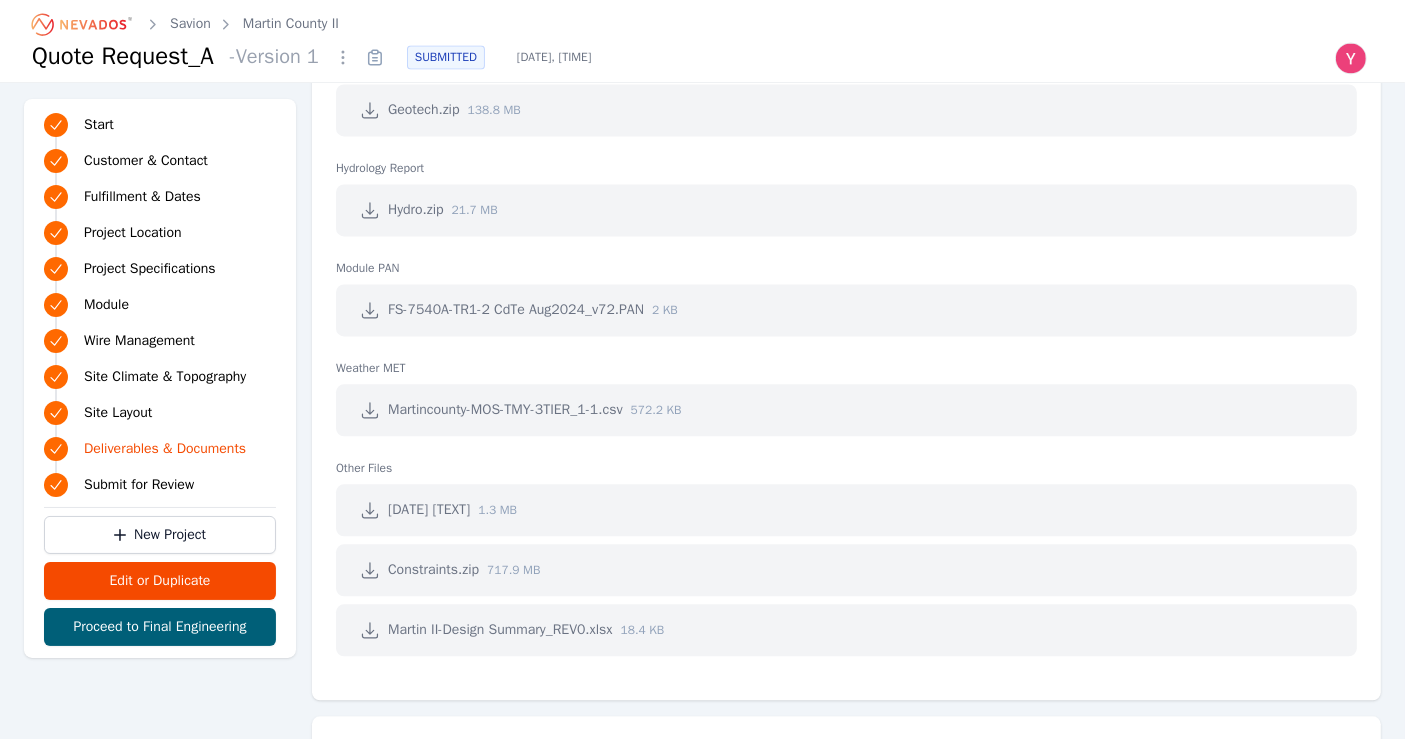 click on "Weather MET Martincounty-MOS-TMY-3TIER_1-1.csv 572.2 KB" at bounding box center (846, 390) 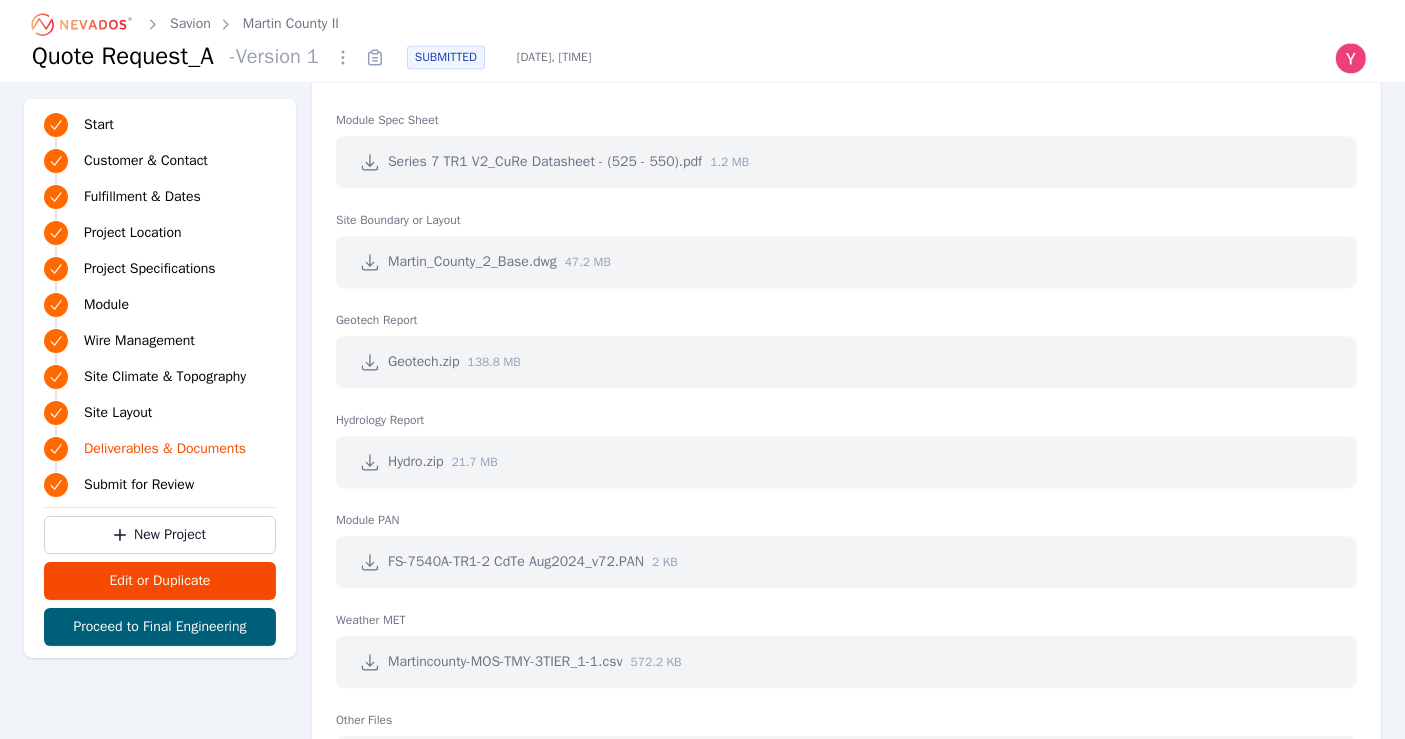 scroll, scrollTop: 4044, scrollLeft: 0, axis: vertical 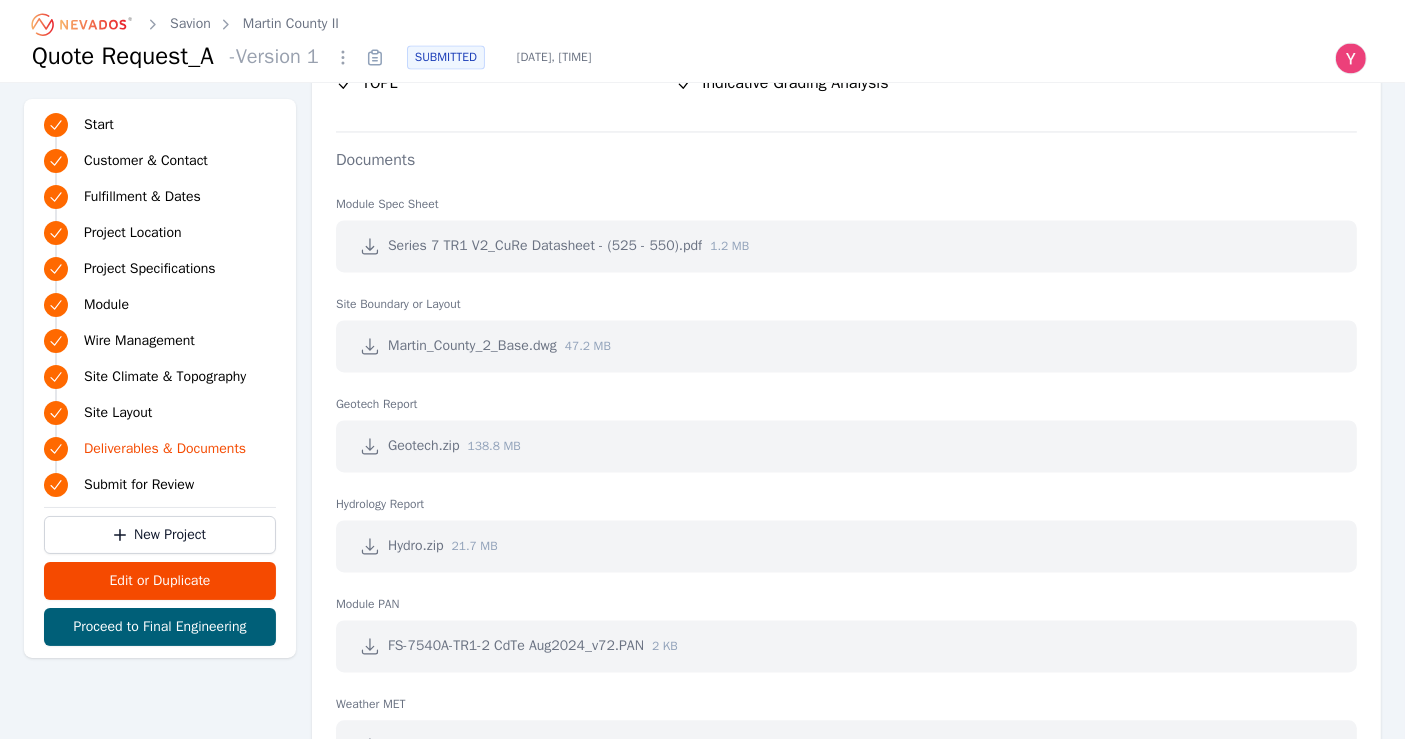 click on "Site Boundary or Layout" at bounding box center (846, 296) 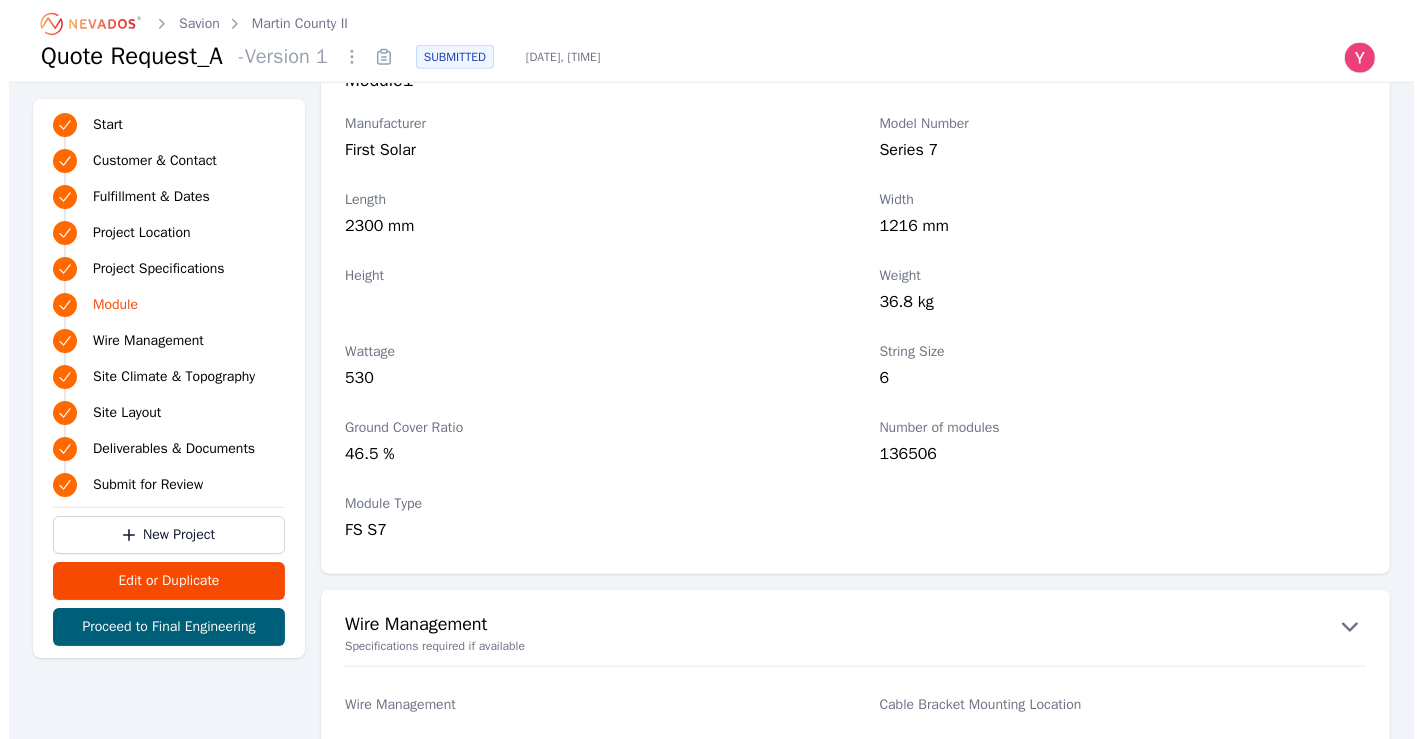 scroll, scrollTop: 2244, scrollLeft: 0, axis: vertical 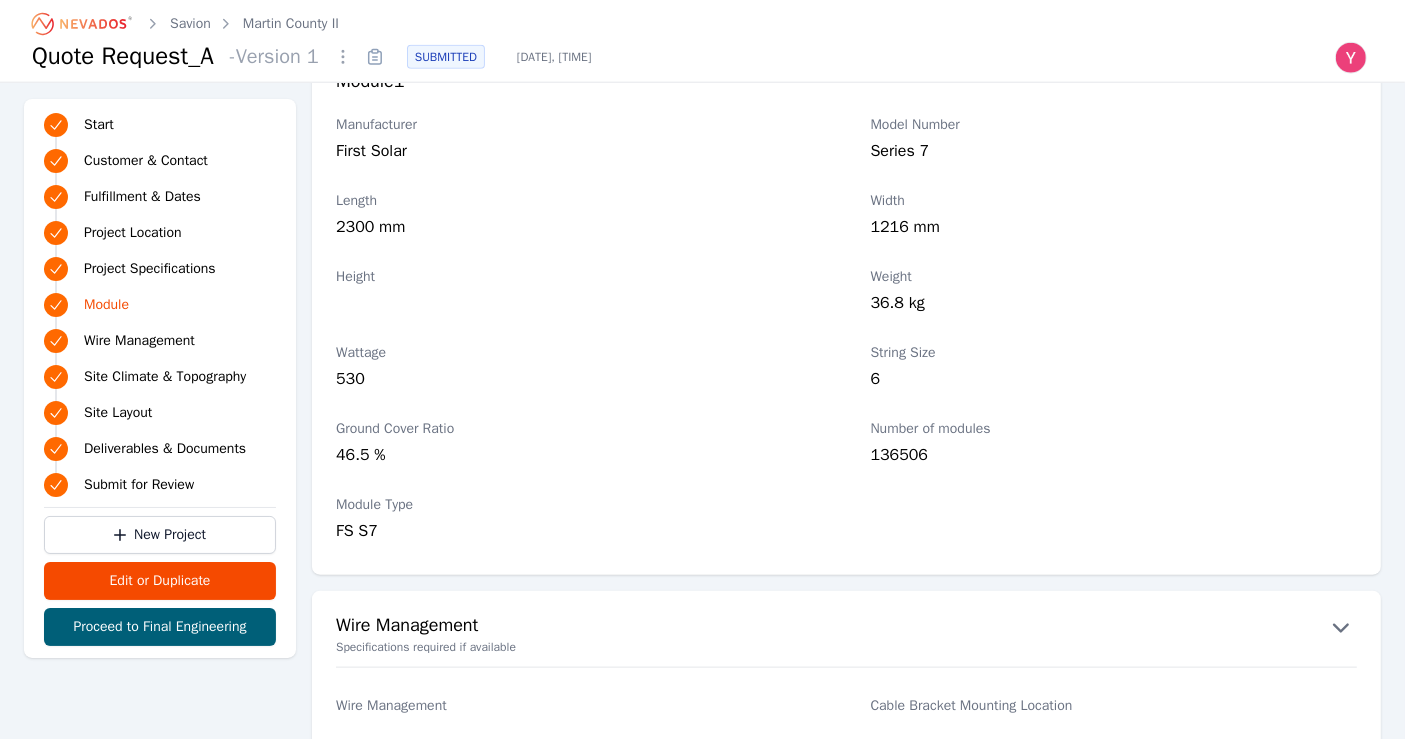 click at bounding box center [343, 57] 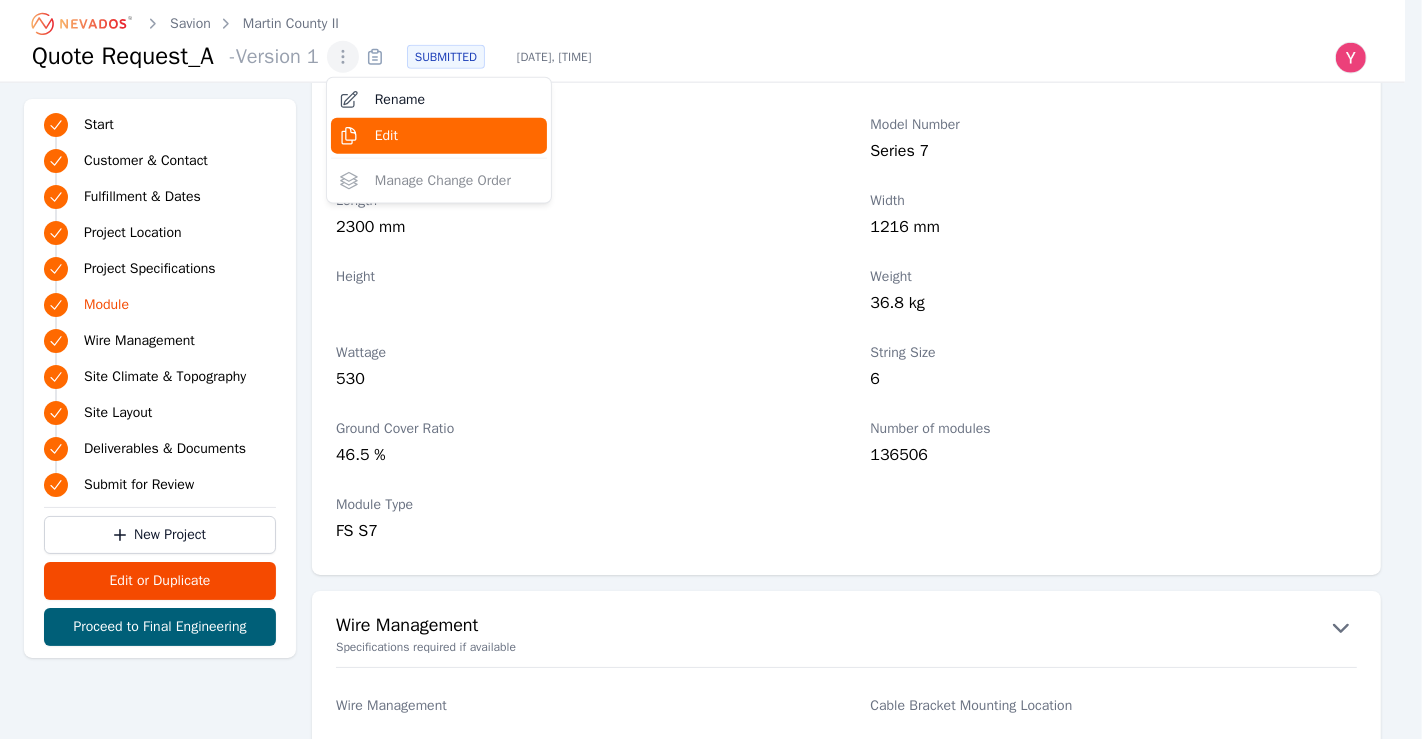 click on "Edit" at bounding box center [439, 136] 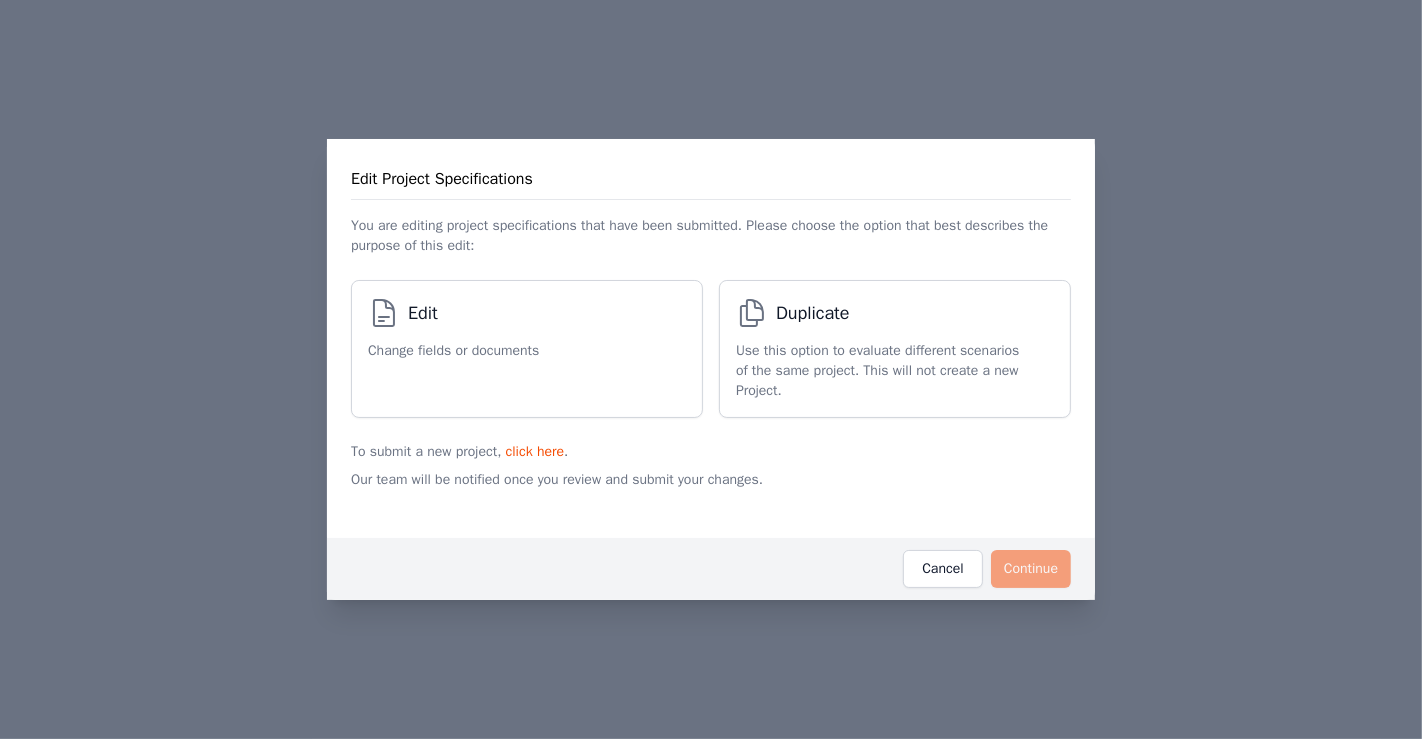 click on "Edit Change fields or documents" at bounding box center (453, 349) 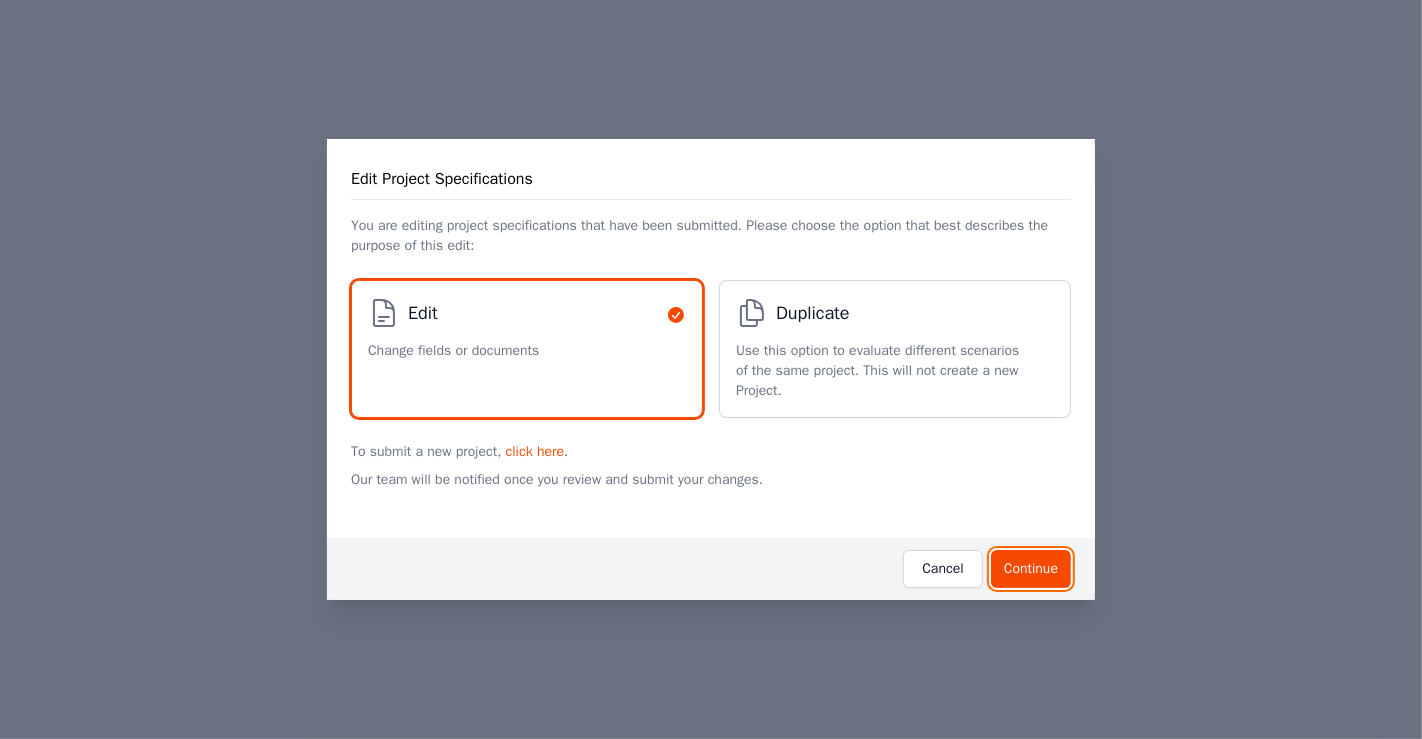 click on "Continue" at bounding box center [1031, 569] 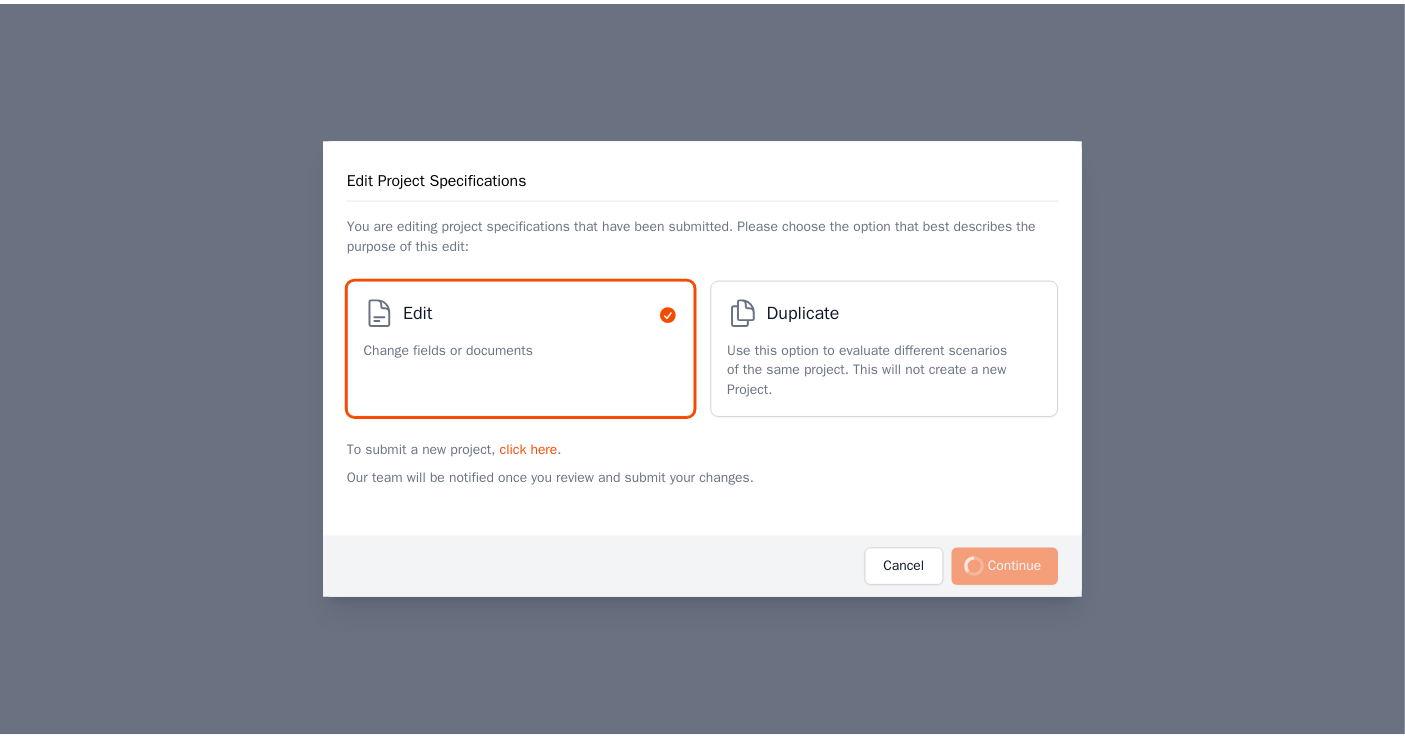 scroll, scrollTop: 0, scrollLeft: 0, axis: both 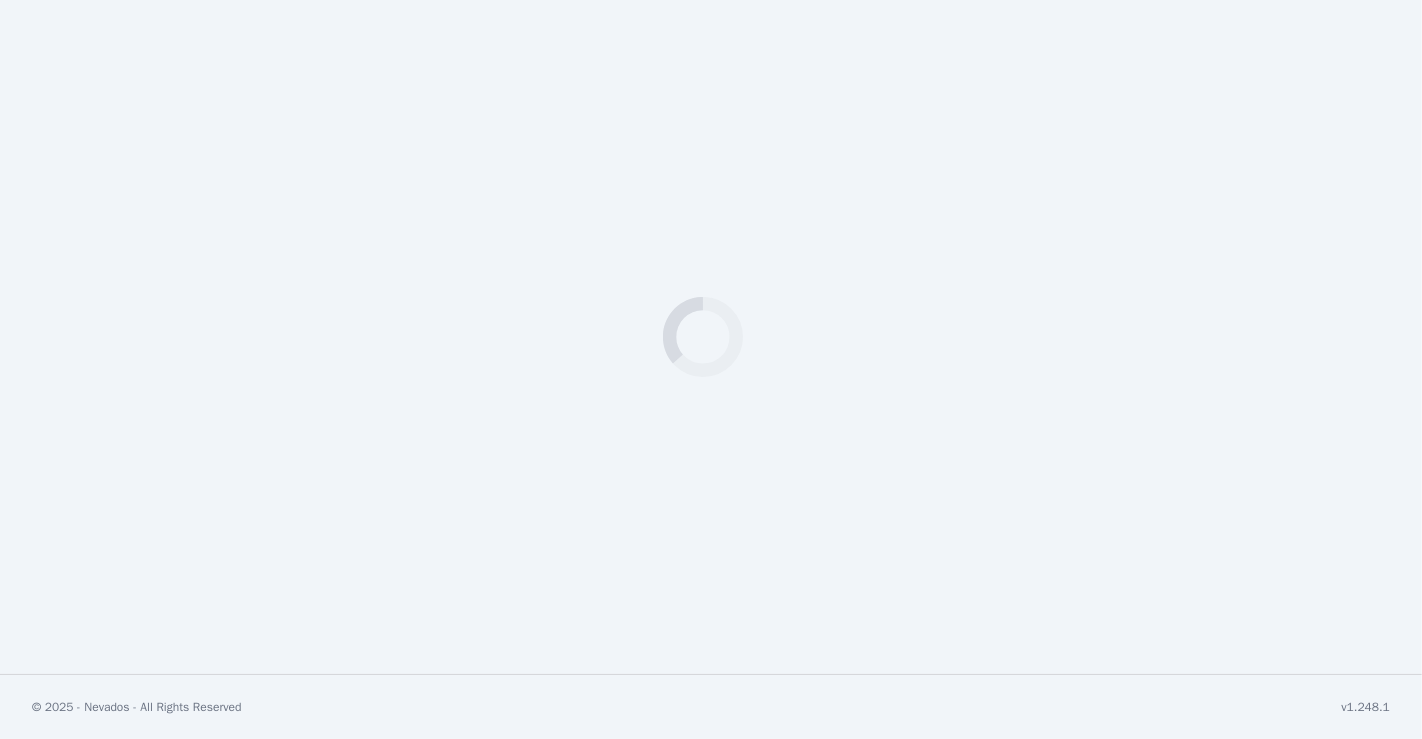 select on "*********" 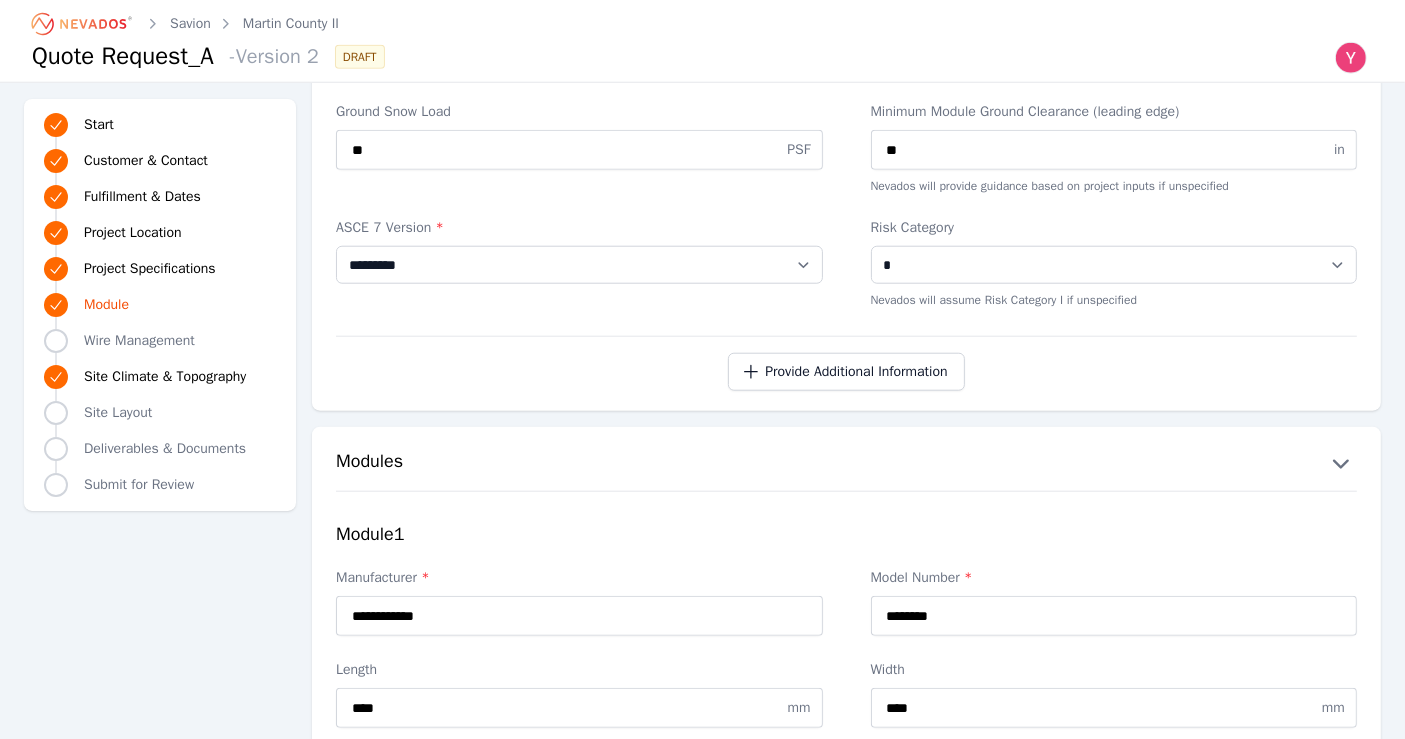 scroll, scrollTop: 2303, scrollLeft: 0, axis: vertical 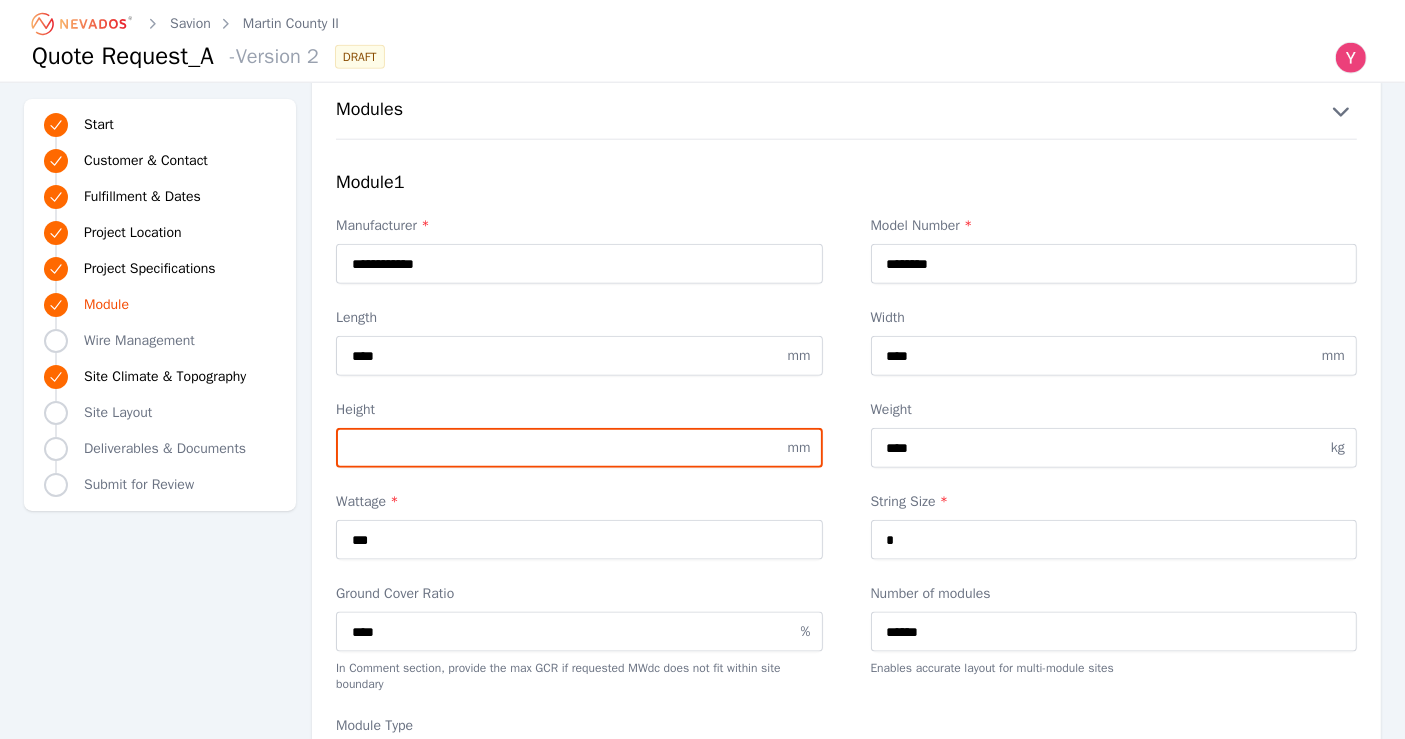 click on "Height" at bounding box center [579, 448] 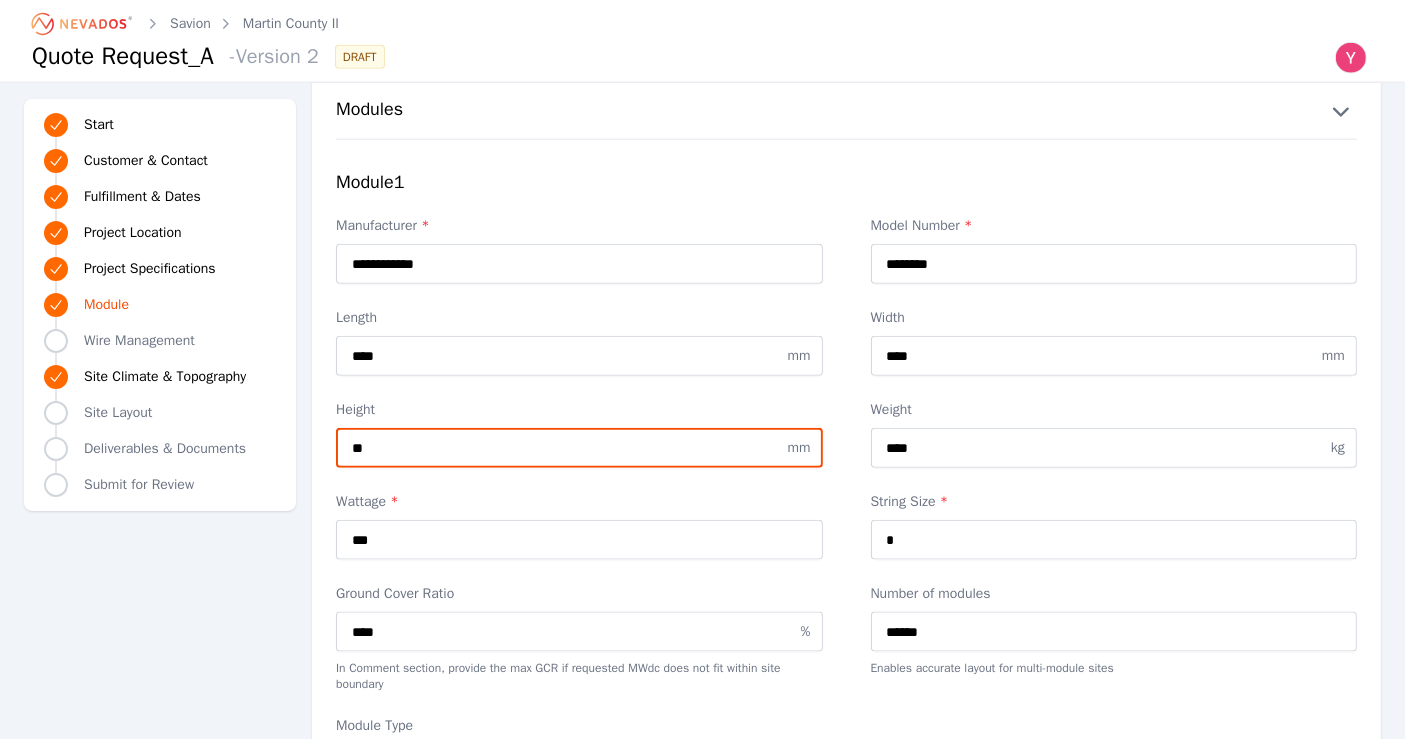 type on "**" 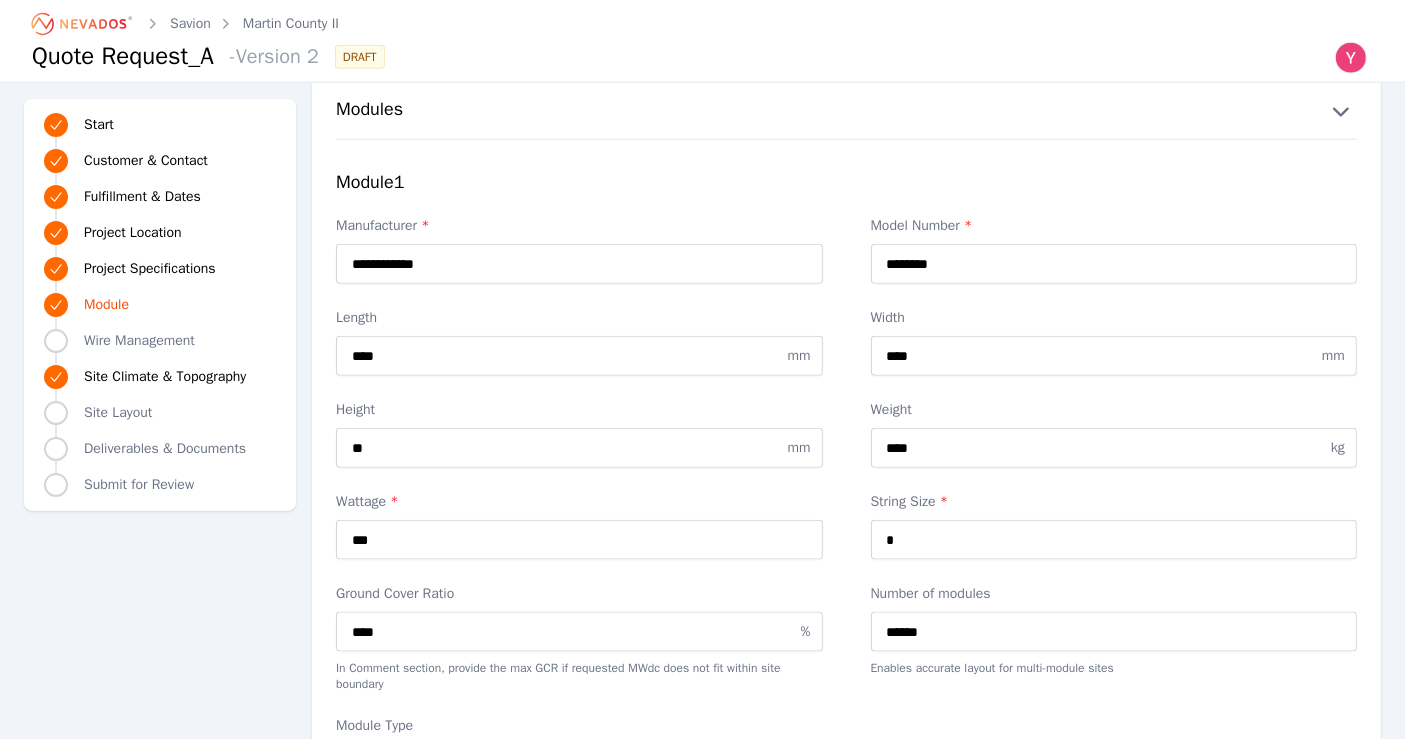 click on "Height" at bounding box center (579, 410) 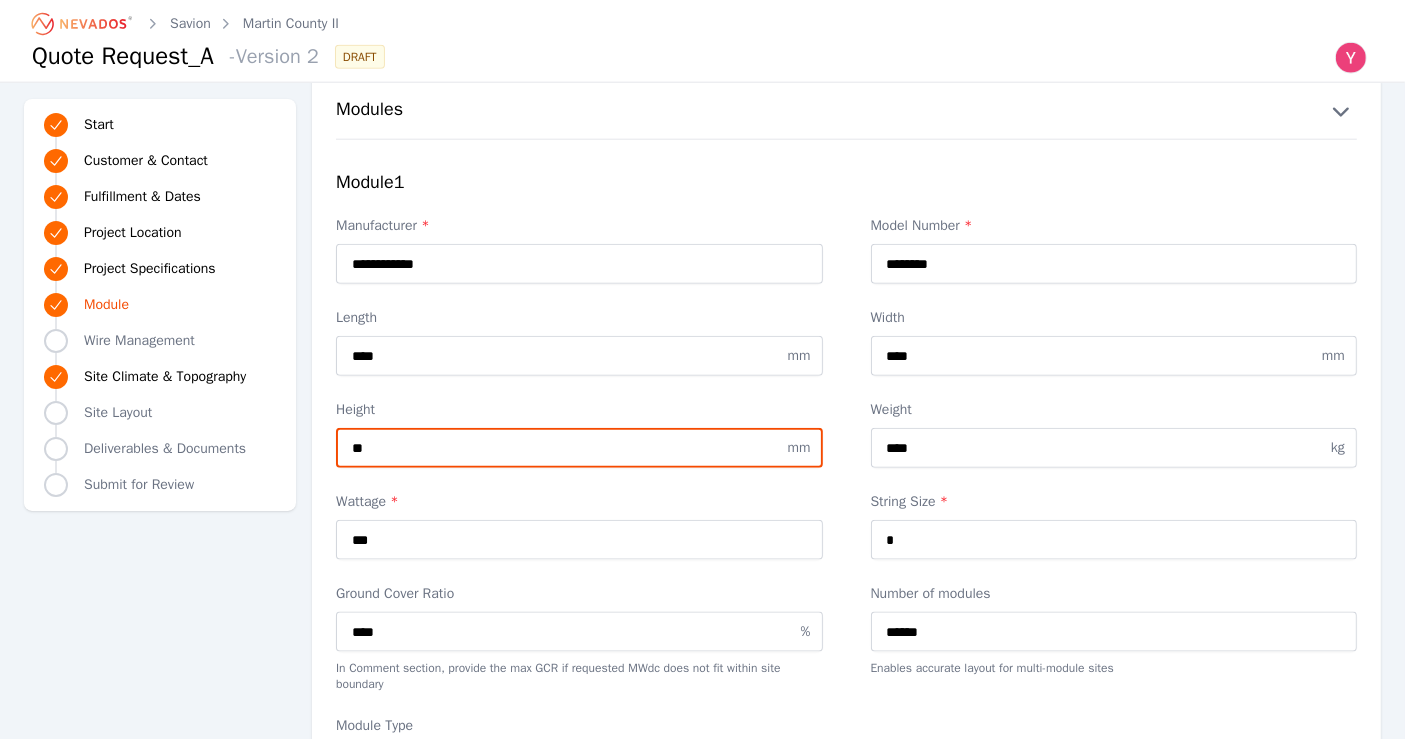 click on "**" at bounding box center [579, 448] 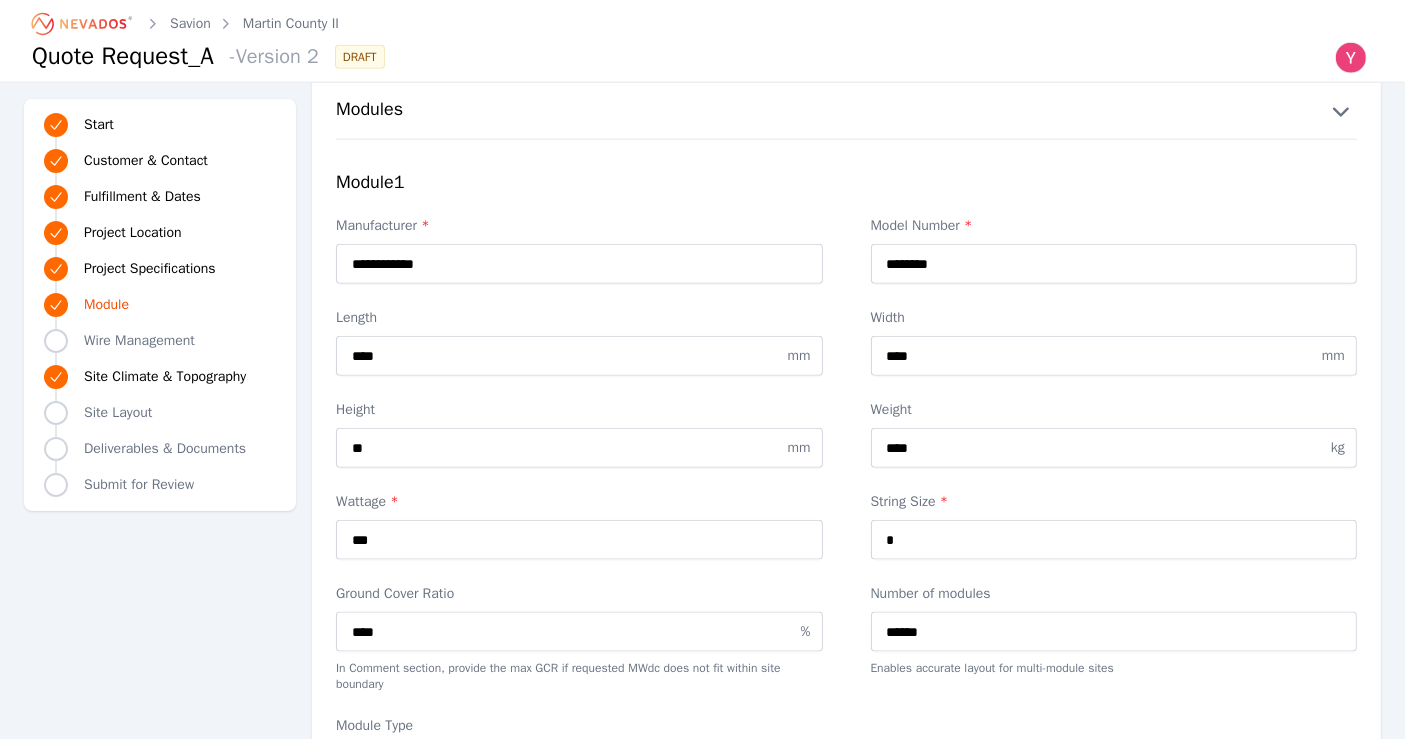 click on "Height" at bounding box center [579, 410] 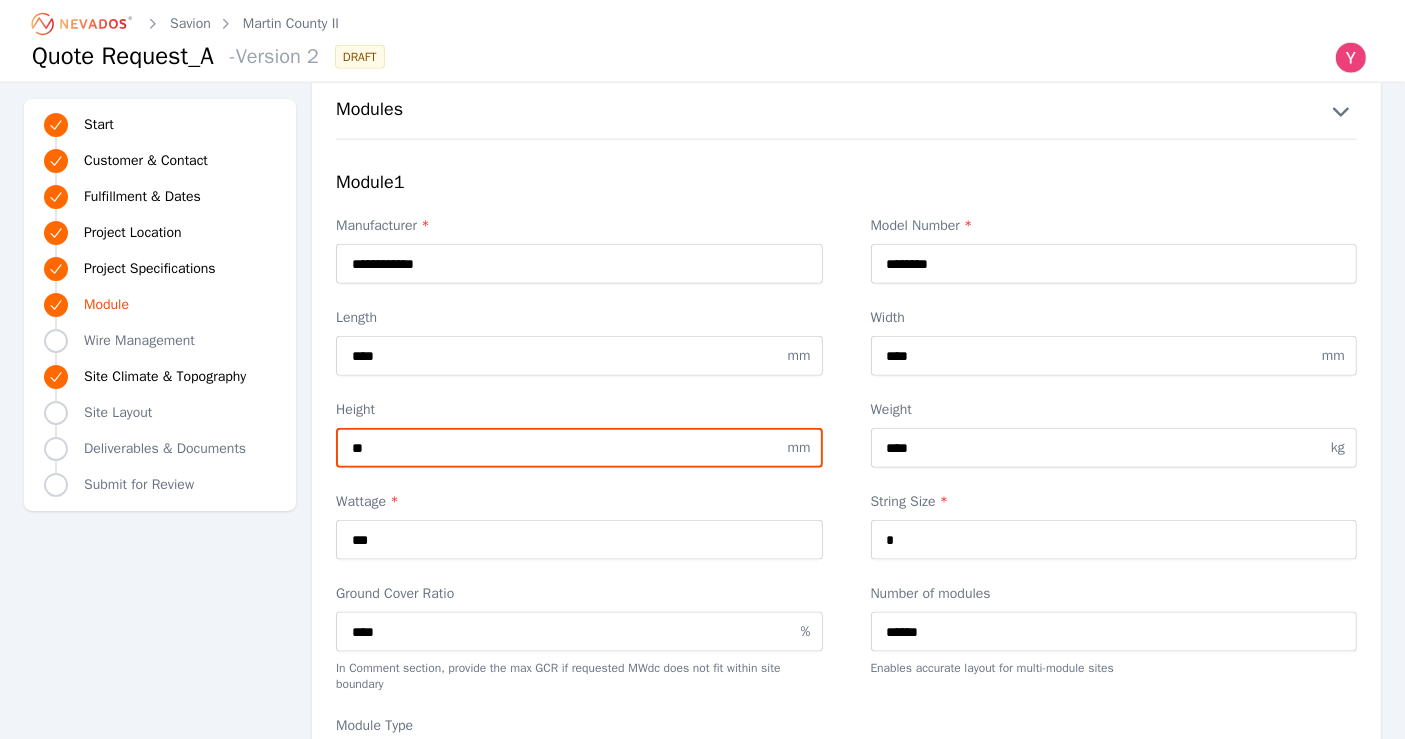 click on "**" at bounding box center [579, 448] 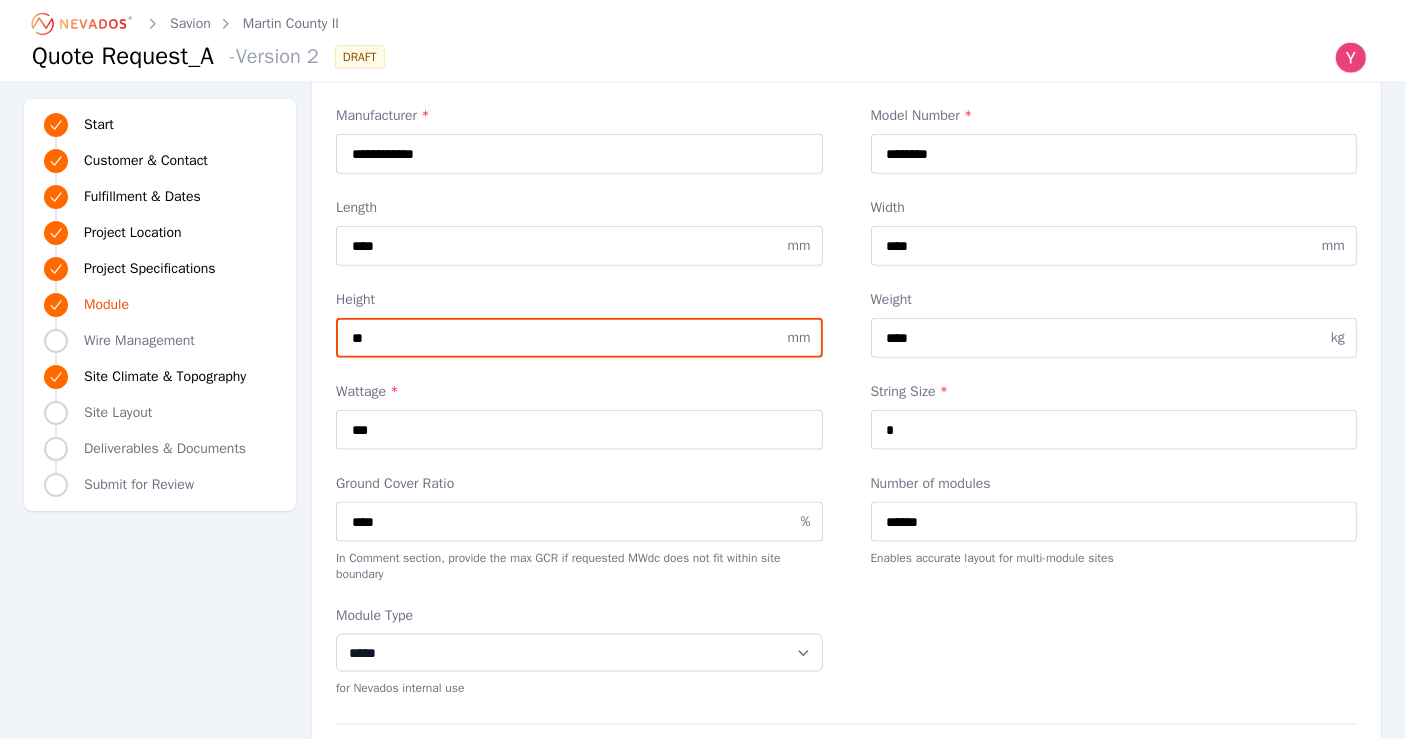 scroll, scrollTop: 2414, scrollLeft: 0, axis: vertical 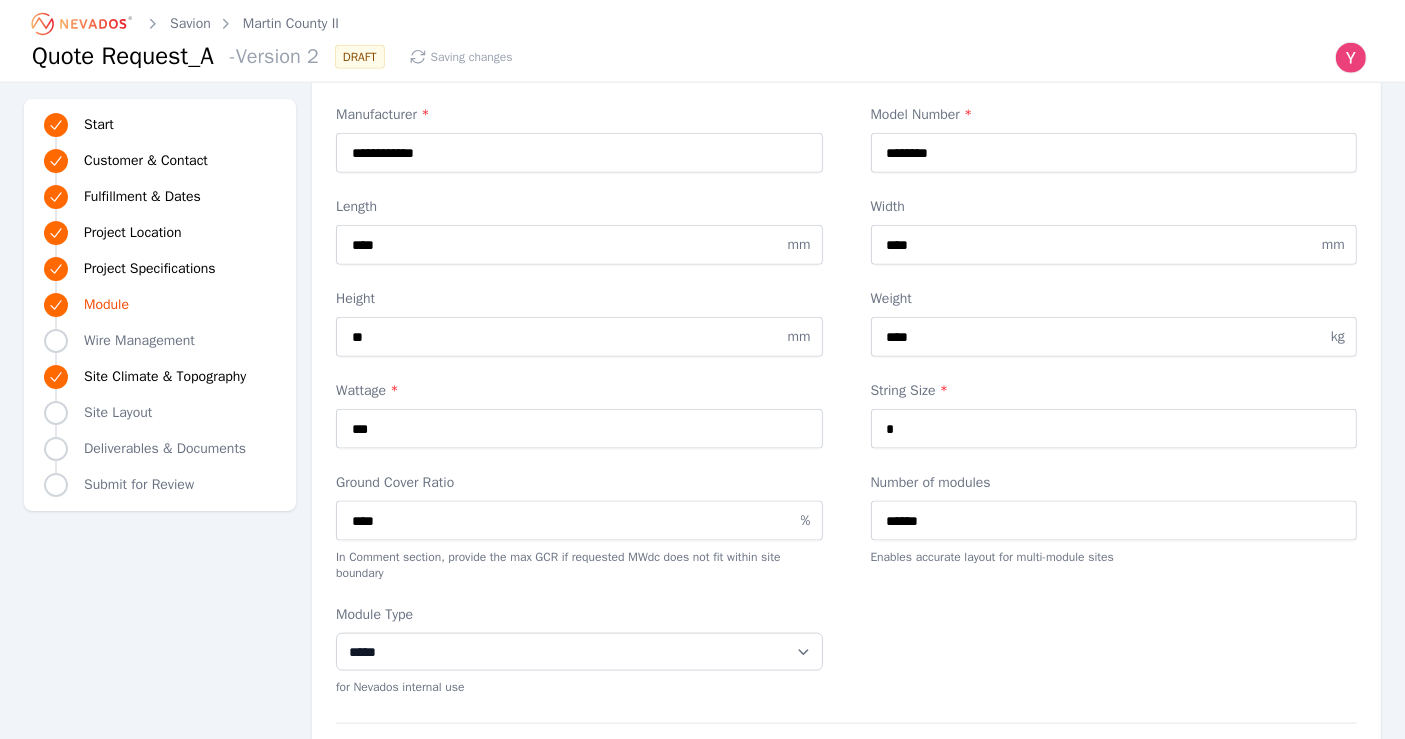 click on "Start Customer & Contact Fulfillment & Dates Project Location Project Specifications Module Wire Management Site Climate & Topography Site Layout Deliverables & Documents Submit for Review" at bounding box center (160, 305) 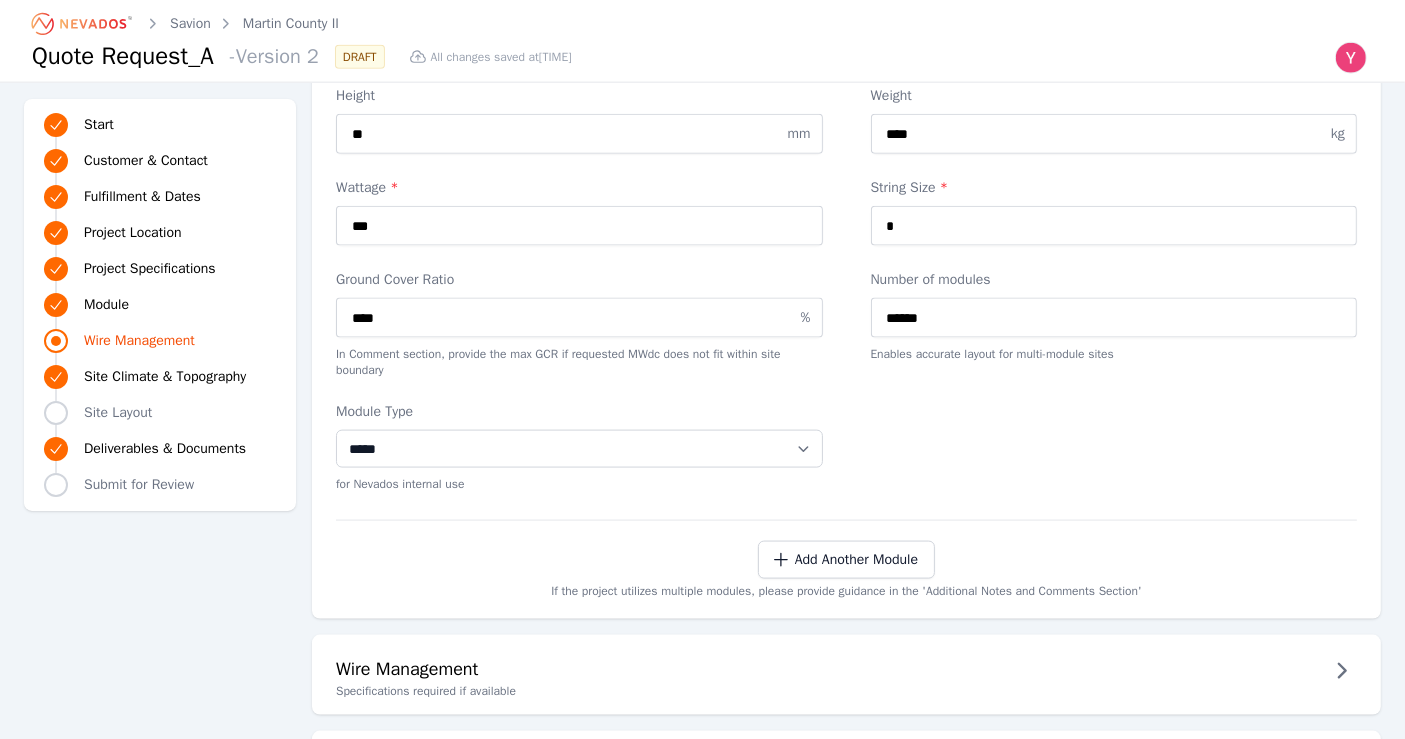 scroll, scrollTop: 2932, scrollLeft: 0, axis: vertical 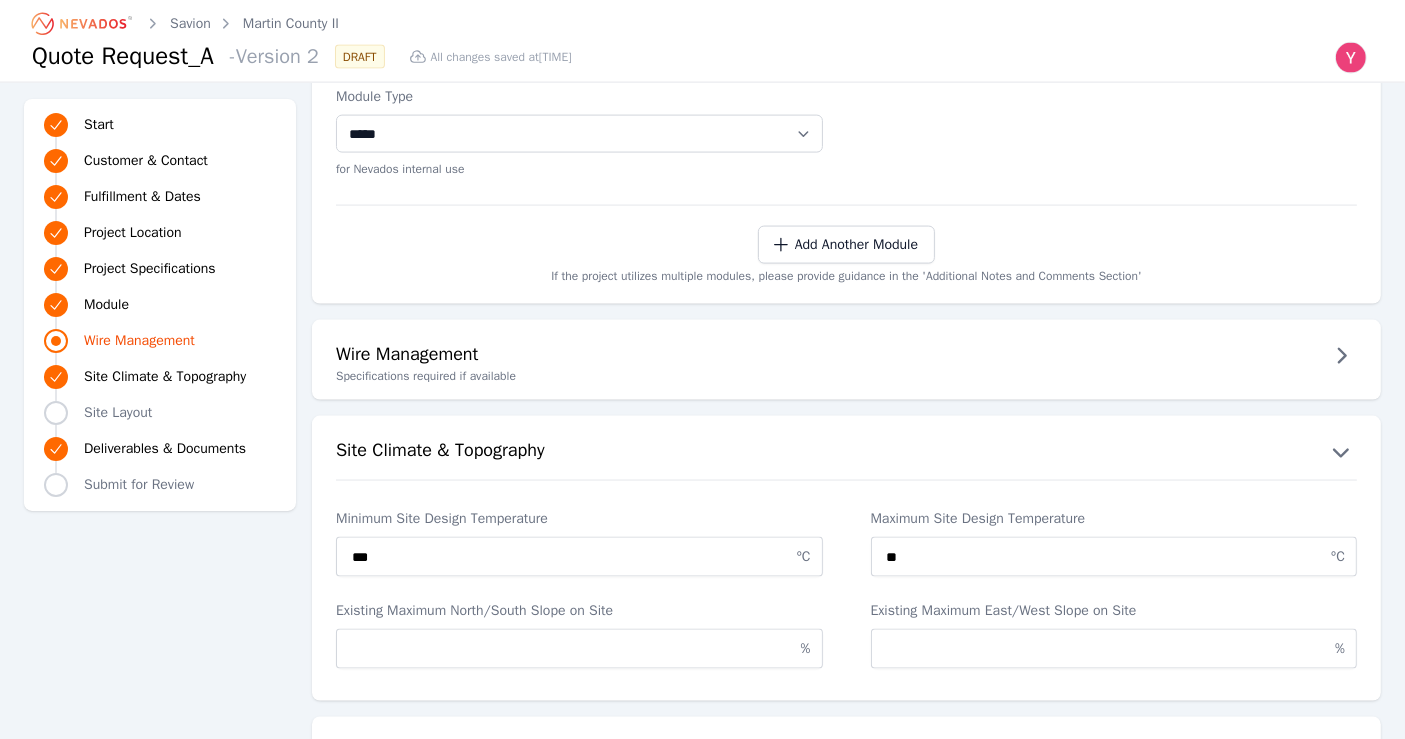 click on "Wire Management Specifications required if available" at bounding box center [846, 360] 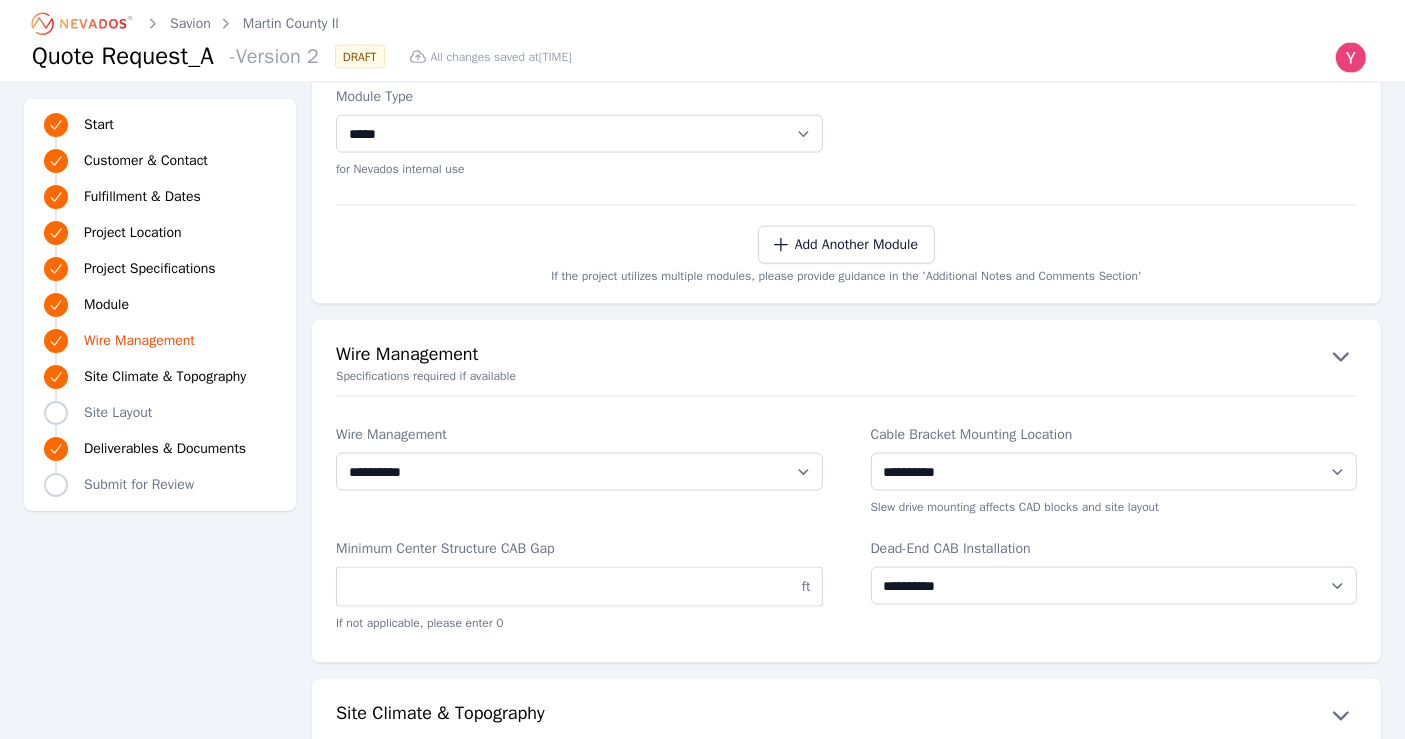 click on "**********" at bounding box center [1114, 484] 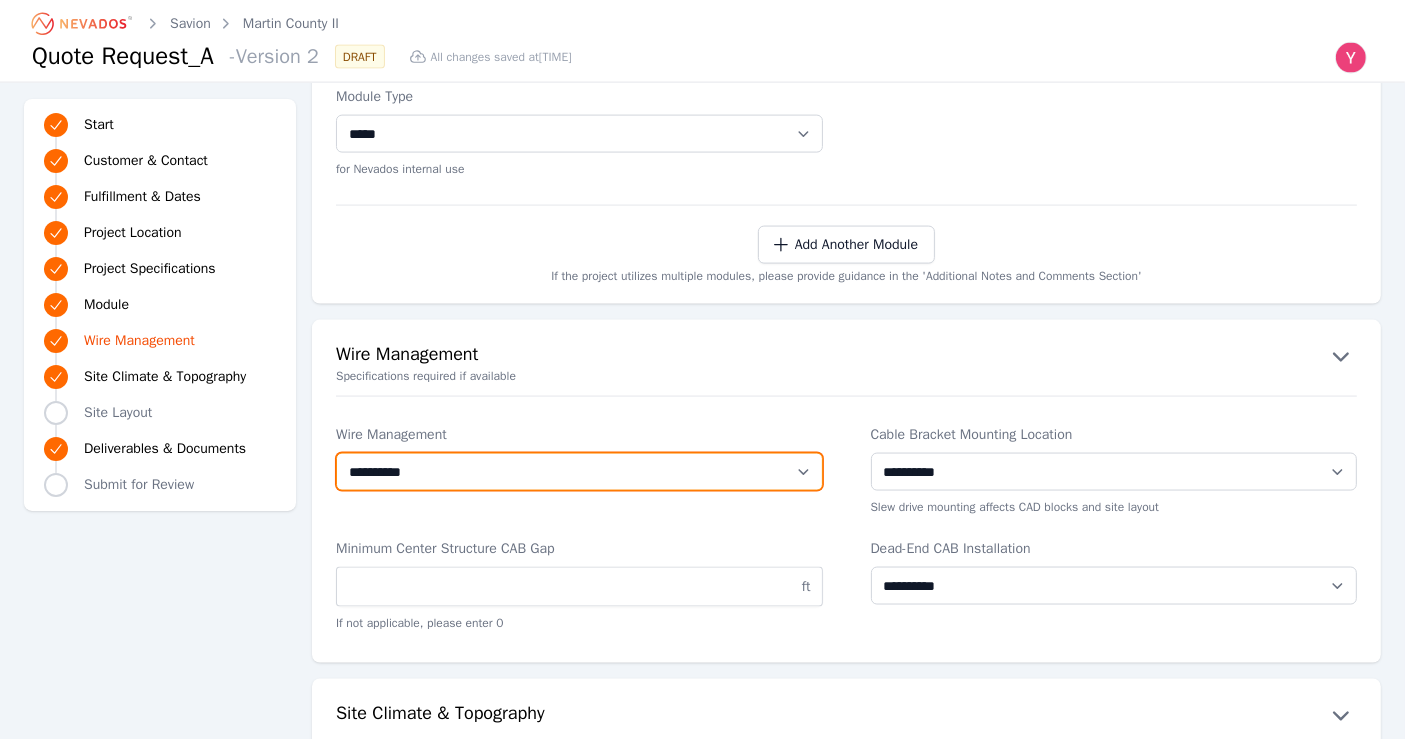 click on "**********" at bounding box center [579, 472] 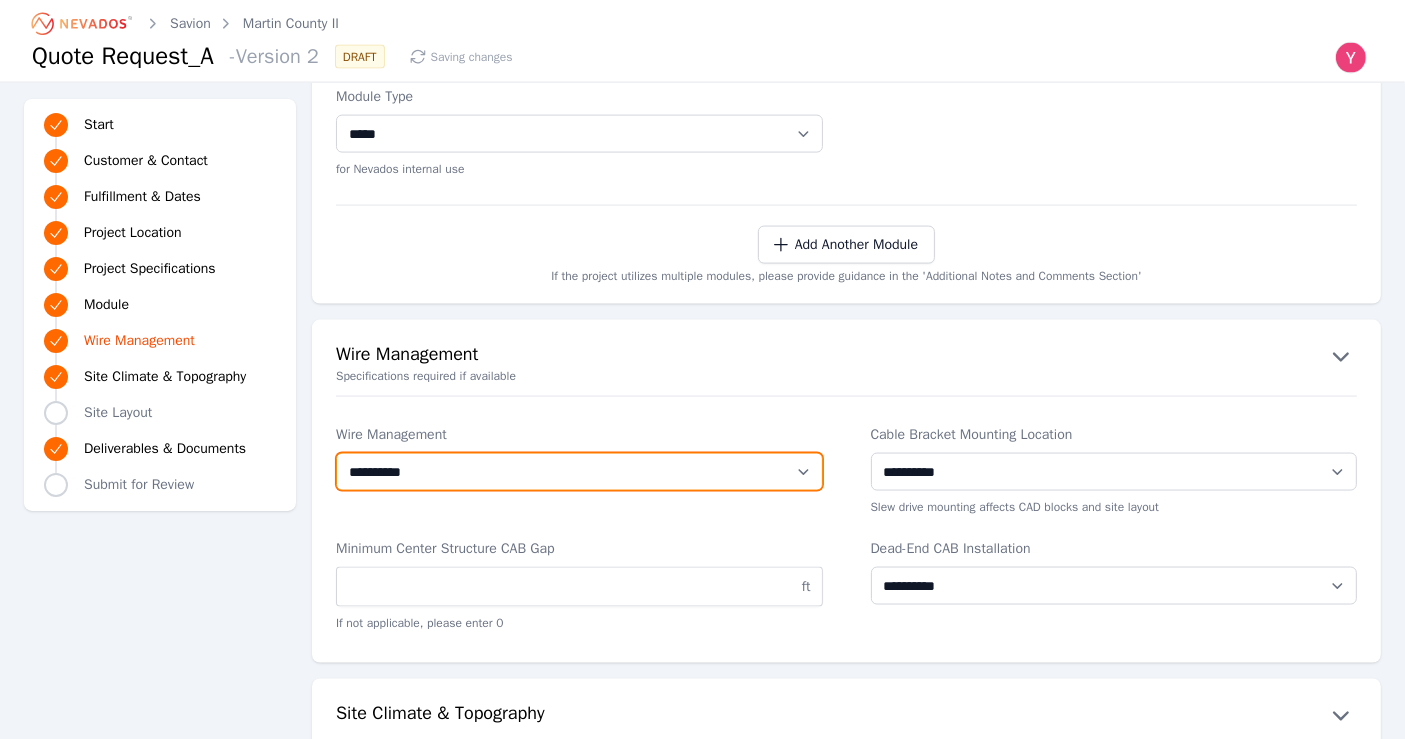 select on "**********" 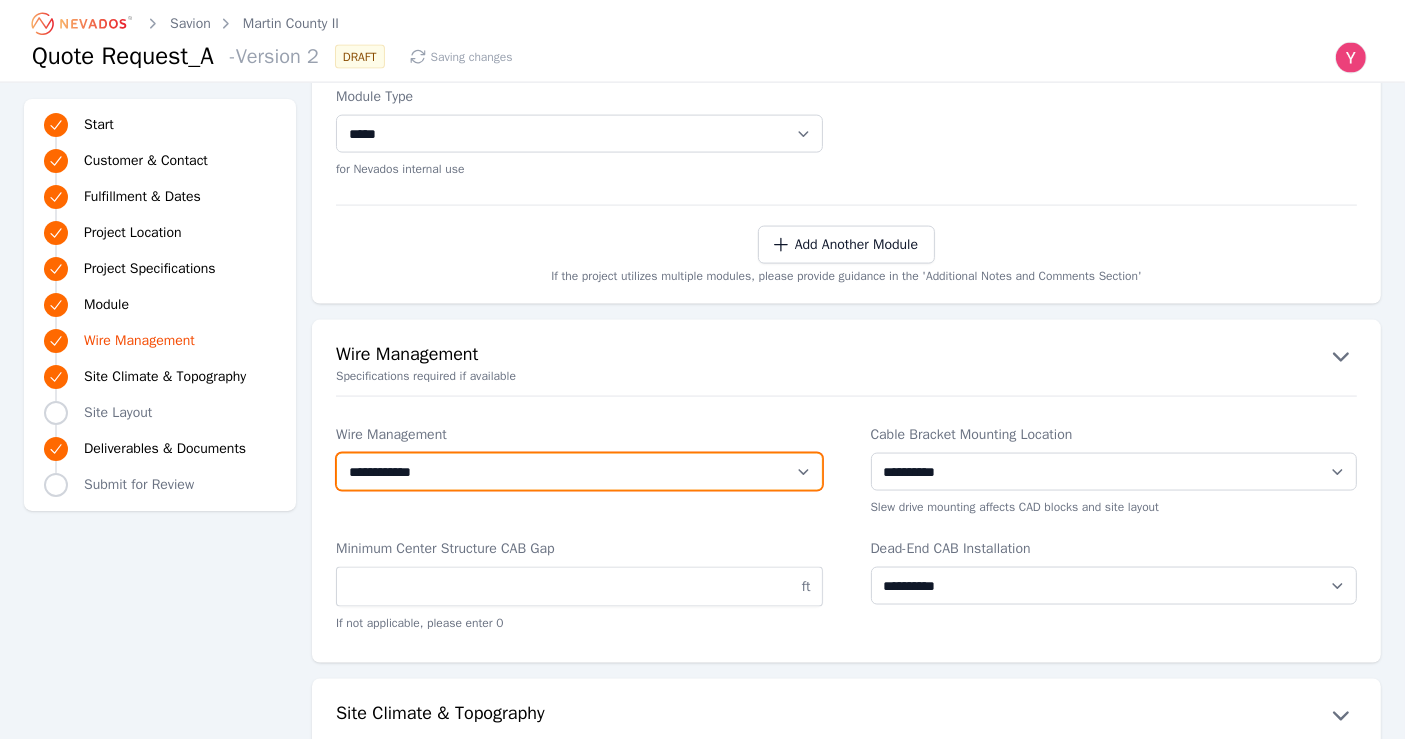click on "**********" at bounding box center (579, 472) 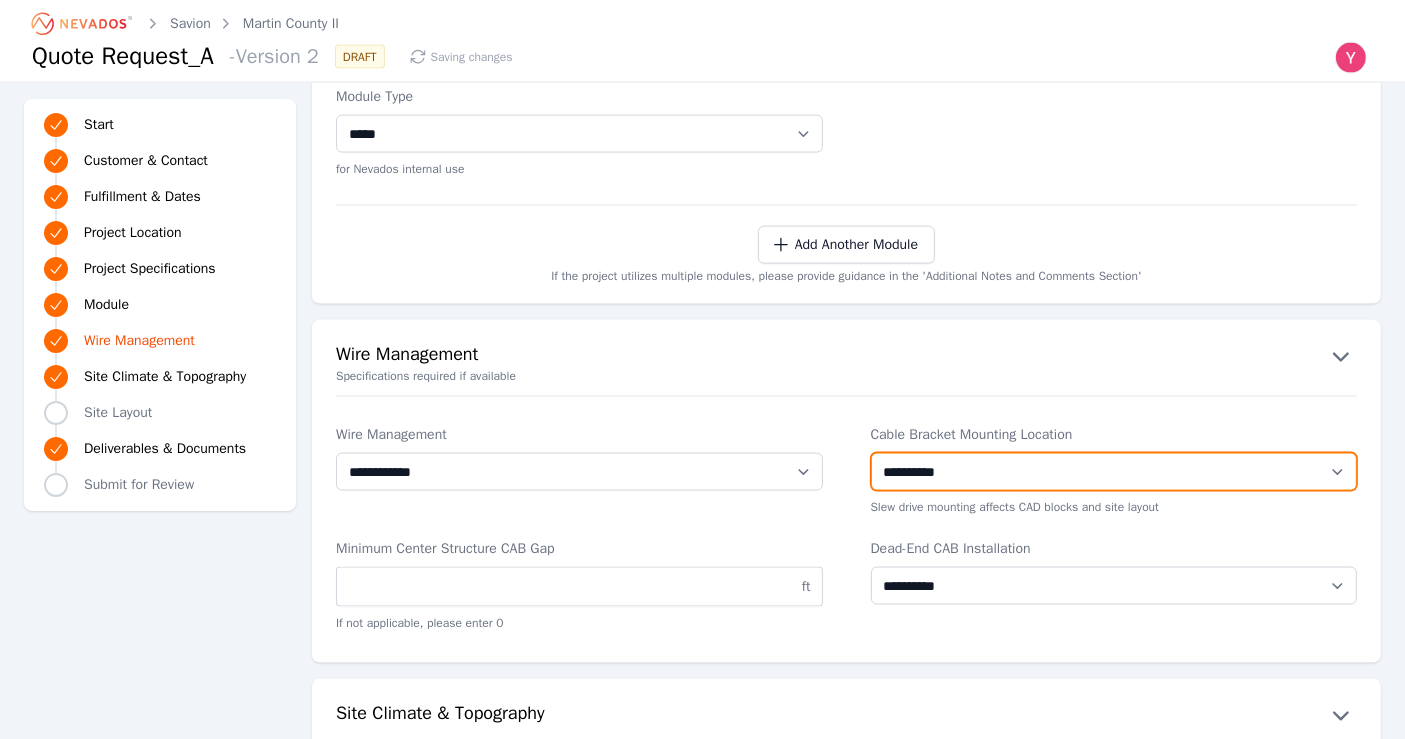 click on "**********" at bounding box center (1114, 472) 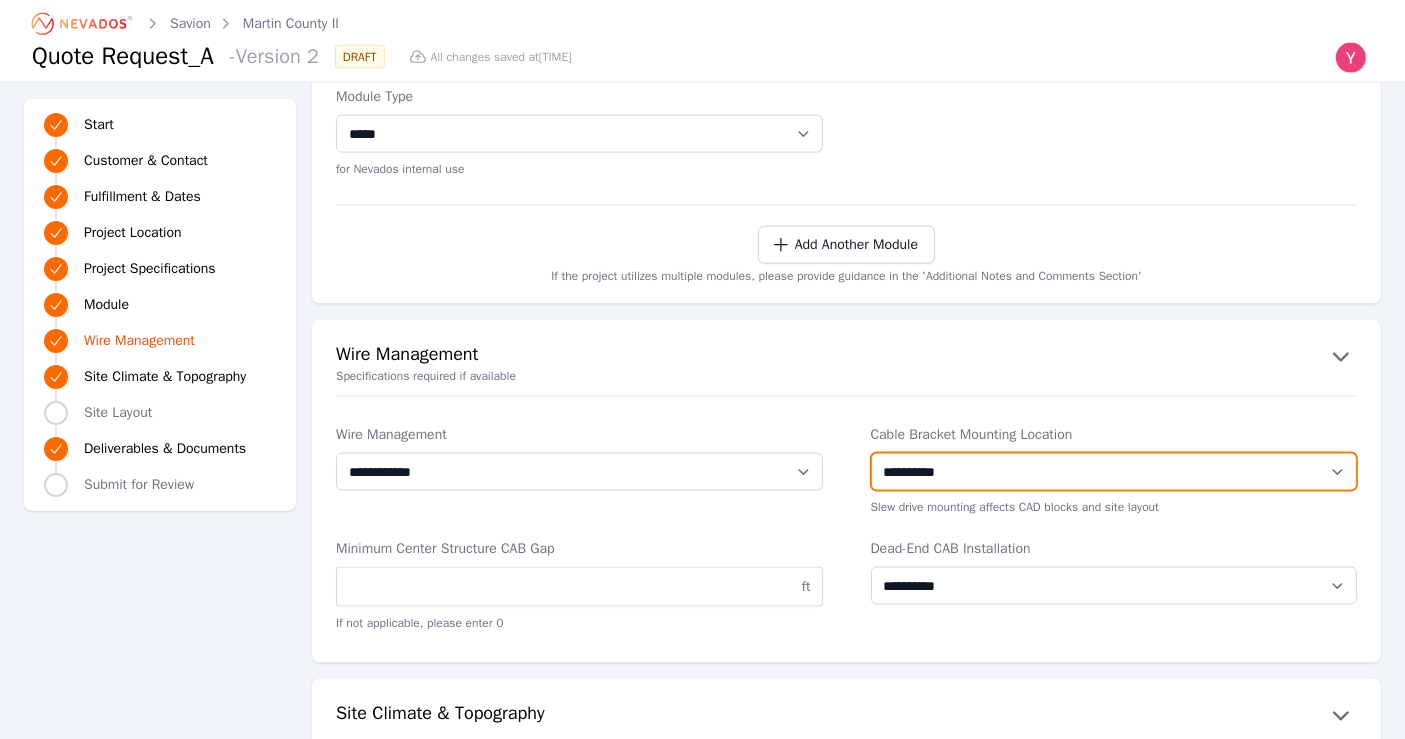 select on "*******" 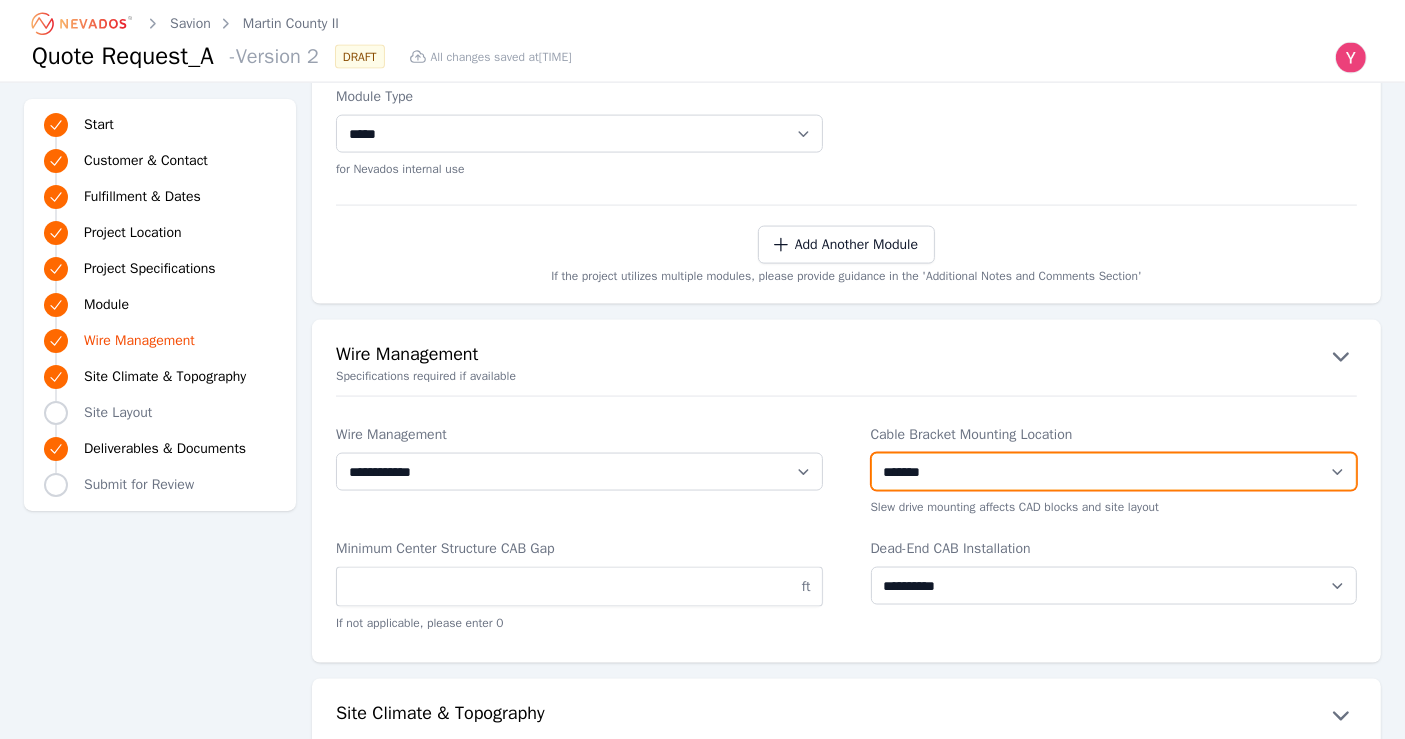 click on "**********" at bounding box center (1114, 472) 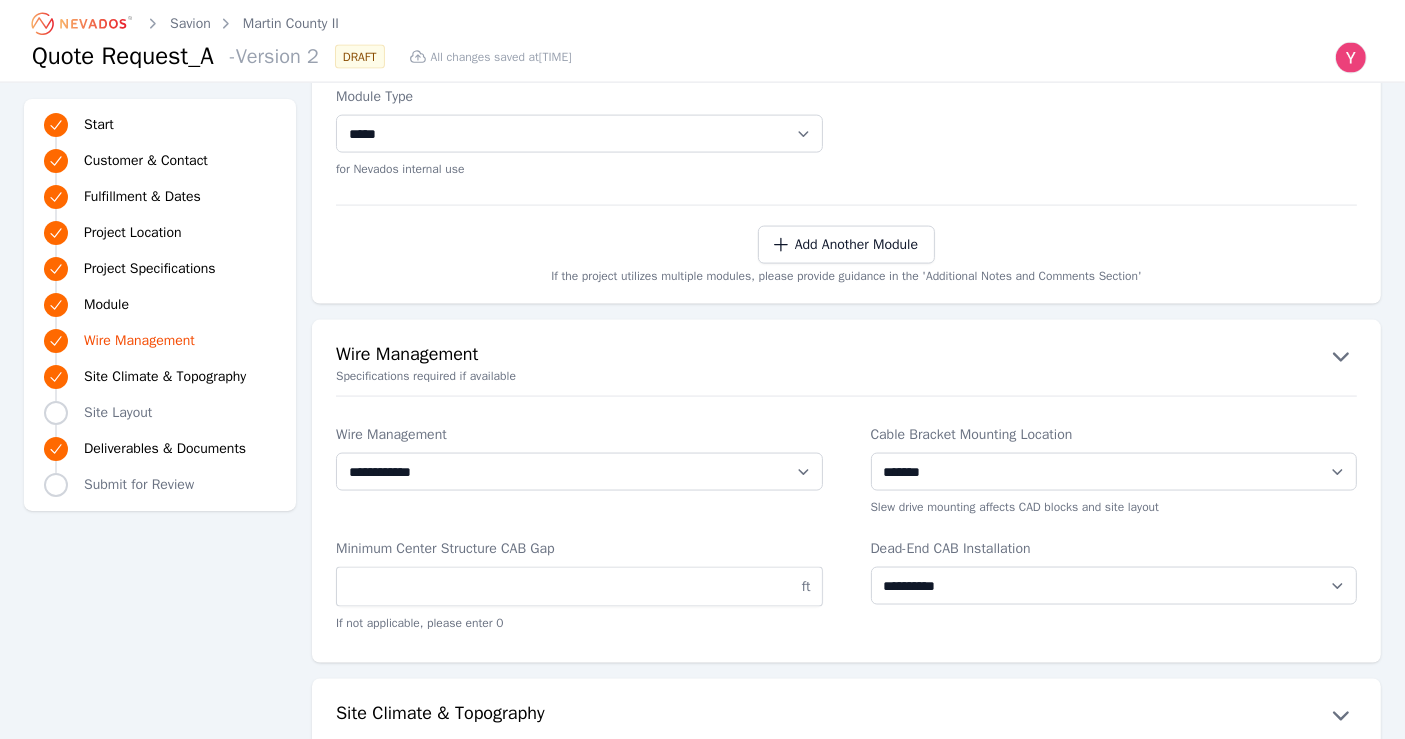 click on "**********" at bounding box center [846, 528] 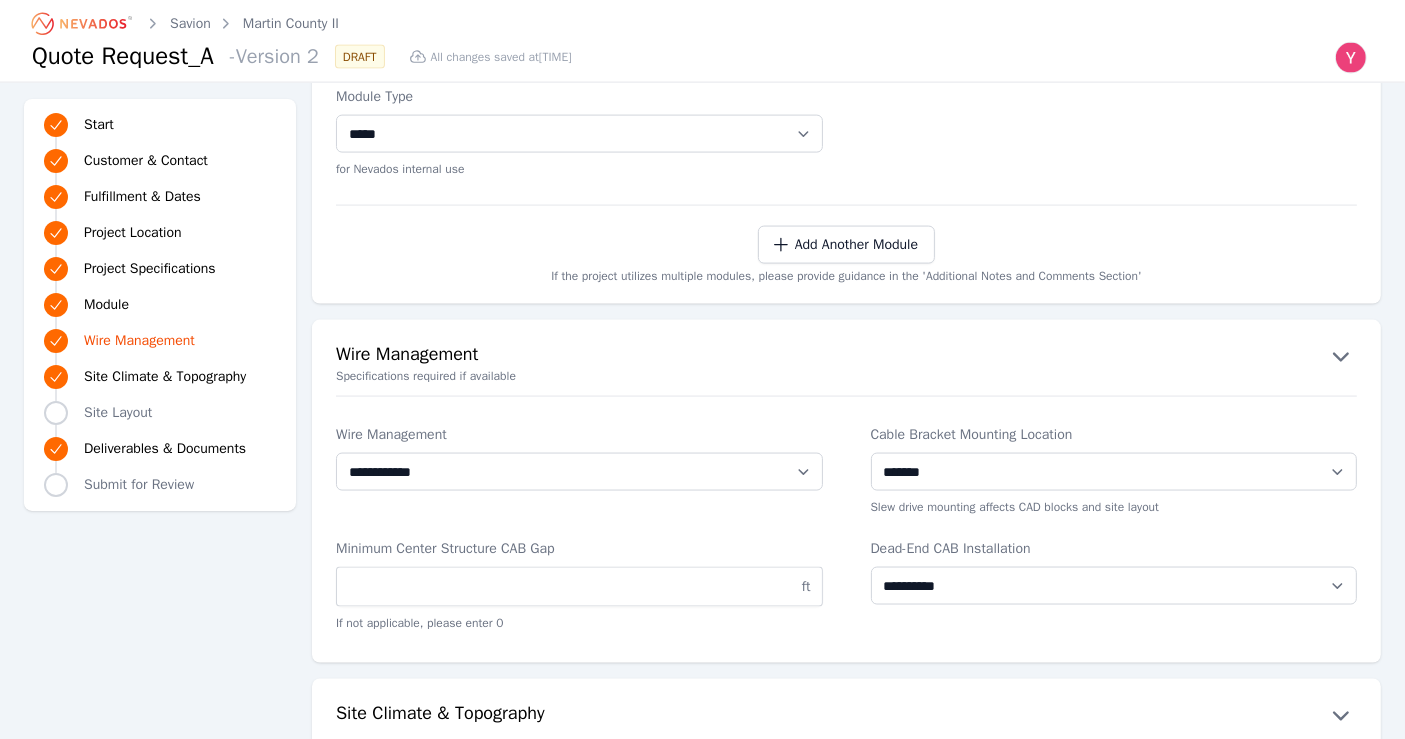 click on "Wire Management" at bounding box center (579, 435) 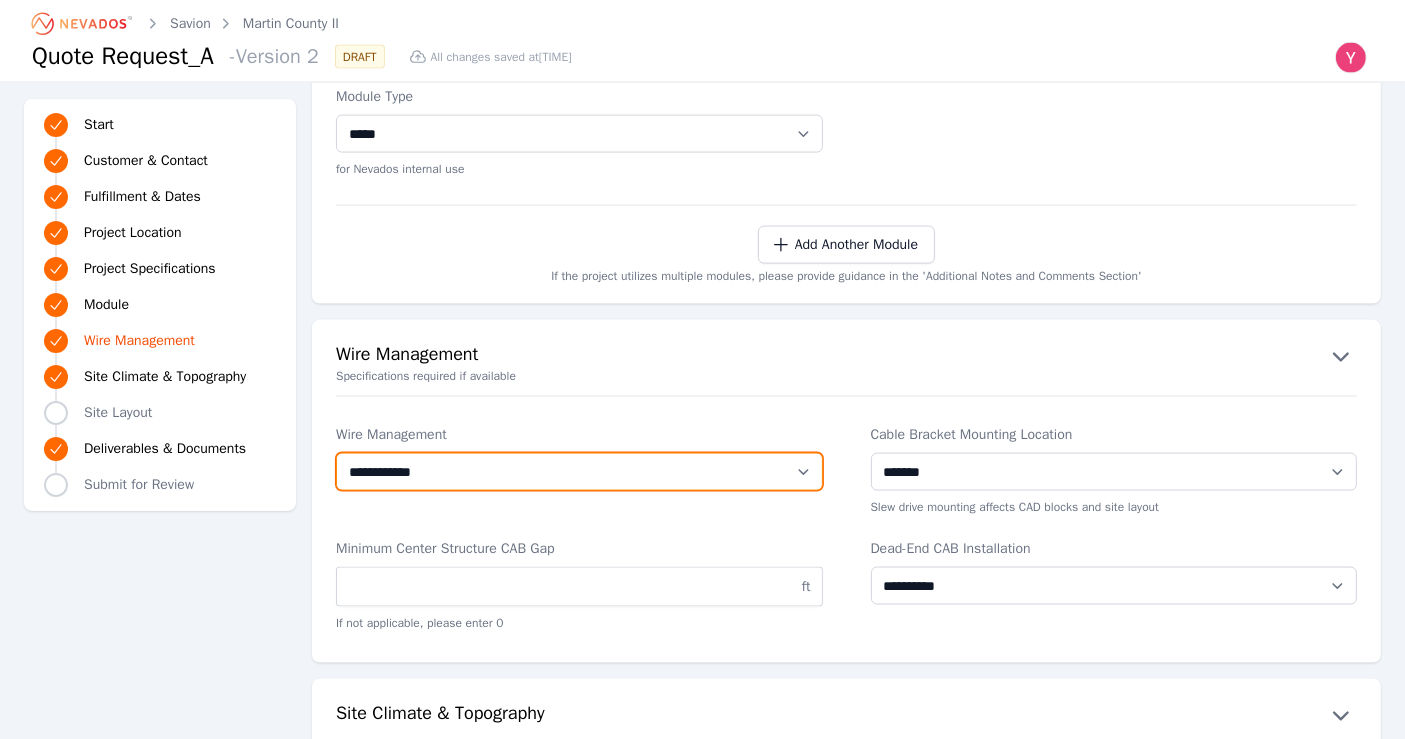 click on "**********" at bounding box center (579, 472) 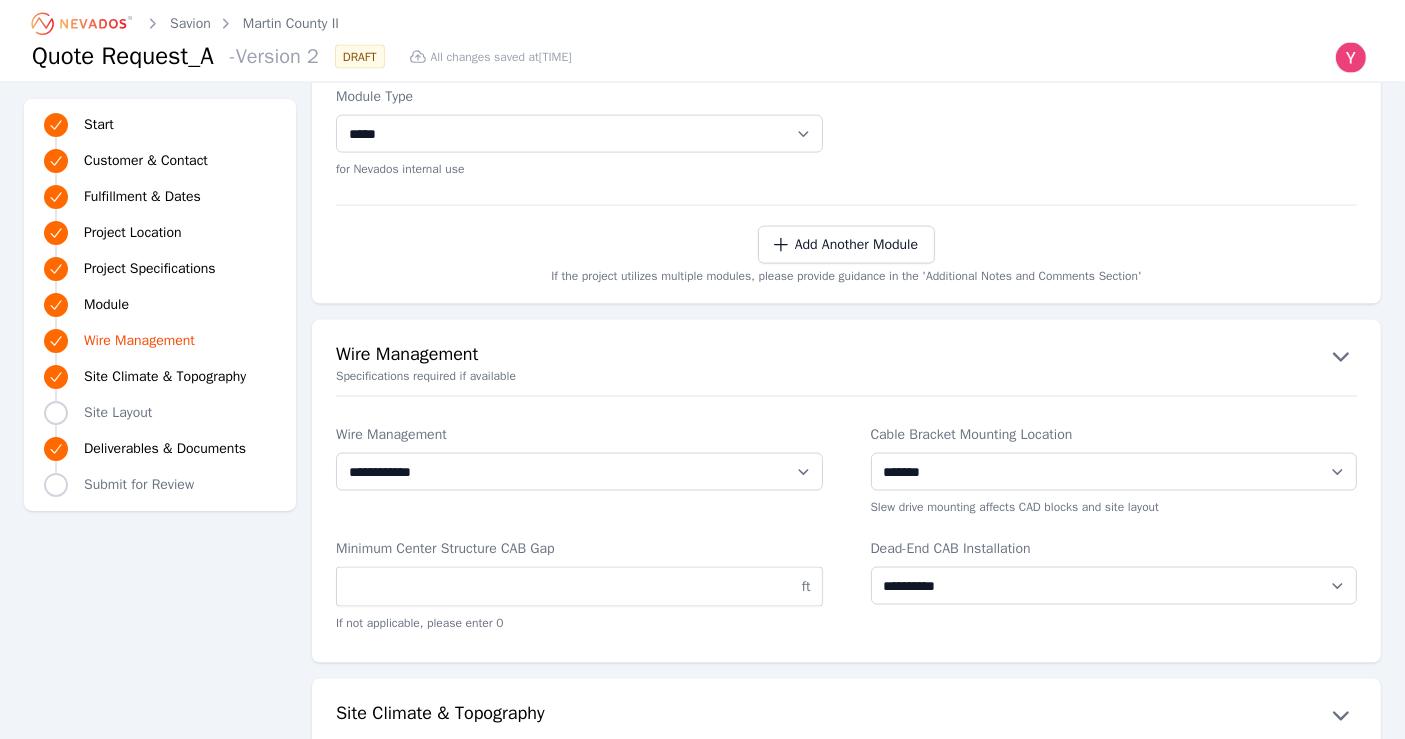 click on "Wire Management" at bounding box center [579, 435] 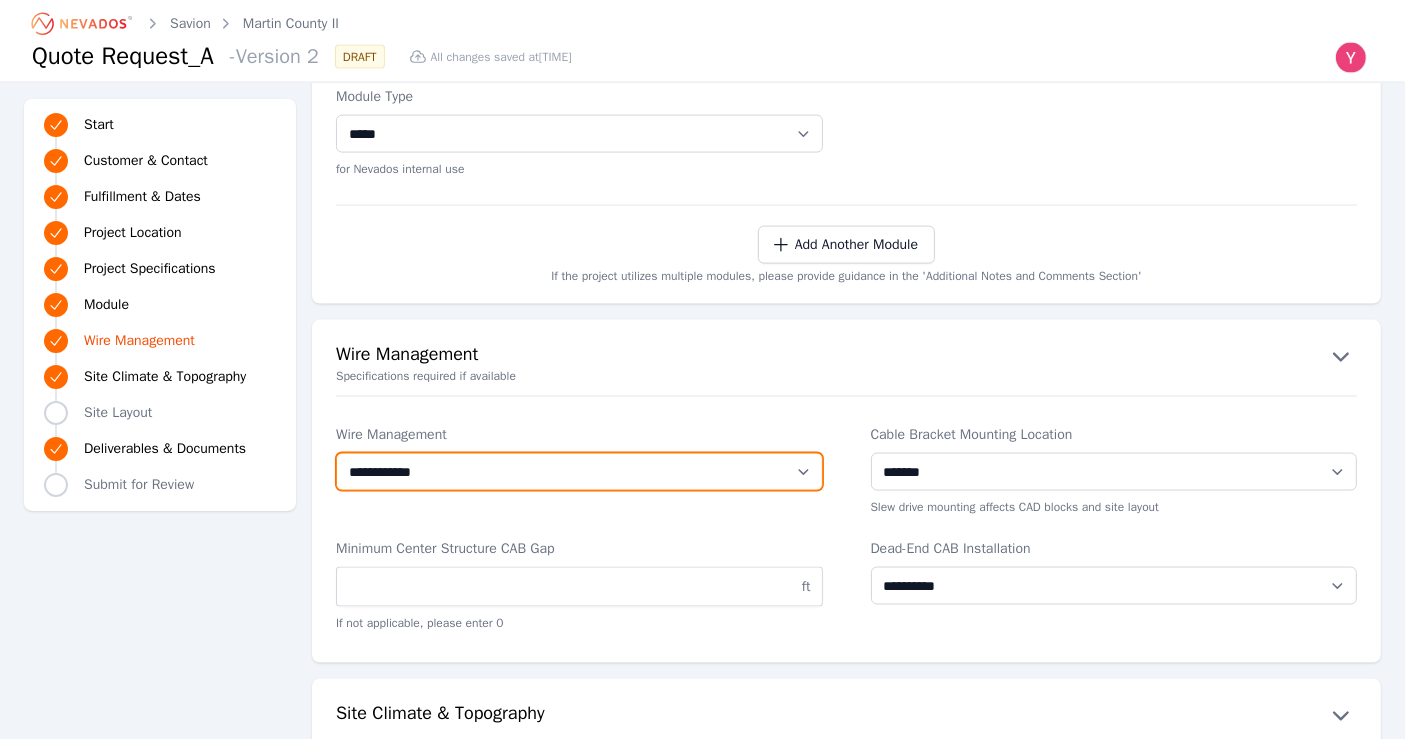 click on "**********" at bounding box center [579, 472] 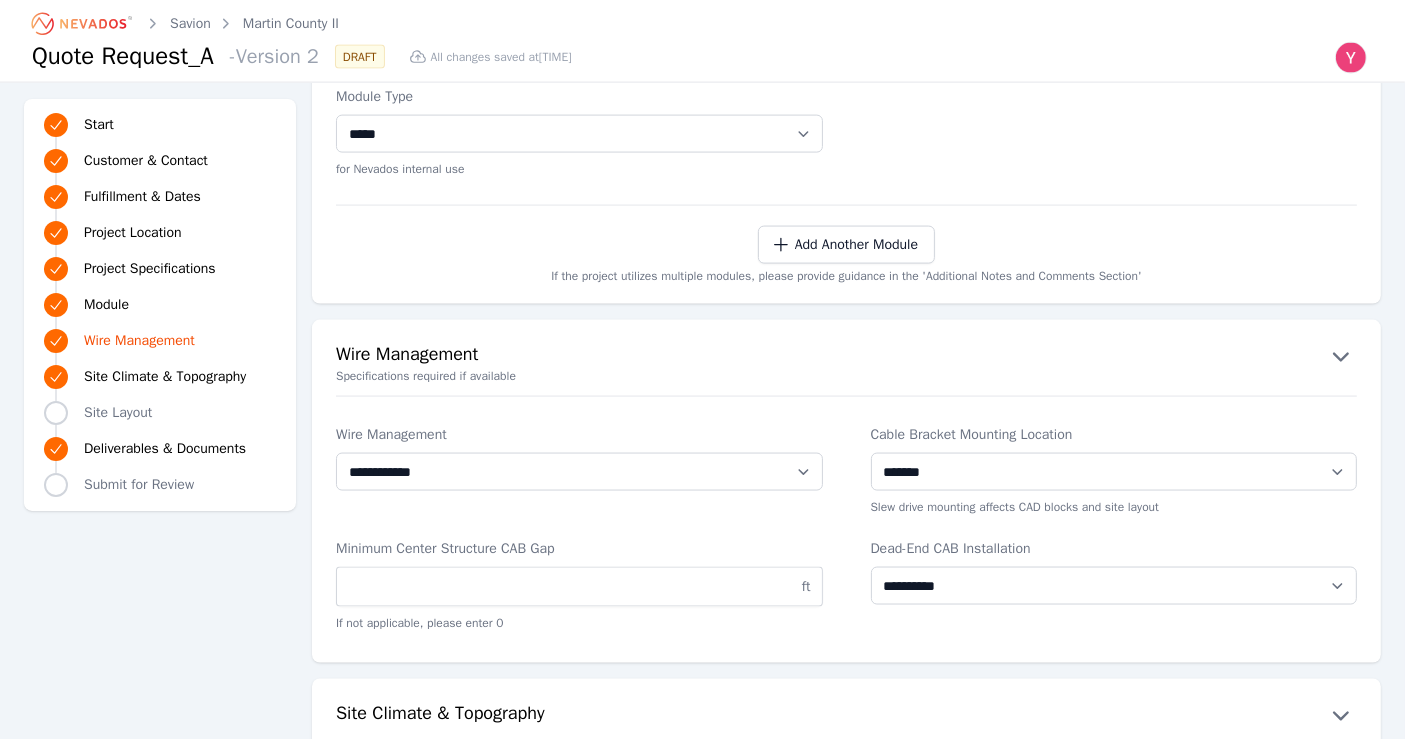 click on "**********" at bounding box center (846, 491) 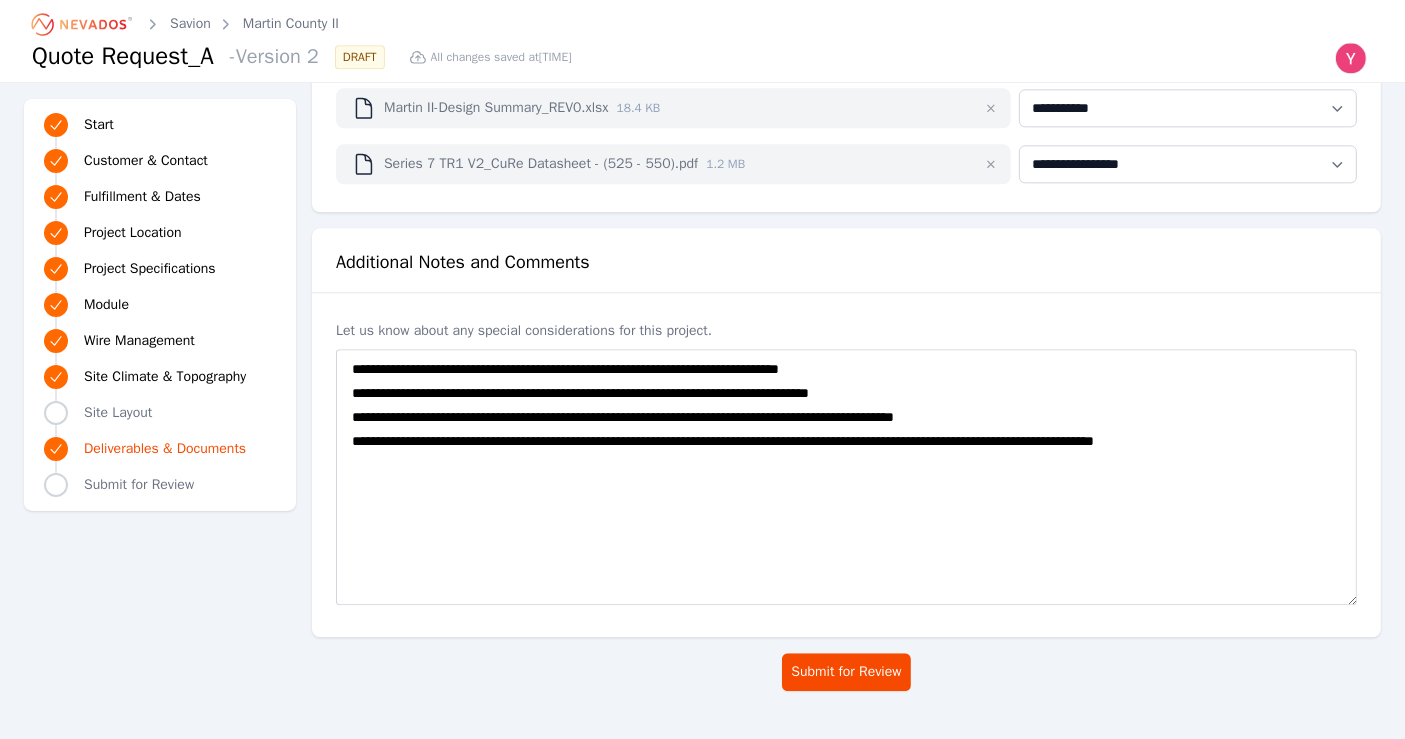 scroll, scrollTop: 4829, scrollLeft: 0, axis: vertical 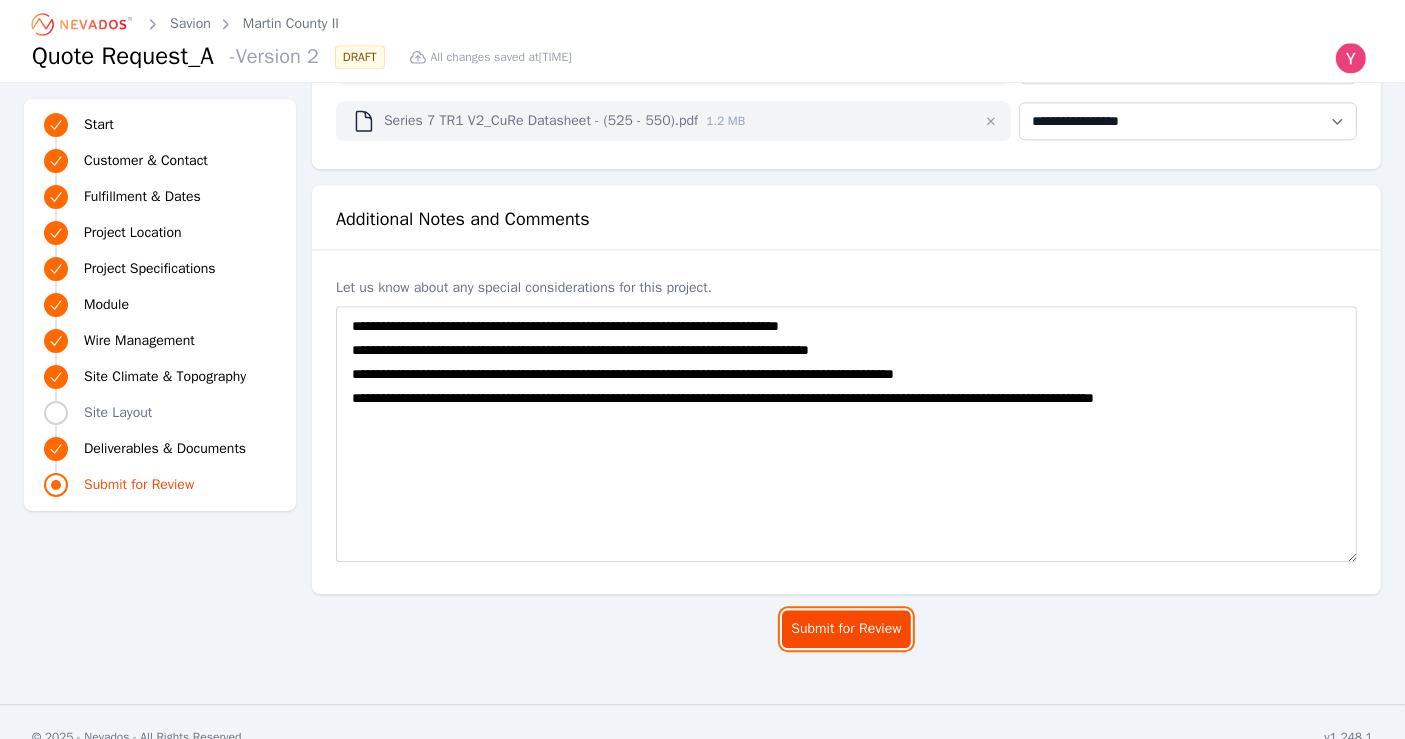 click on "Submit for Review" at bounding box center [846, 629] 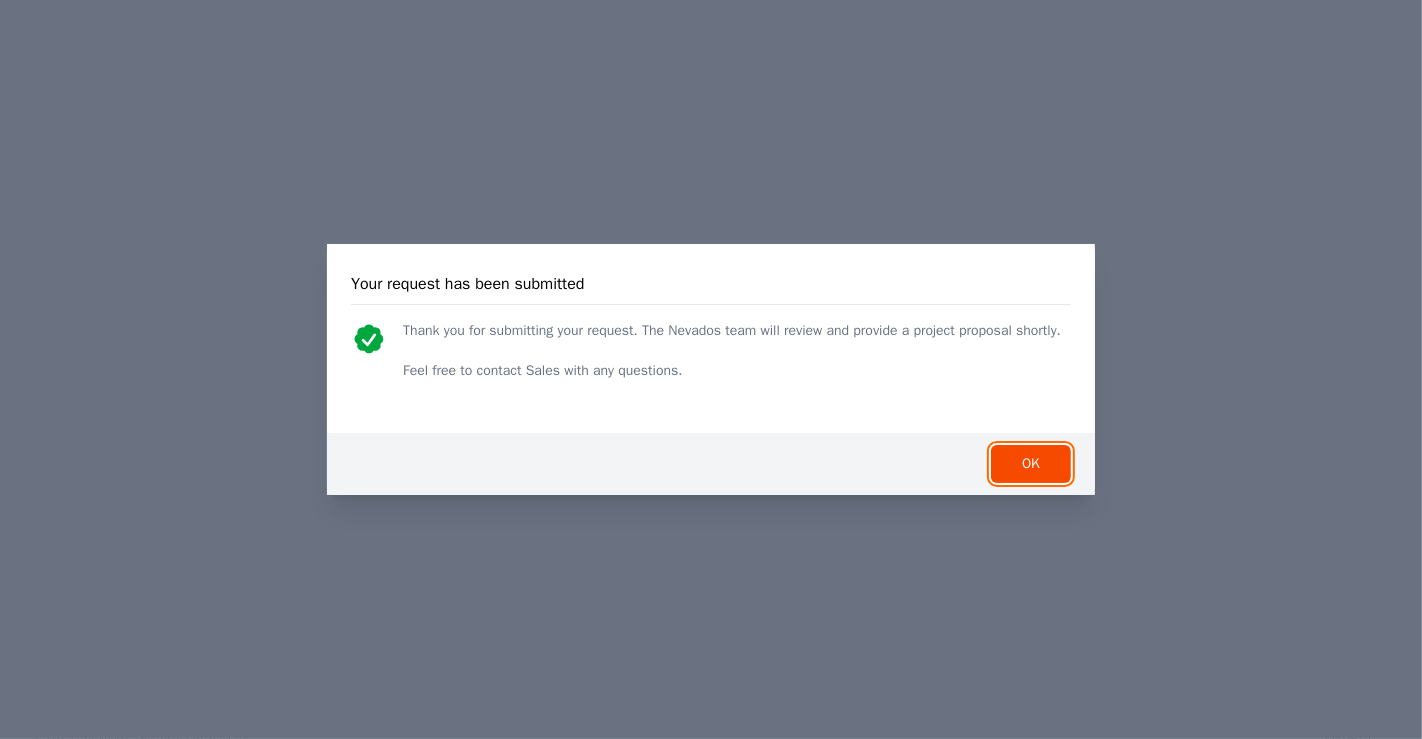 click on "OK" at bounding box center (1031, 464) 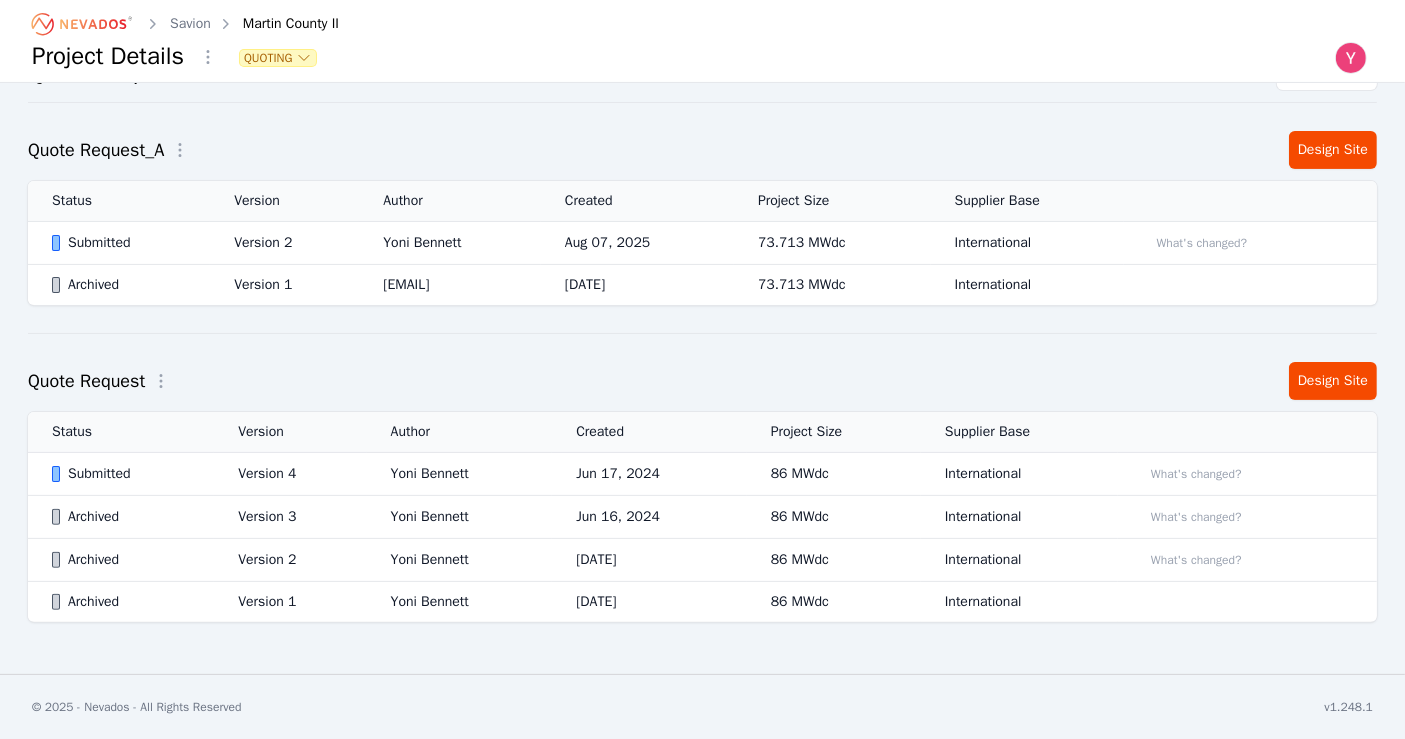 scroll, scrollTop: 0, scrollLeft: 0, axis: both 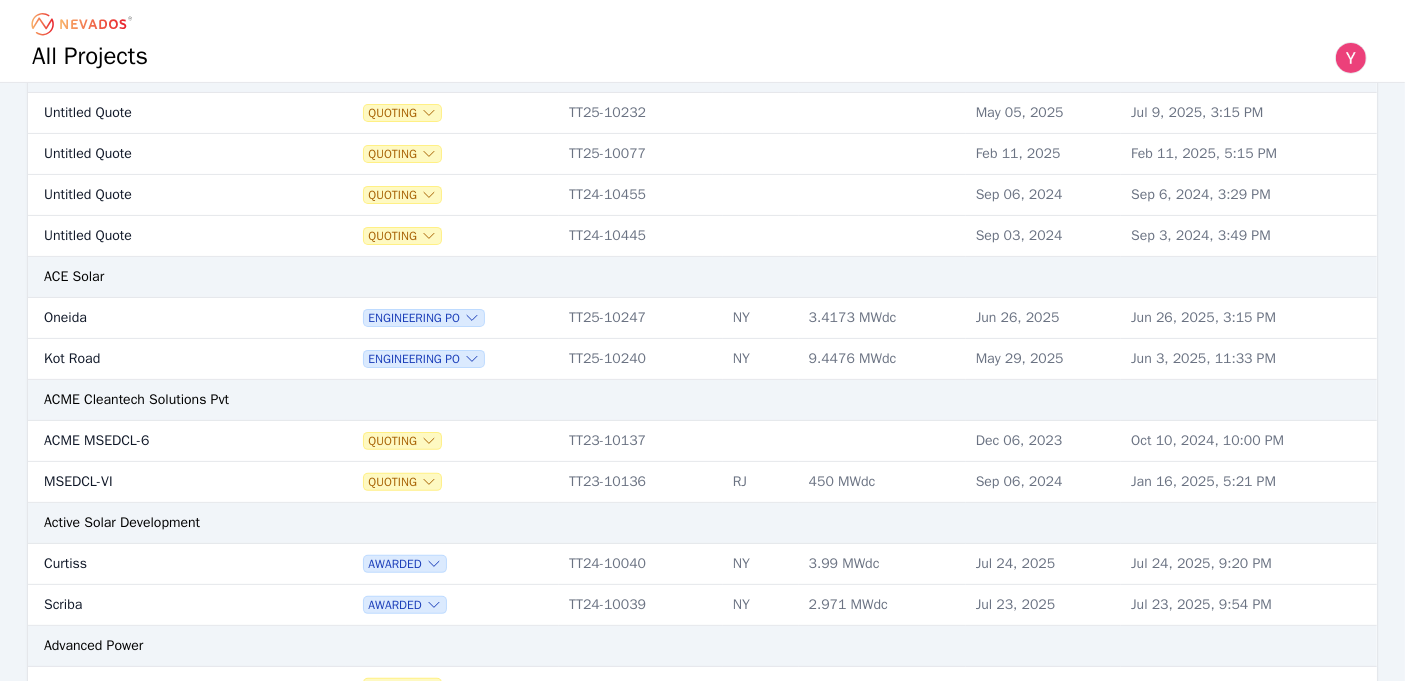 click on "Kot Road" at bounding box center [173, 359] 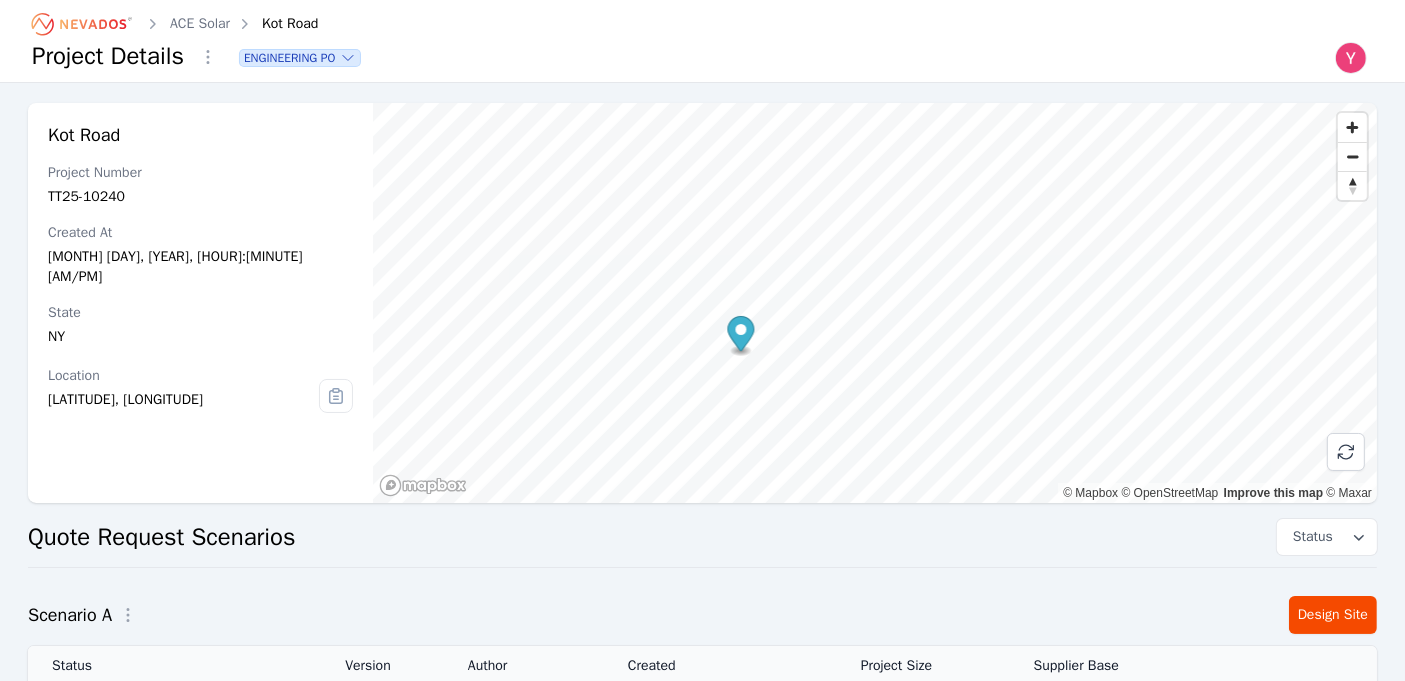 scroll, scrollTop: 197, scrollLeft: 0, axis: vertical 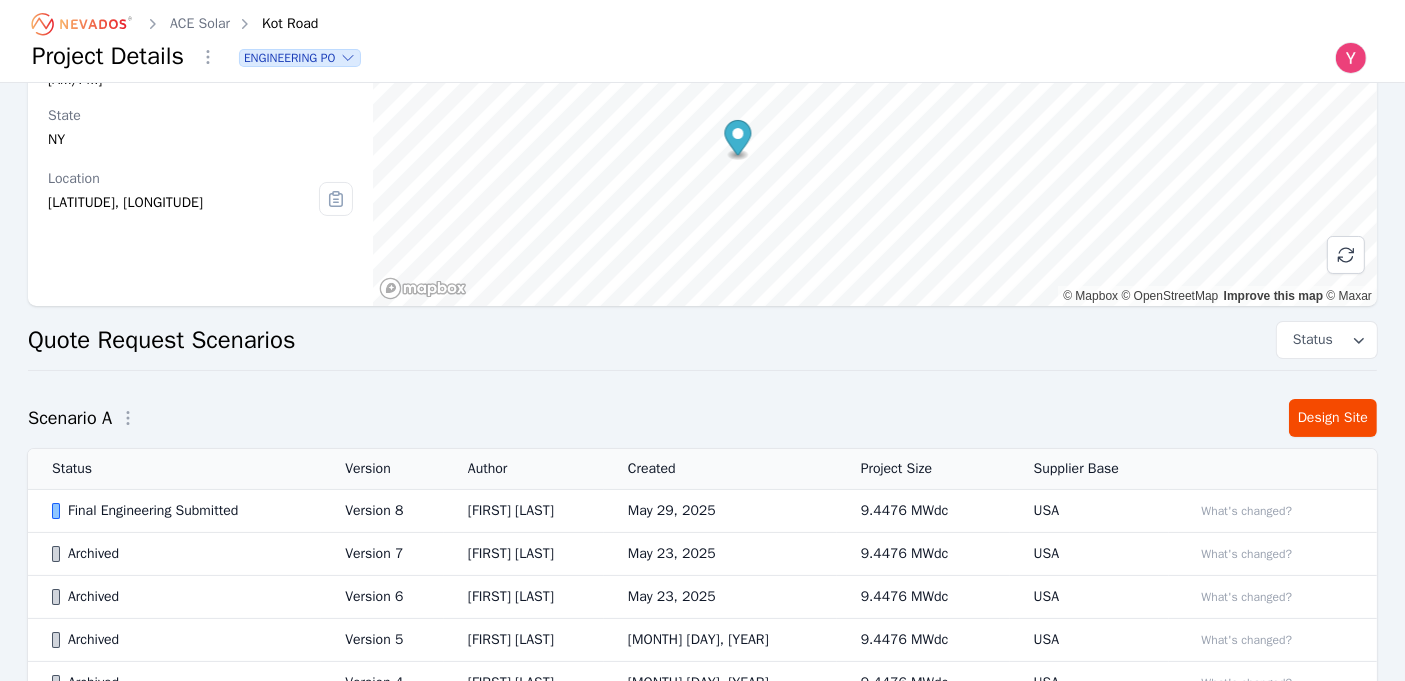 click on "Version 8" at bounding box center [382, 511] 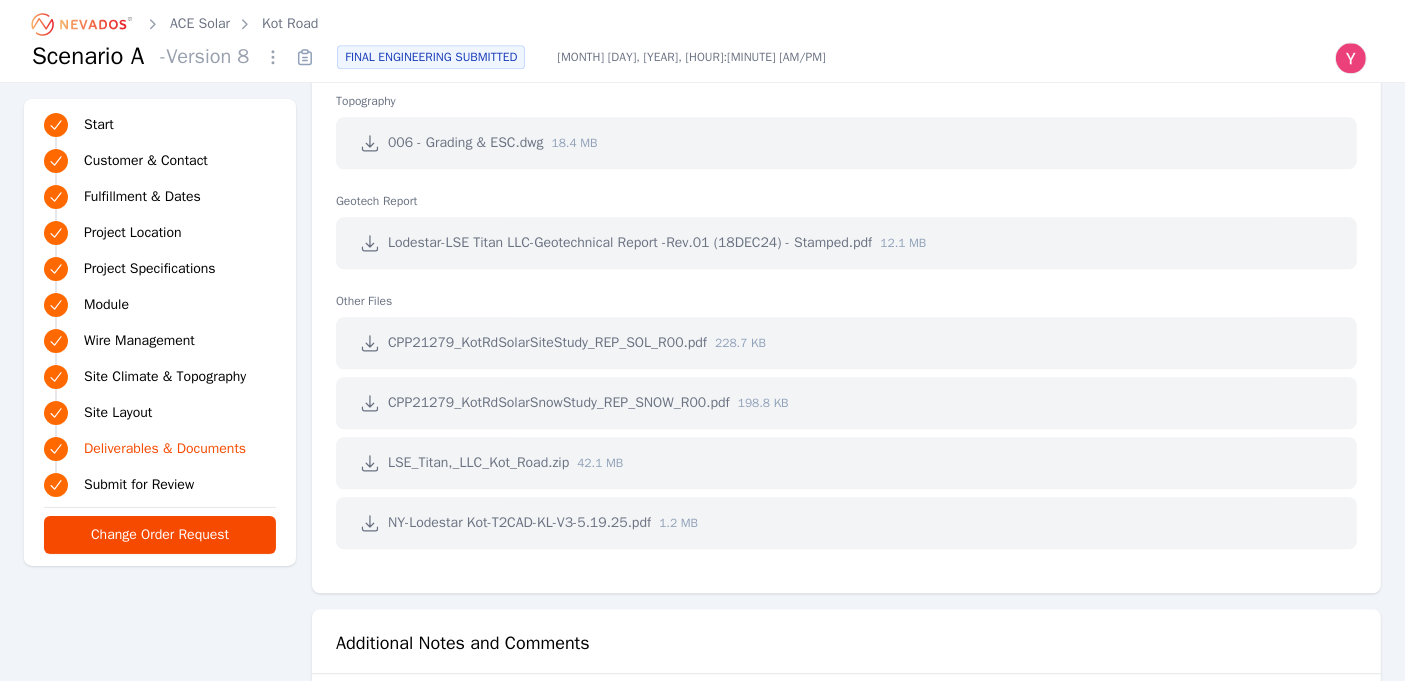 scroll, scrollTop: 5394, scrollLeft: 0, axis: vertical 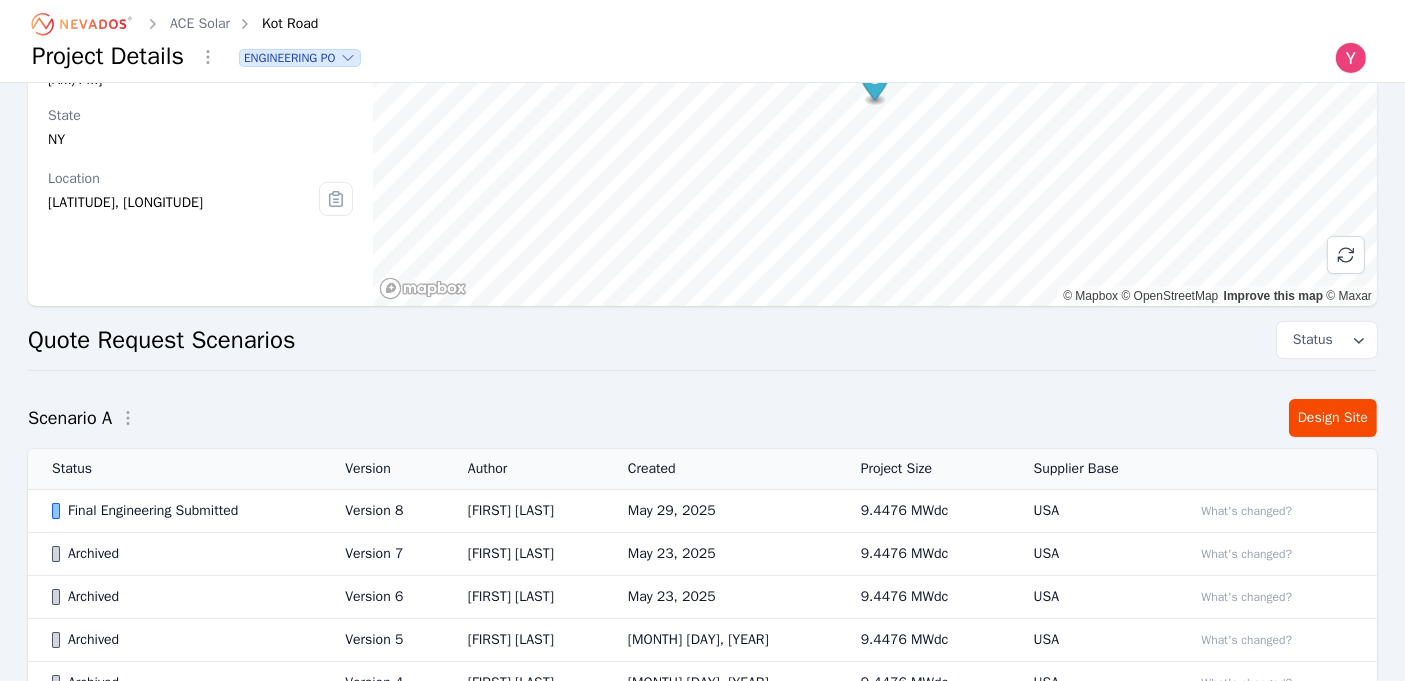 click 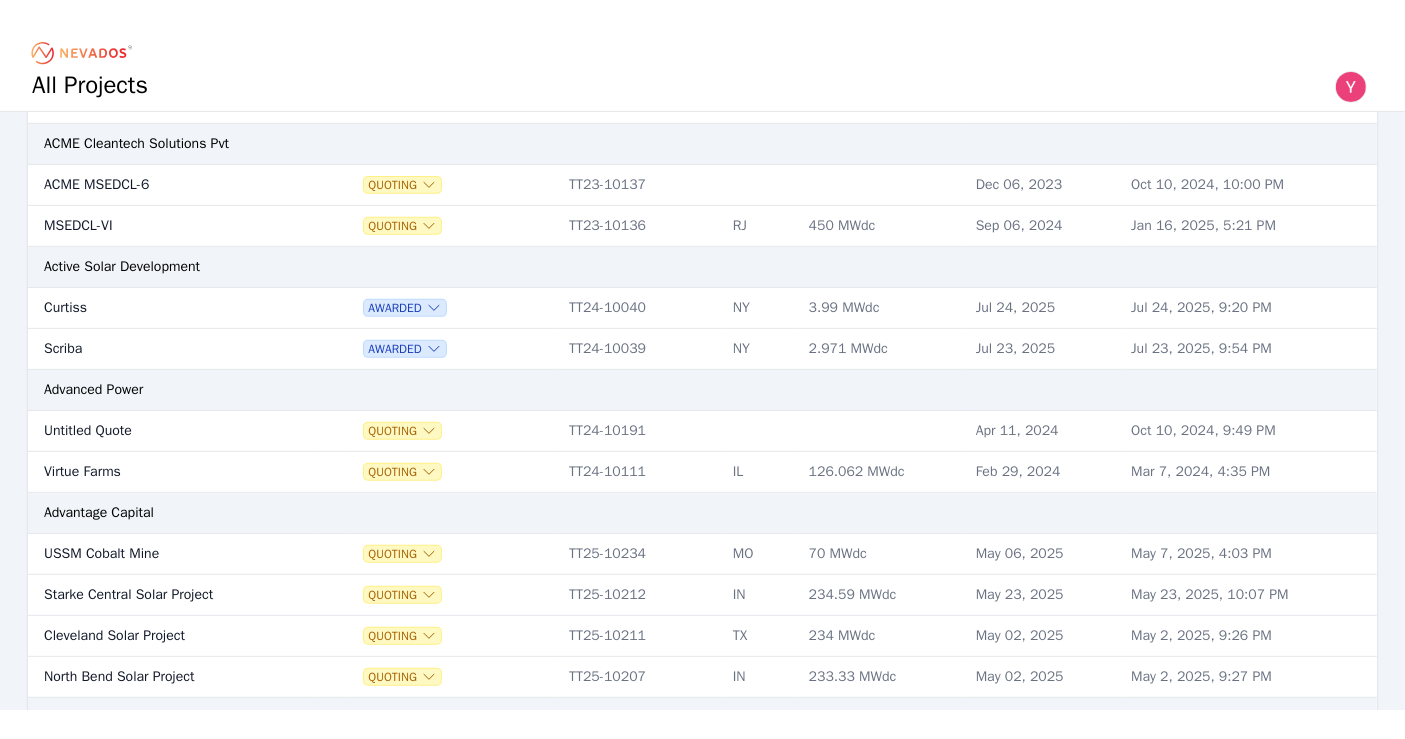 scroll, scrollTop: 824, scrollLeft: 0, axis: vertical 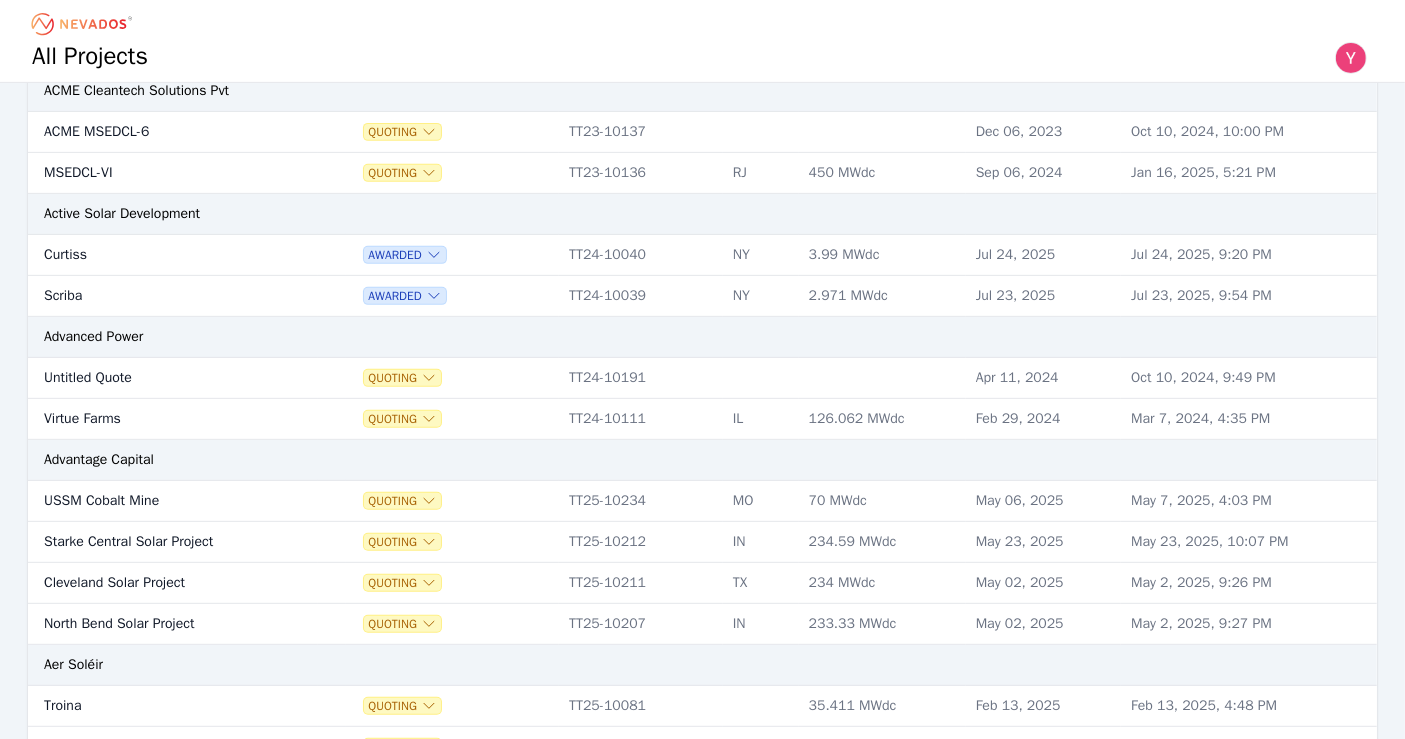 click on "Jul 24, 2025, 9:20 PM" at bounding box center [1249, 255] 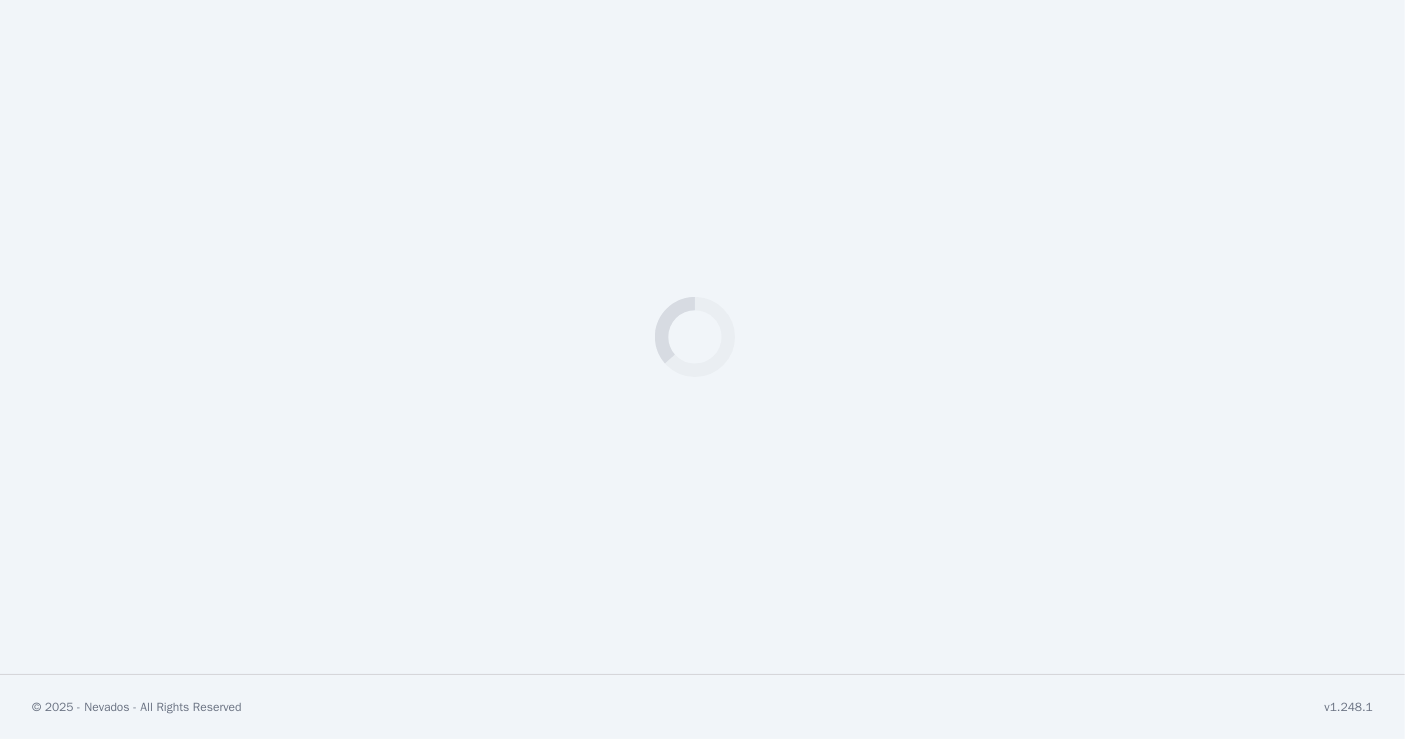 scroll, scrollTop: 0, scrollLeft: 0, axis: both 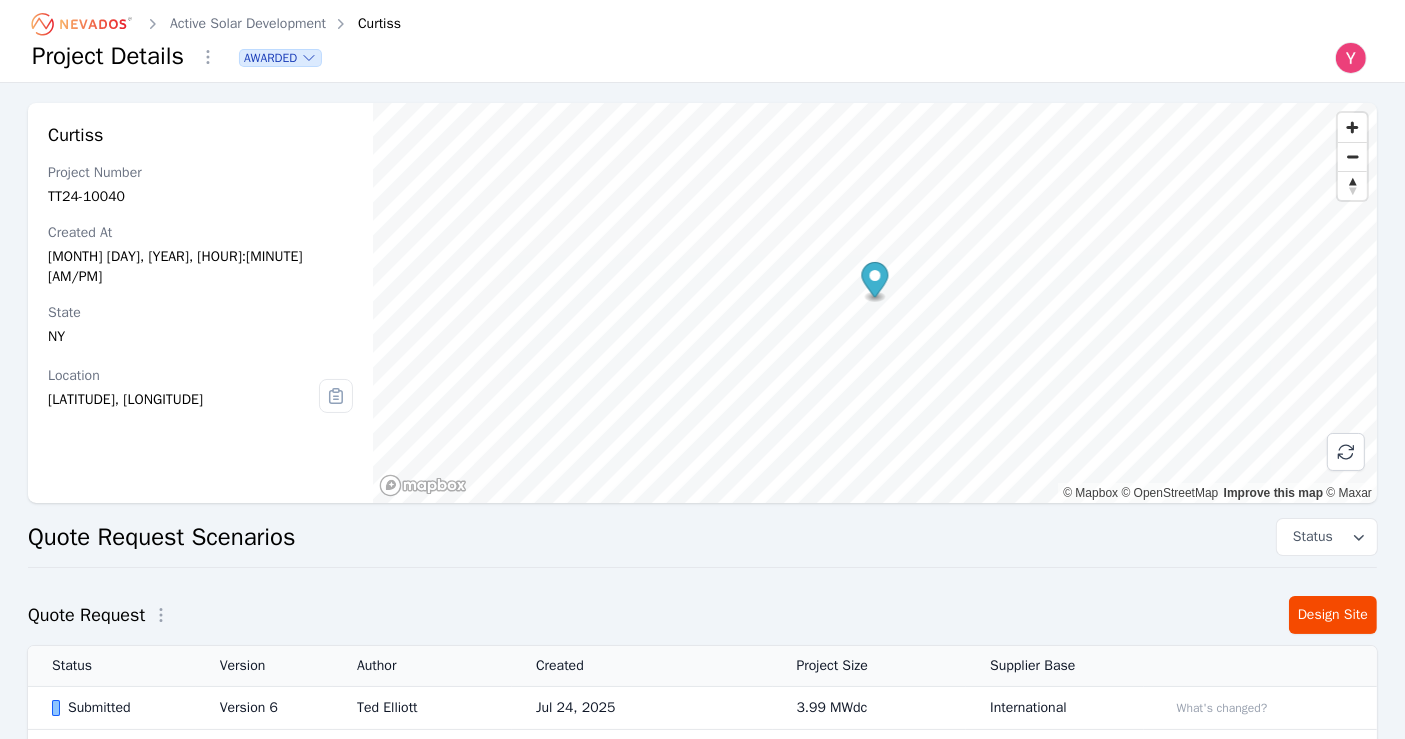 click 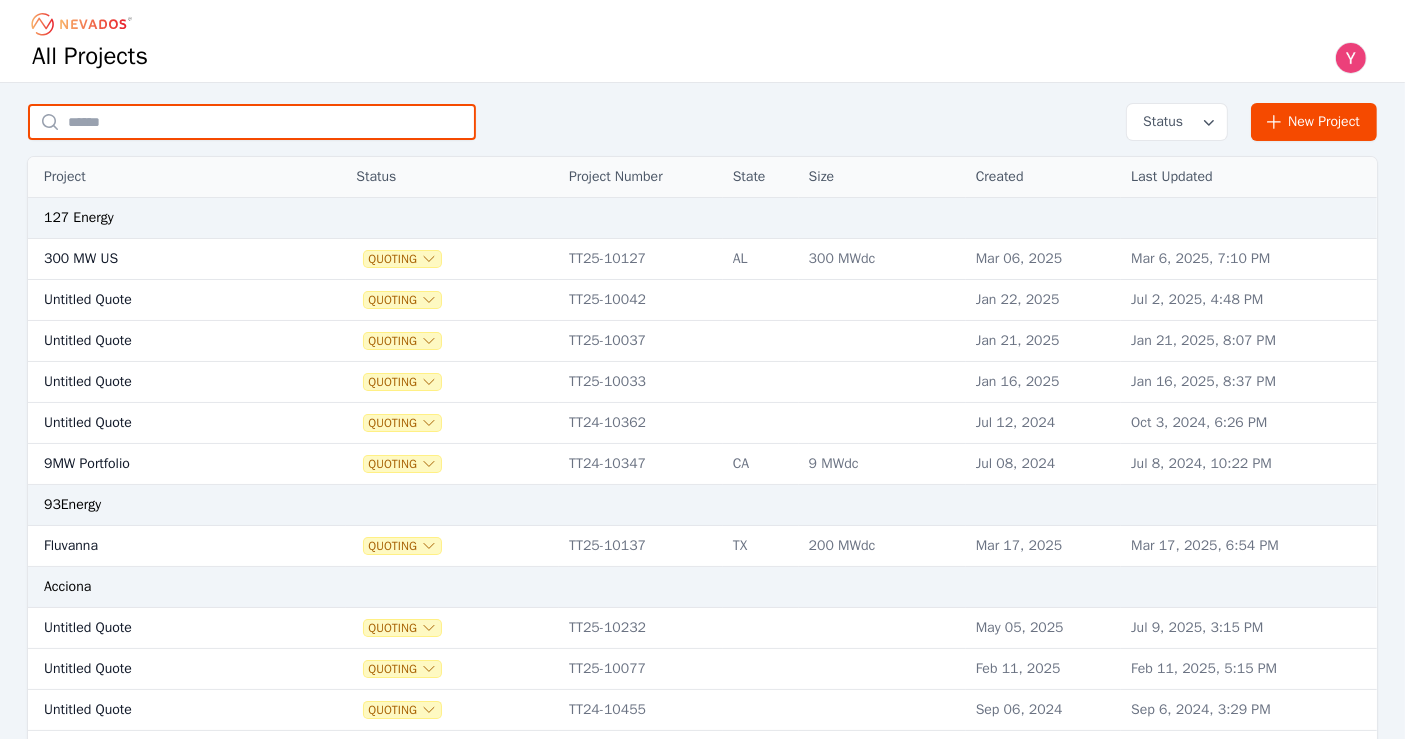 click at bounding box center (252, 122) 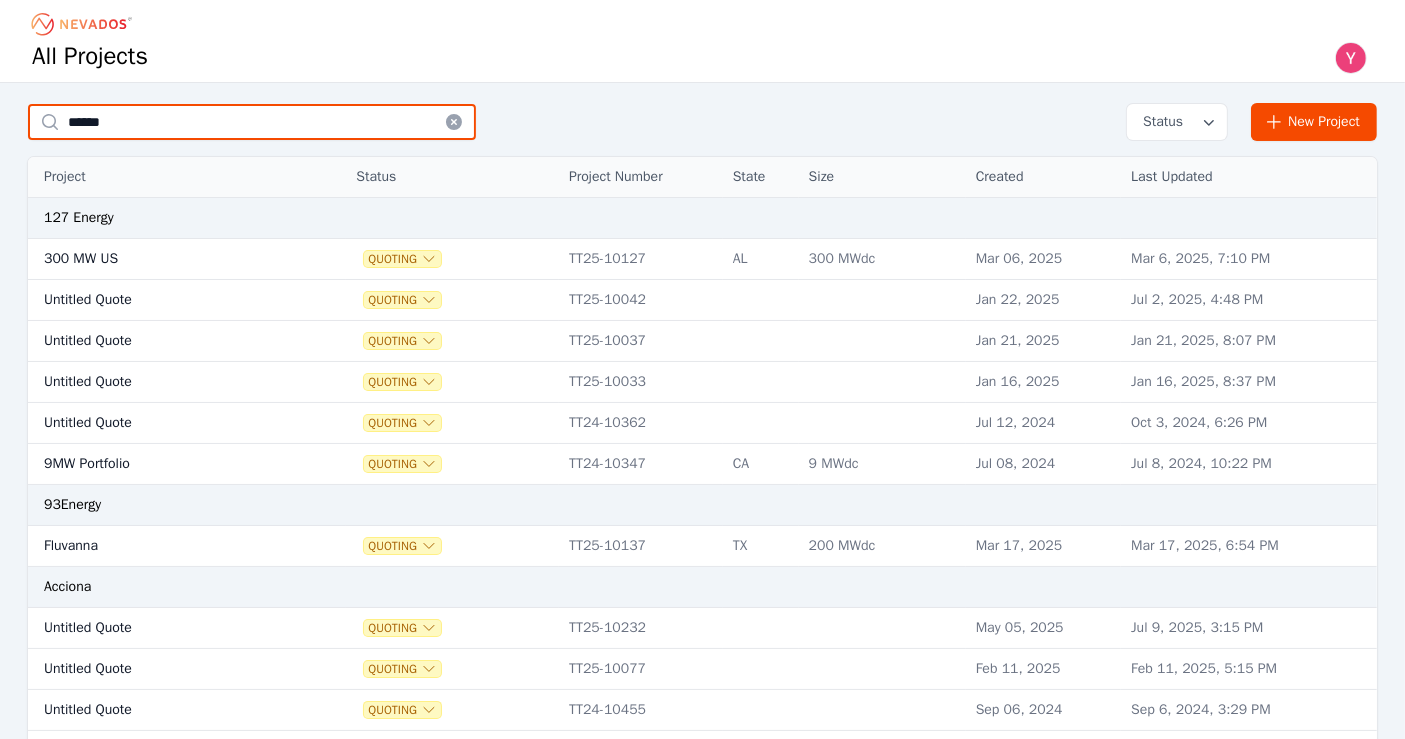 type on "******" 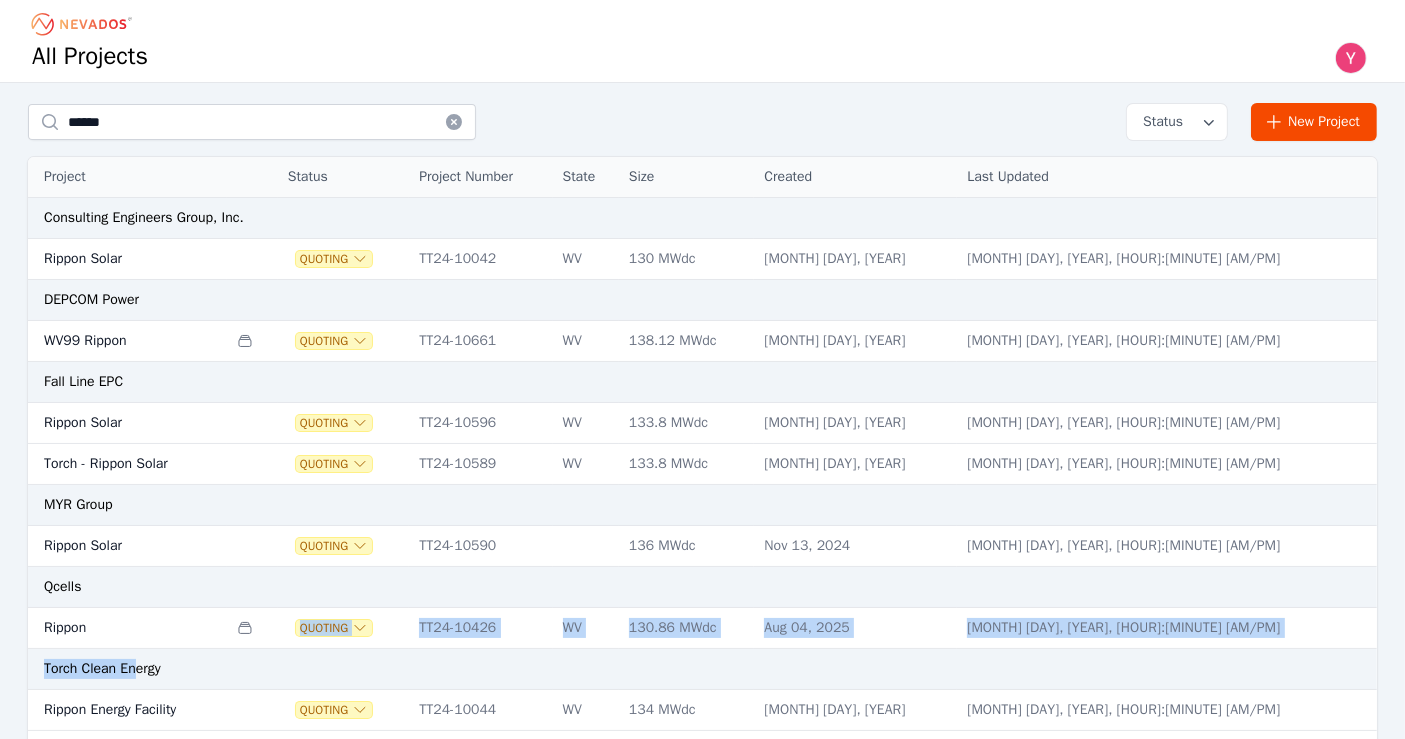 drag, startPoint x: 140, startPoint y: 643, endPoint x: 124, endPoint y: 635, distance: 17.888544 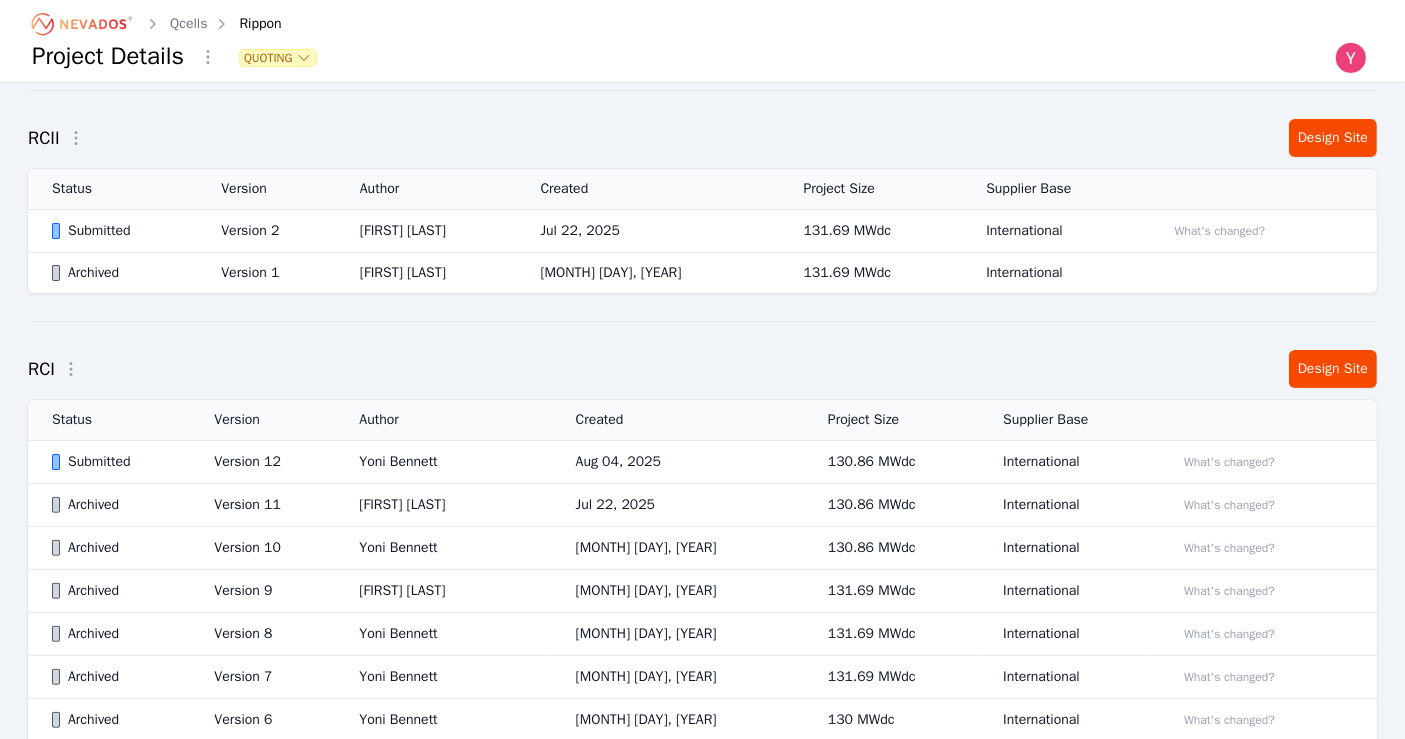 scroll, scrollTop: 466, scrollLeft: 0, axis: vertical 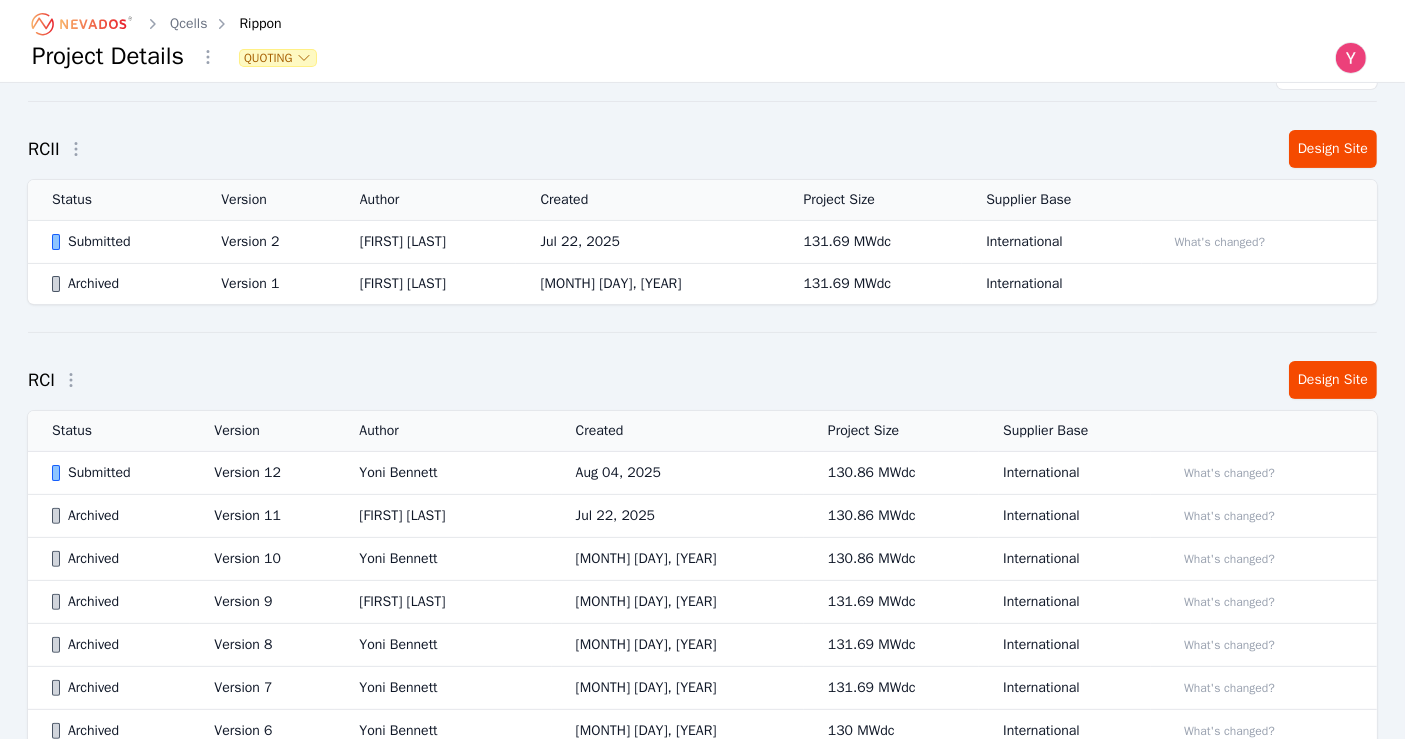 click on "Version 12" at bounding box center [262, 473] 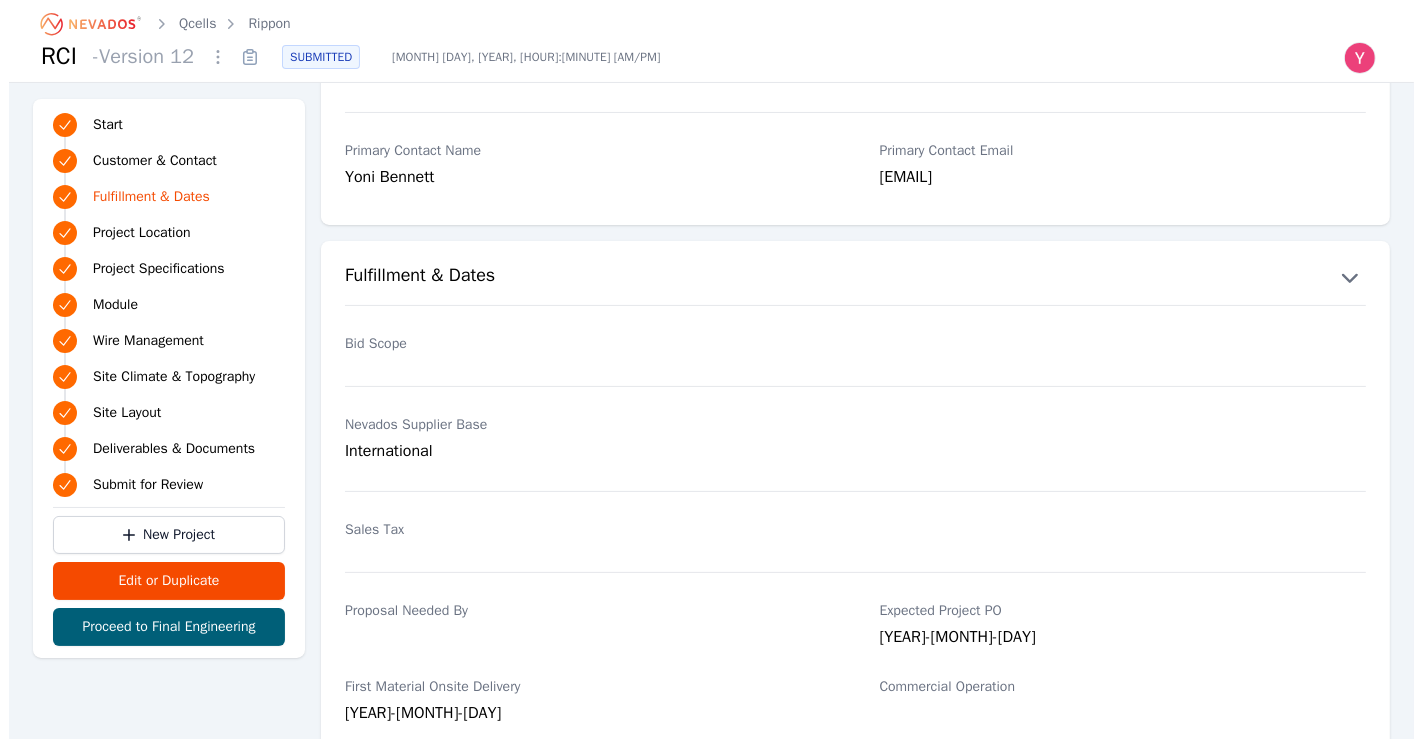 scroll, scrollTop: 565, scrollLeft: 0, axis: vertical 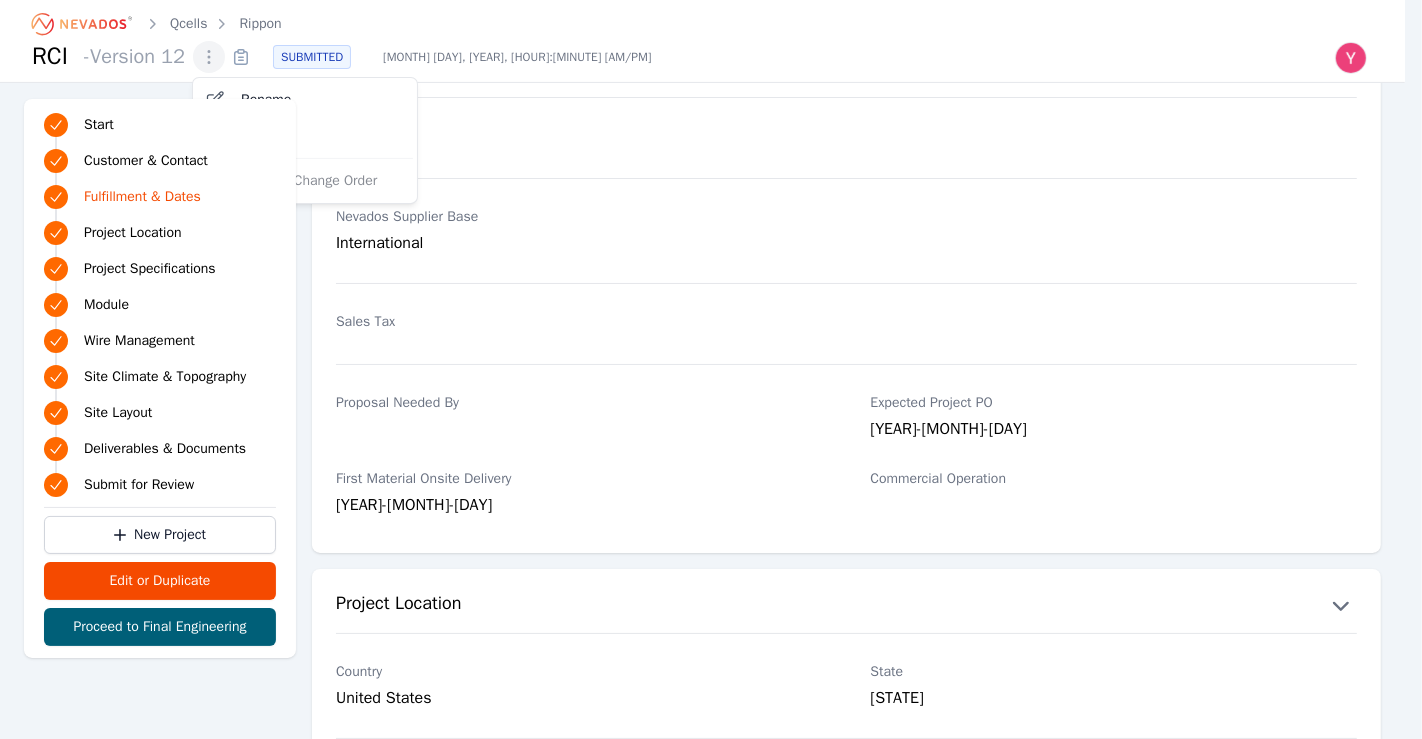 click 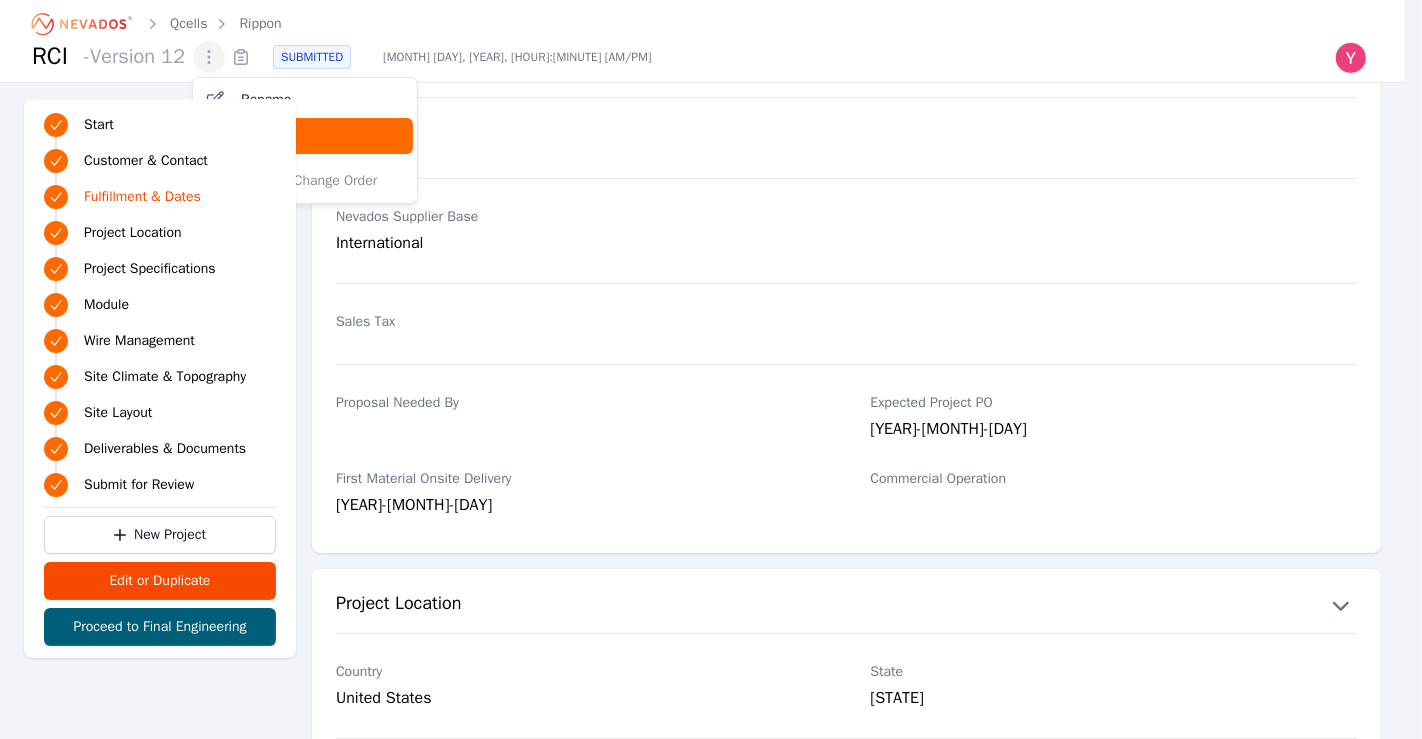 click on "Edit" at bounding box center [305, 136] 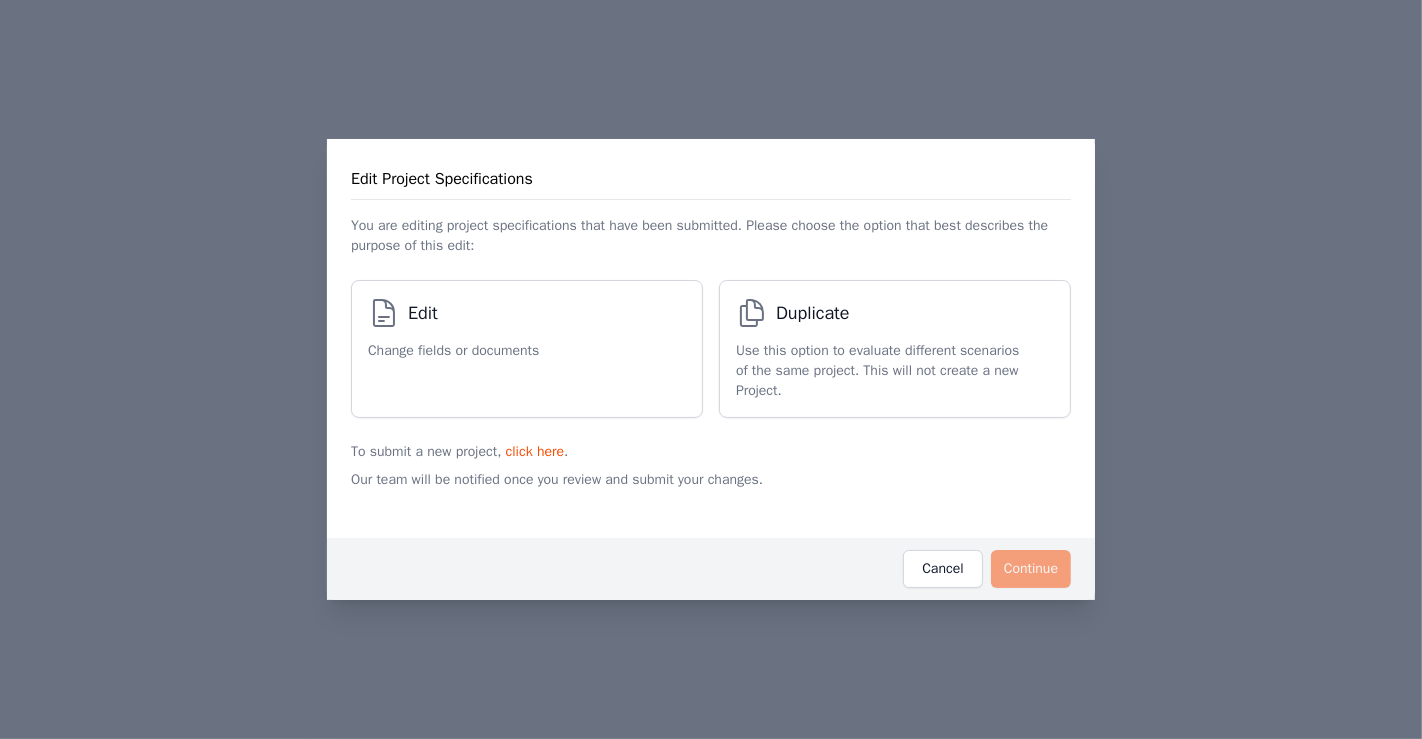 click on "Edit" at bounding box center [453, 317] 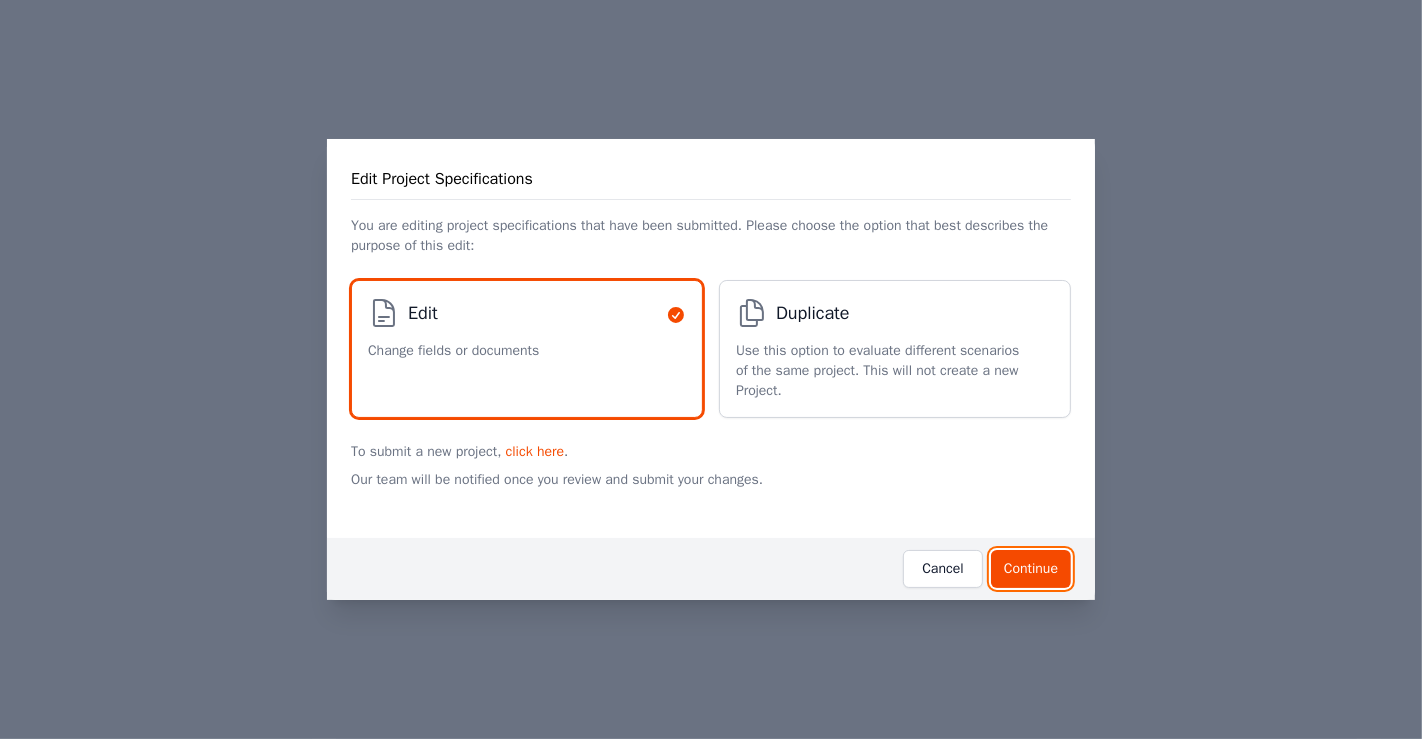 click on "Continue" at bounding box center [1031, 569] 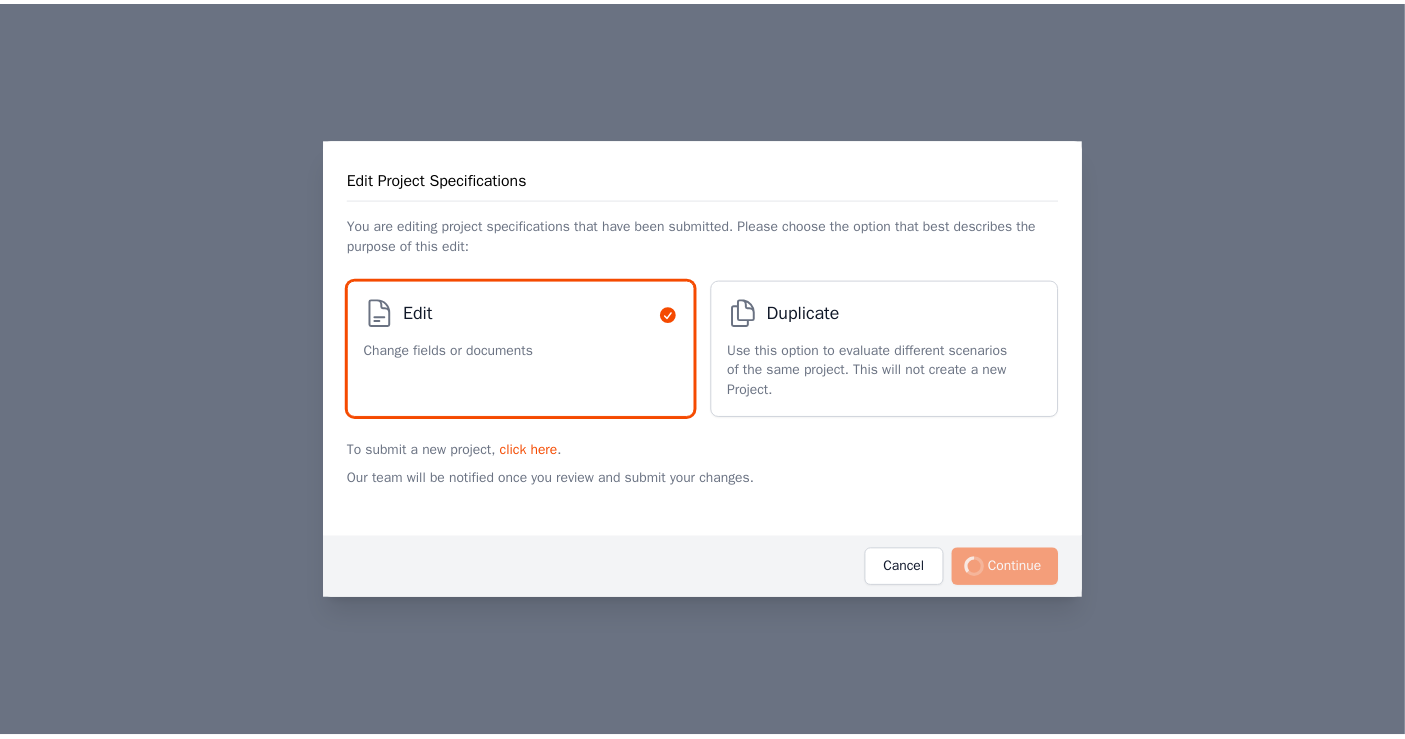 scroll, scrollTop: 0, scrollLeft: 0, axis: both 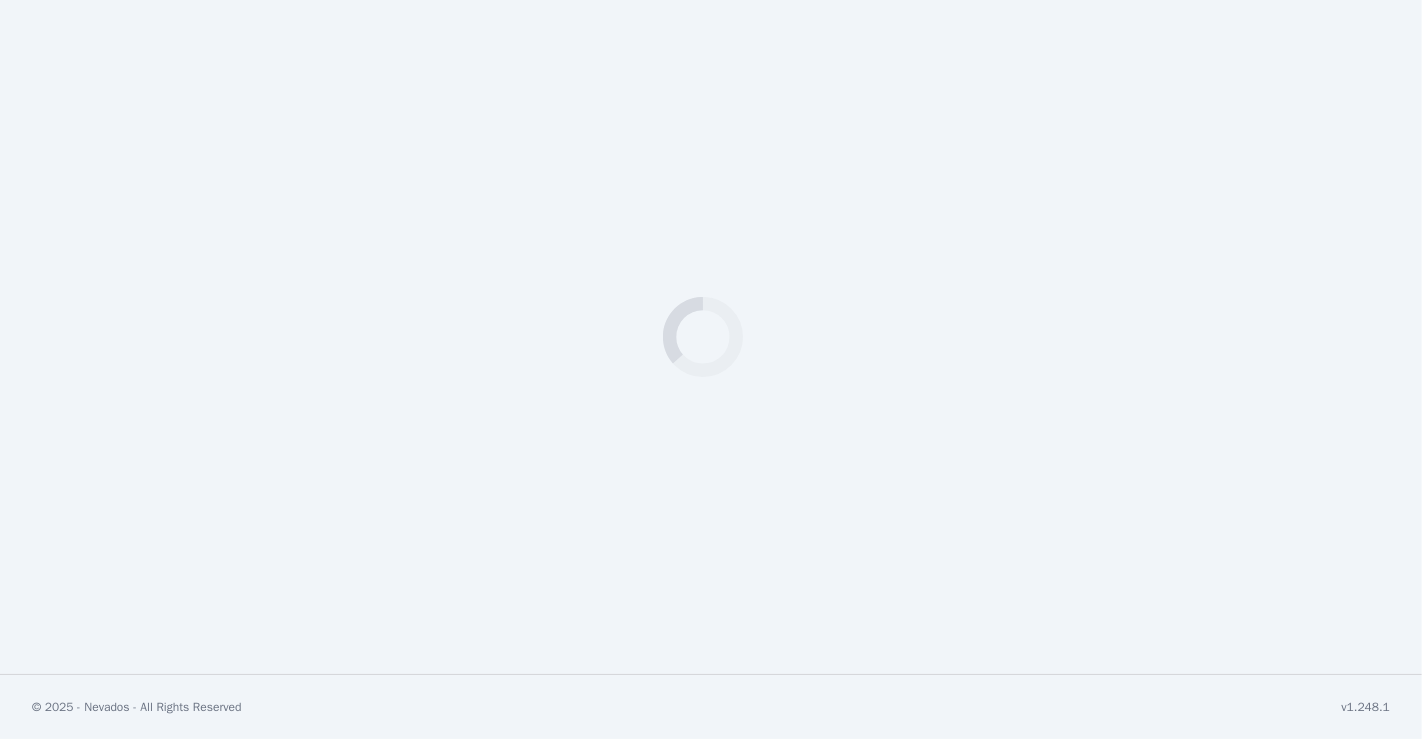 select on "***" 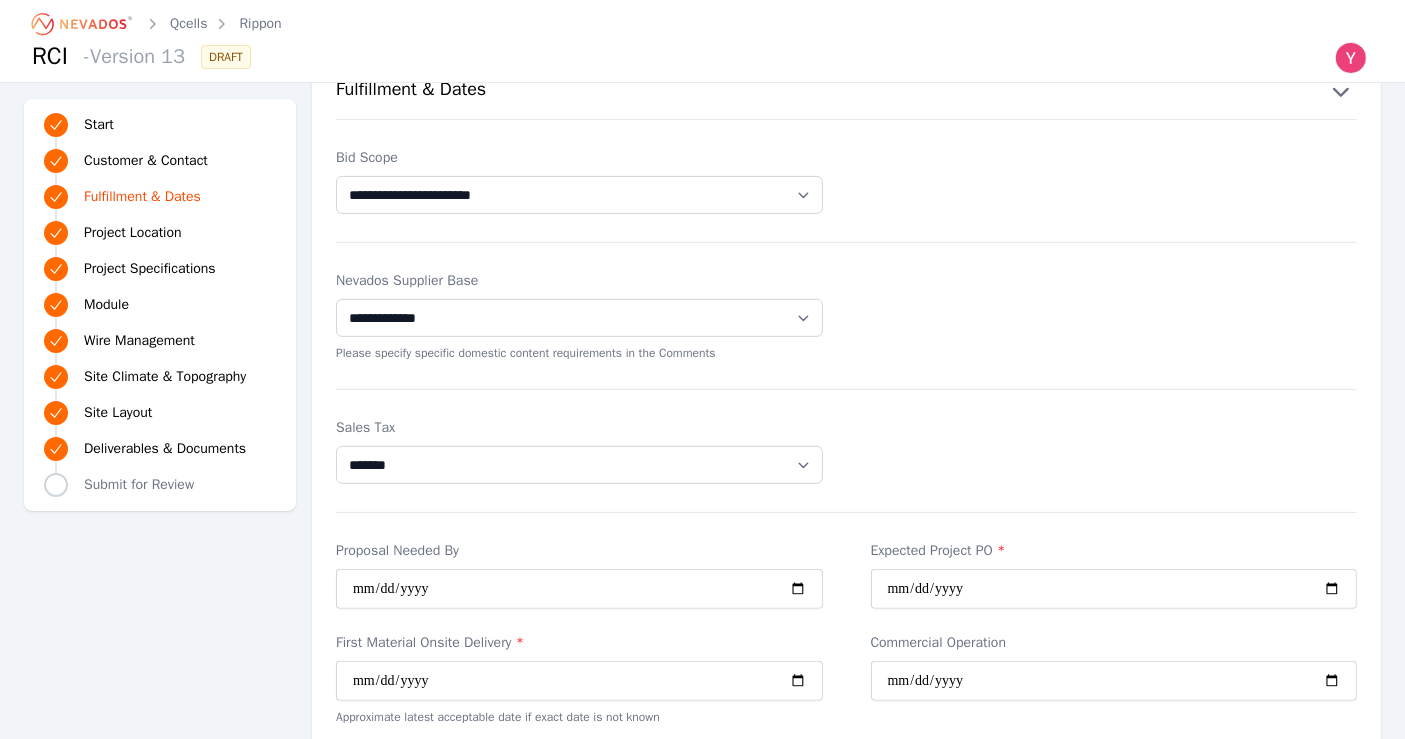 scroll, scrollTop: 715, scrollLeft: 0, axis: vertical 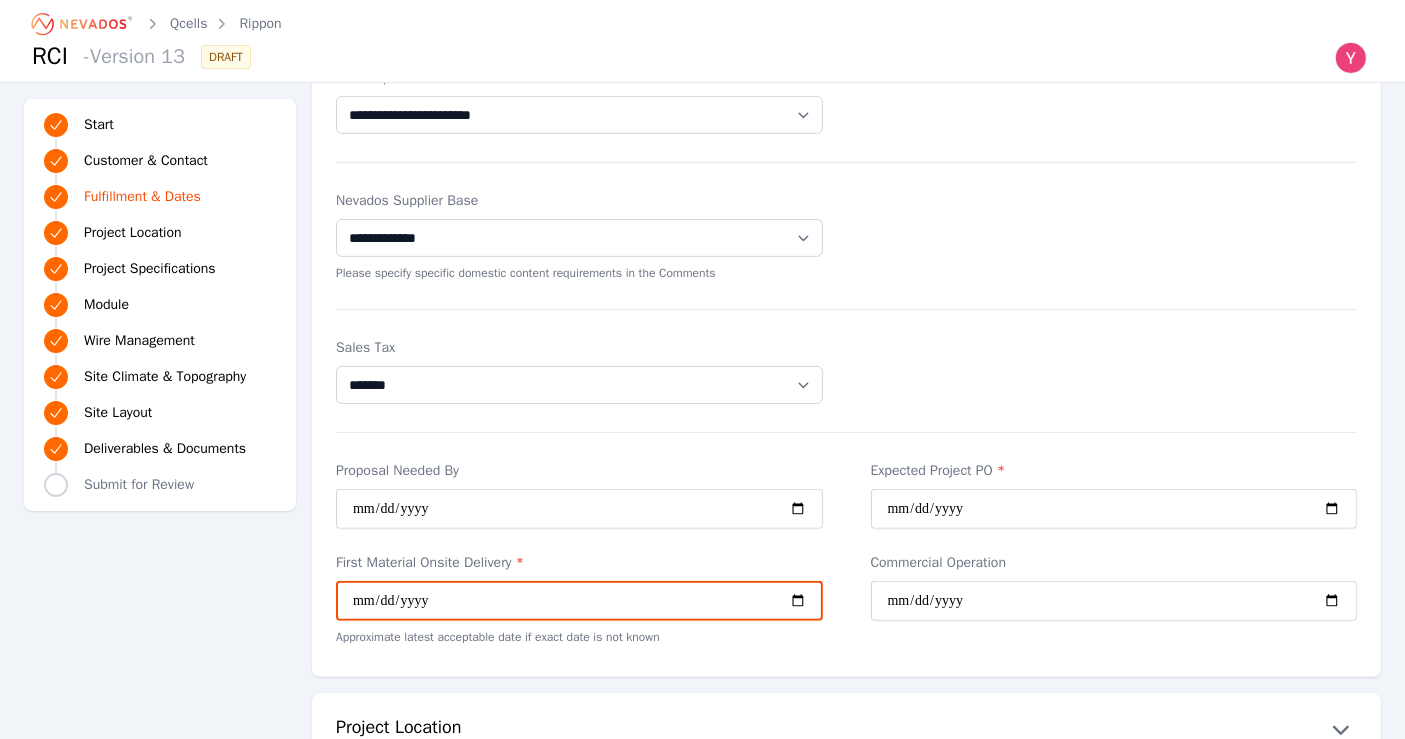 click on "**********" at bounding box center (579, 601) 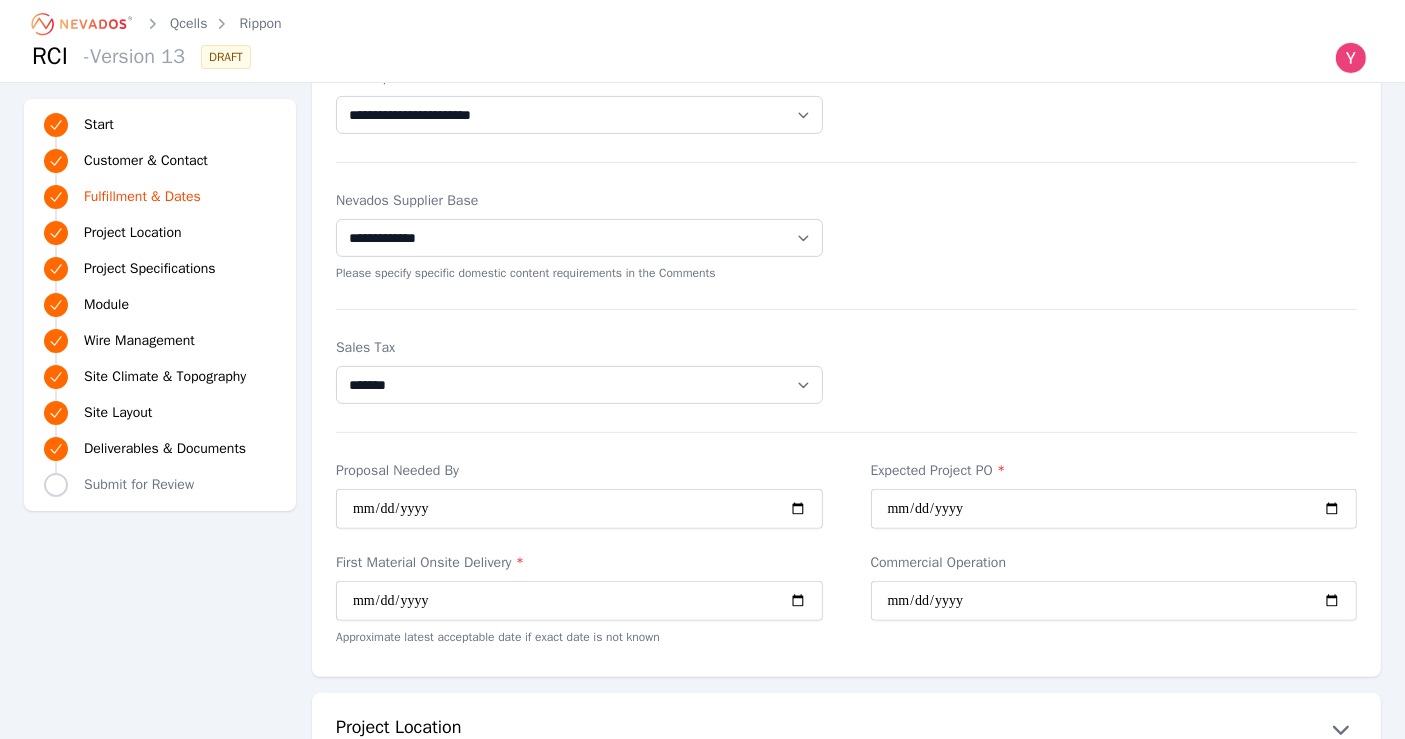 type on "**********" 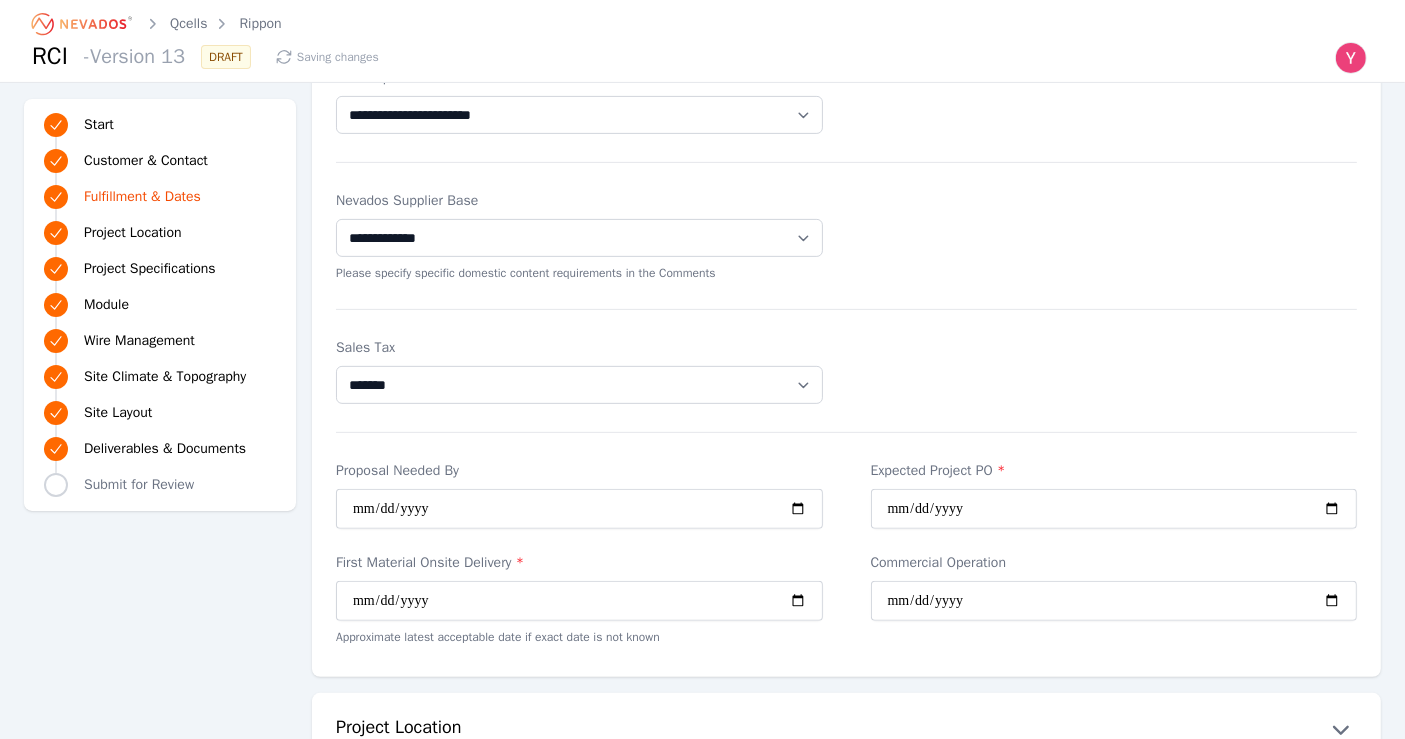 click on "**********" at bounding box center (846, 599) 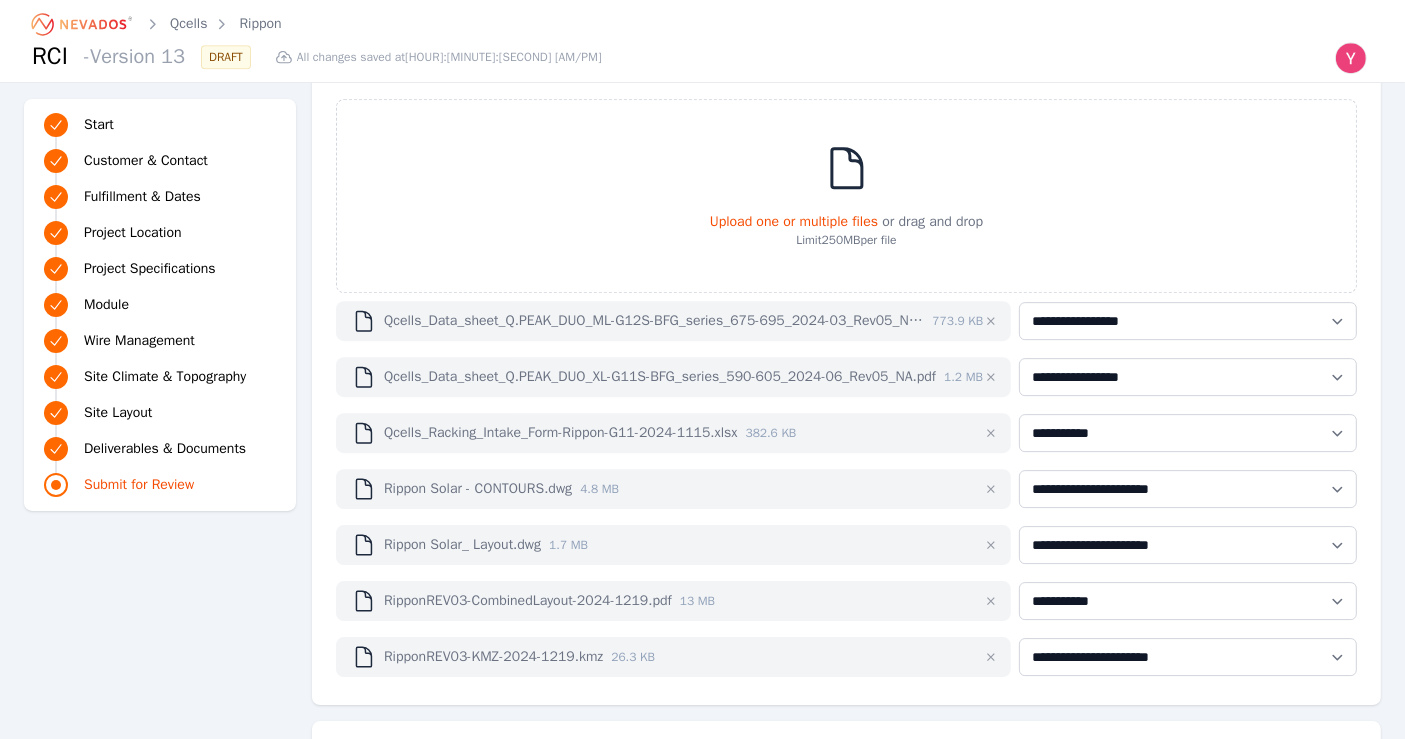 scroll, scrollTop: 6708, scrollLeft: 0, axis: vertical 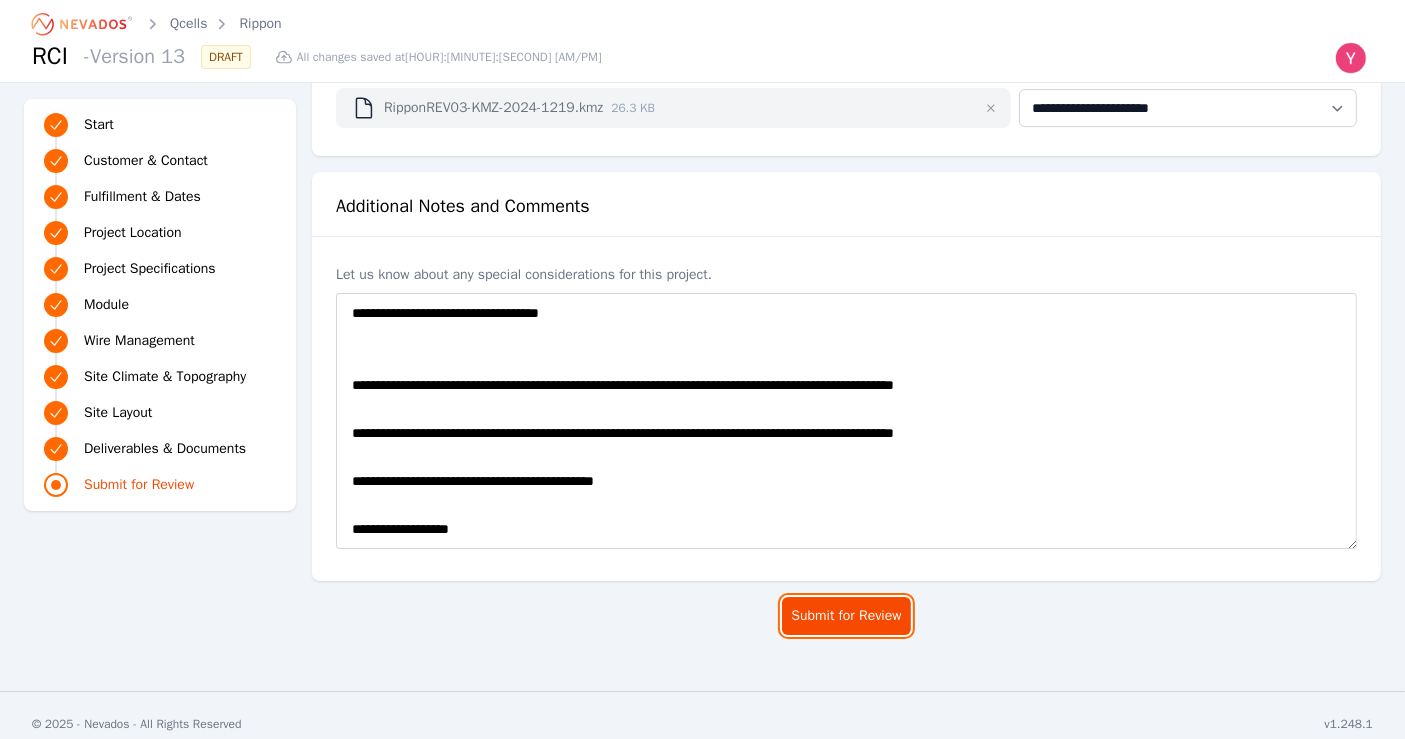 click on "Submit for Review" at bounding box center (846, 616) 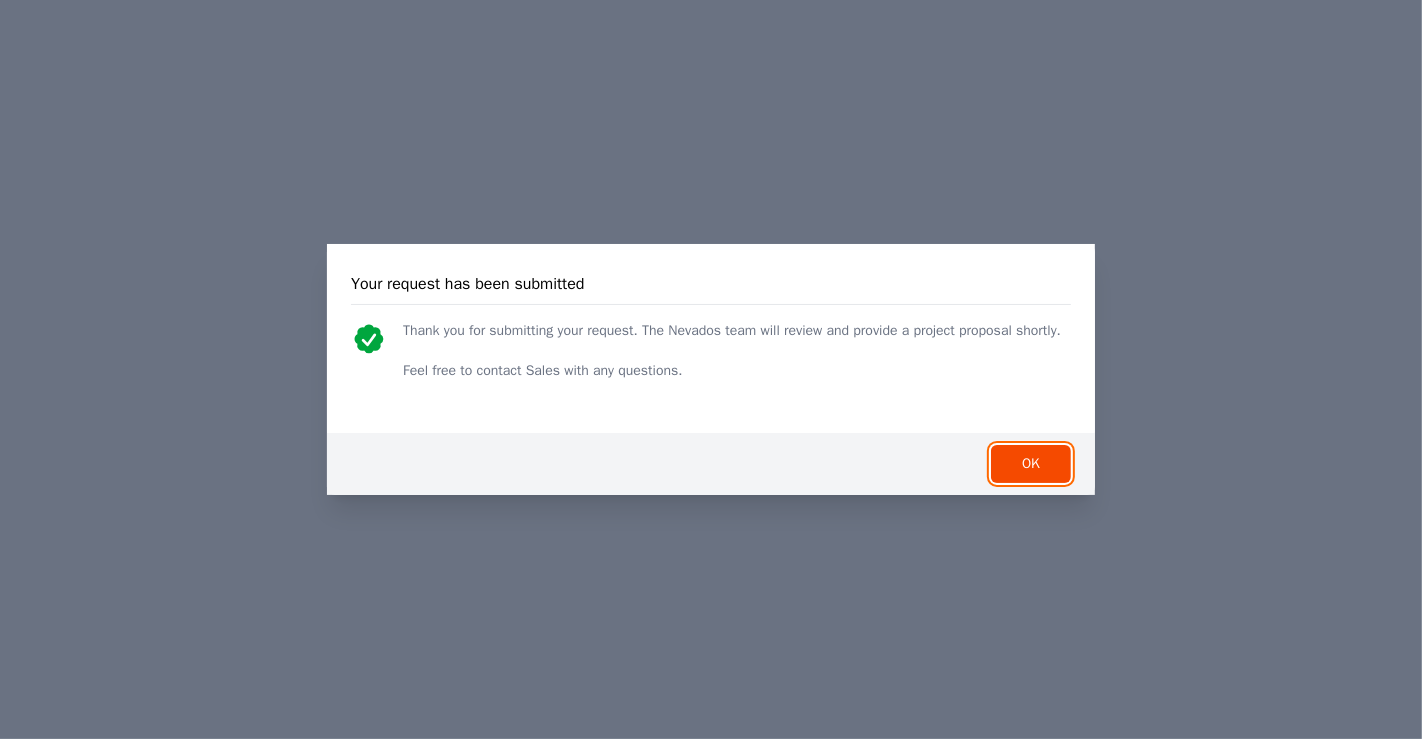 click on "OK" at bounding box center (1031, 464) 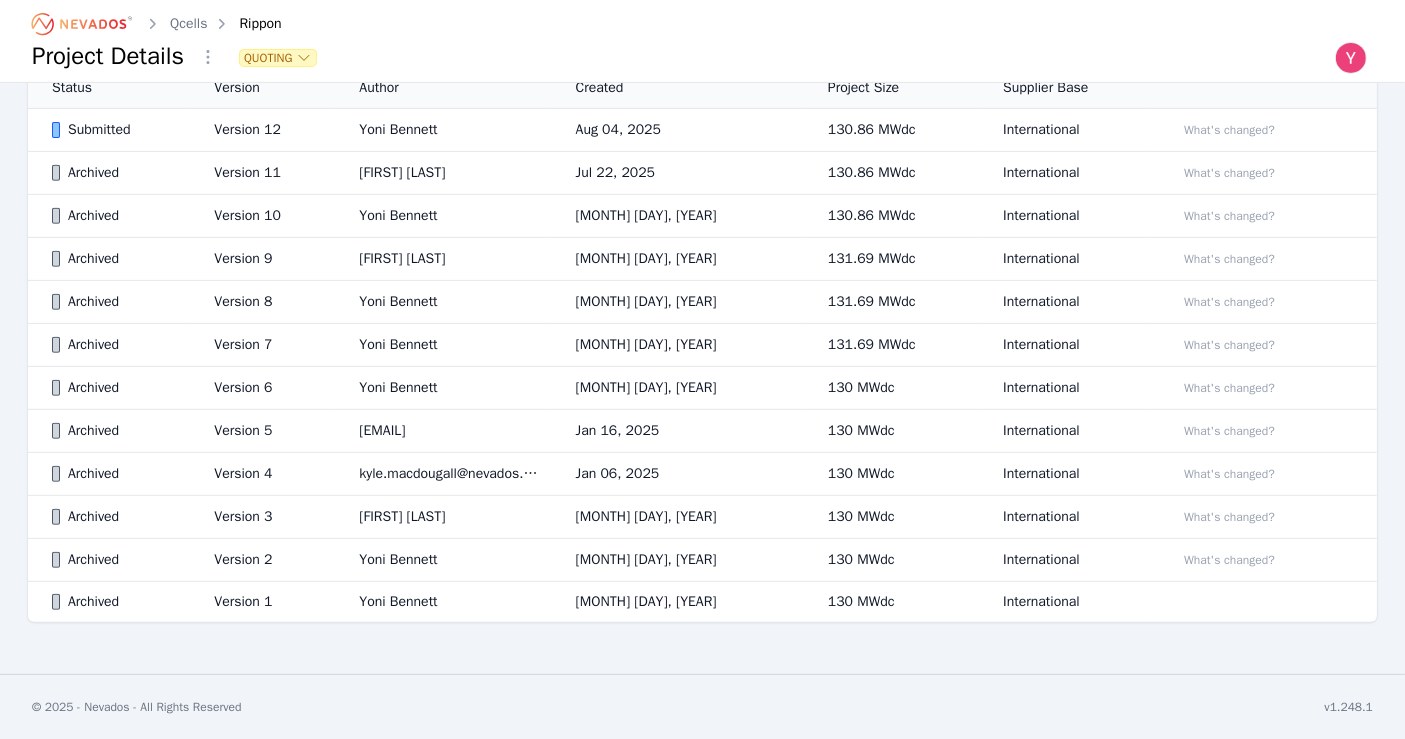 scroll, scrollTop: 0, scrollLeft: 0, axis: both 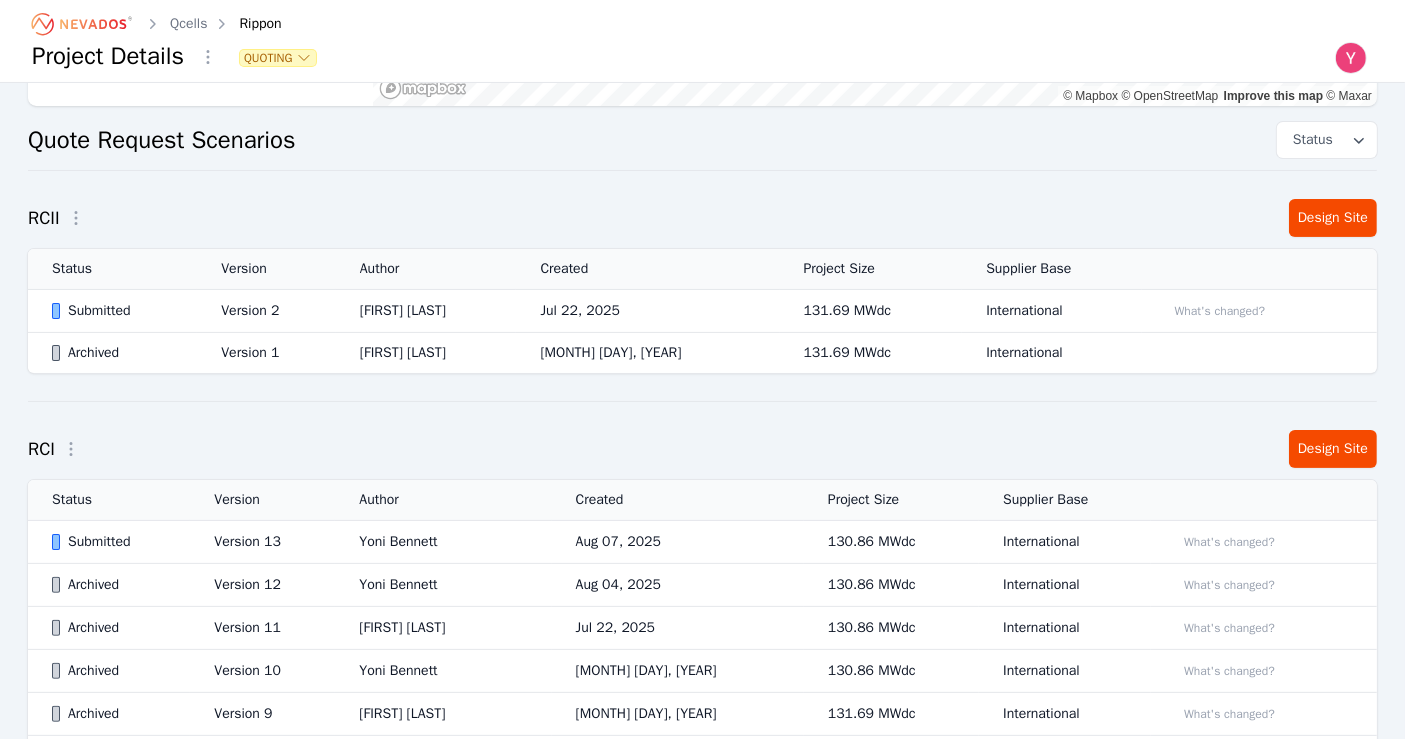 click on "Aug 07, 2025" at bounding box center (678, 542) 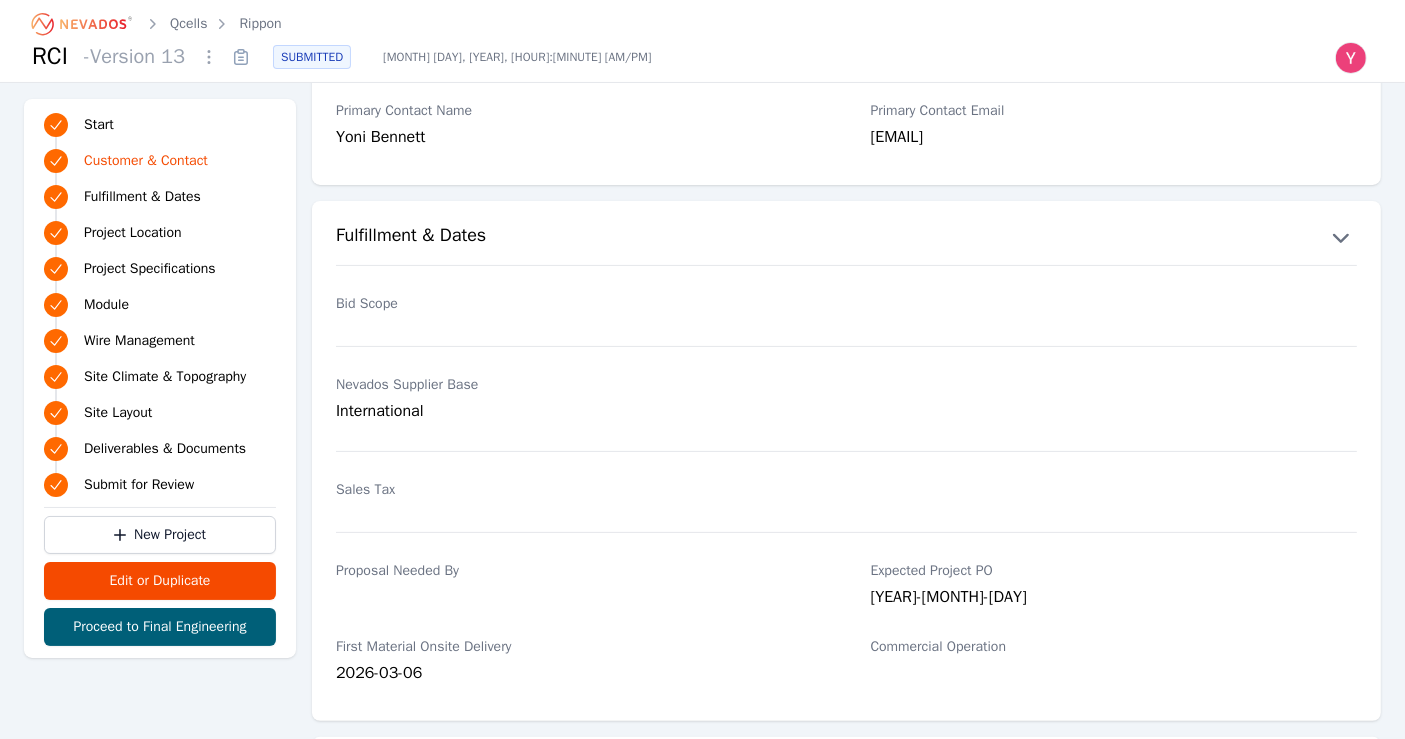 scroll, scrollTop: 0, scrollLeft: 0, axis: both 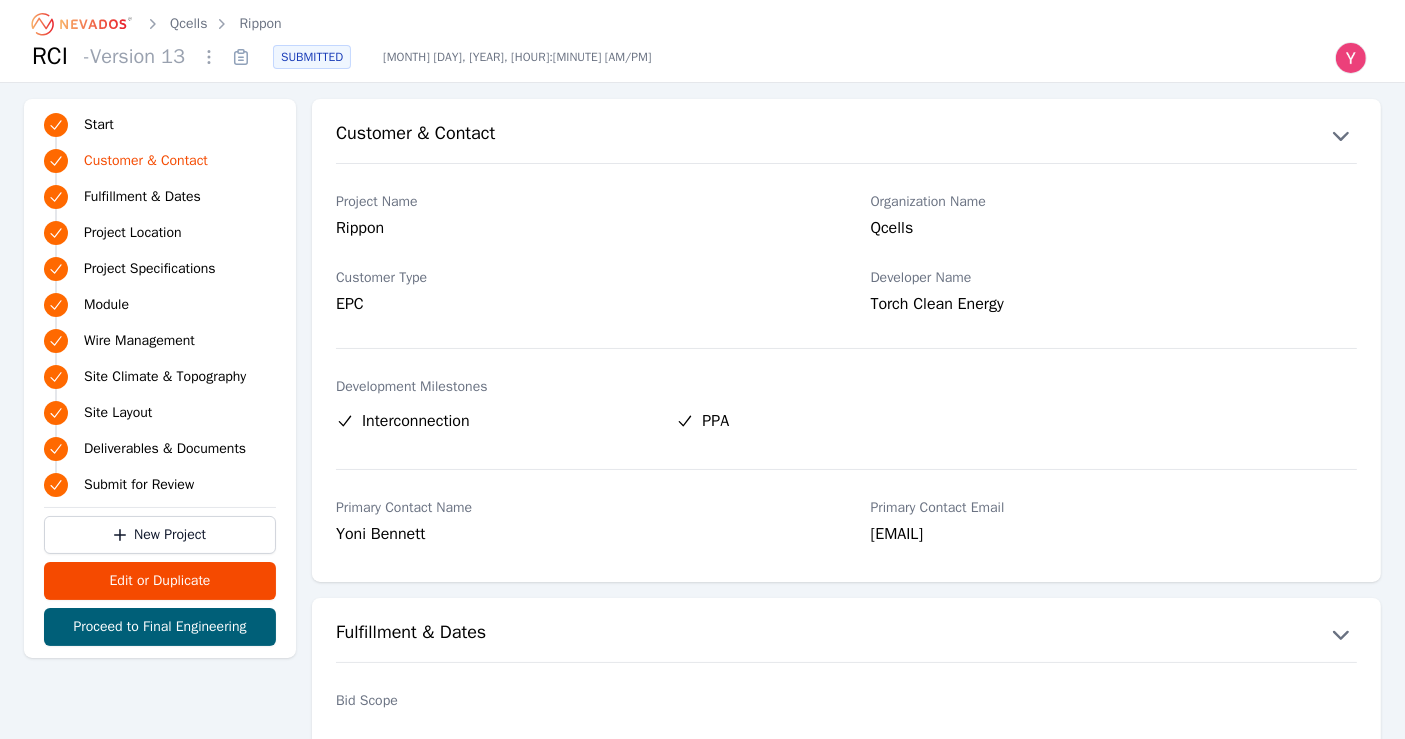 click 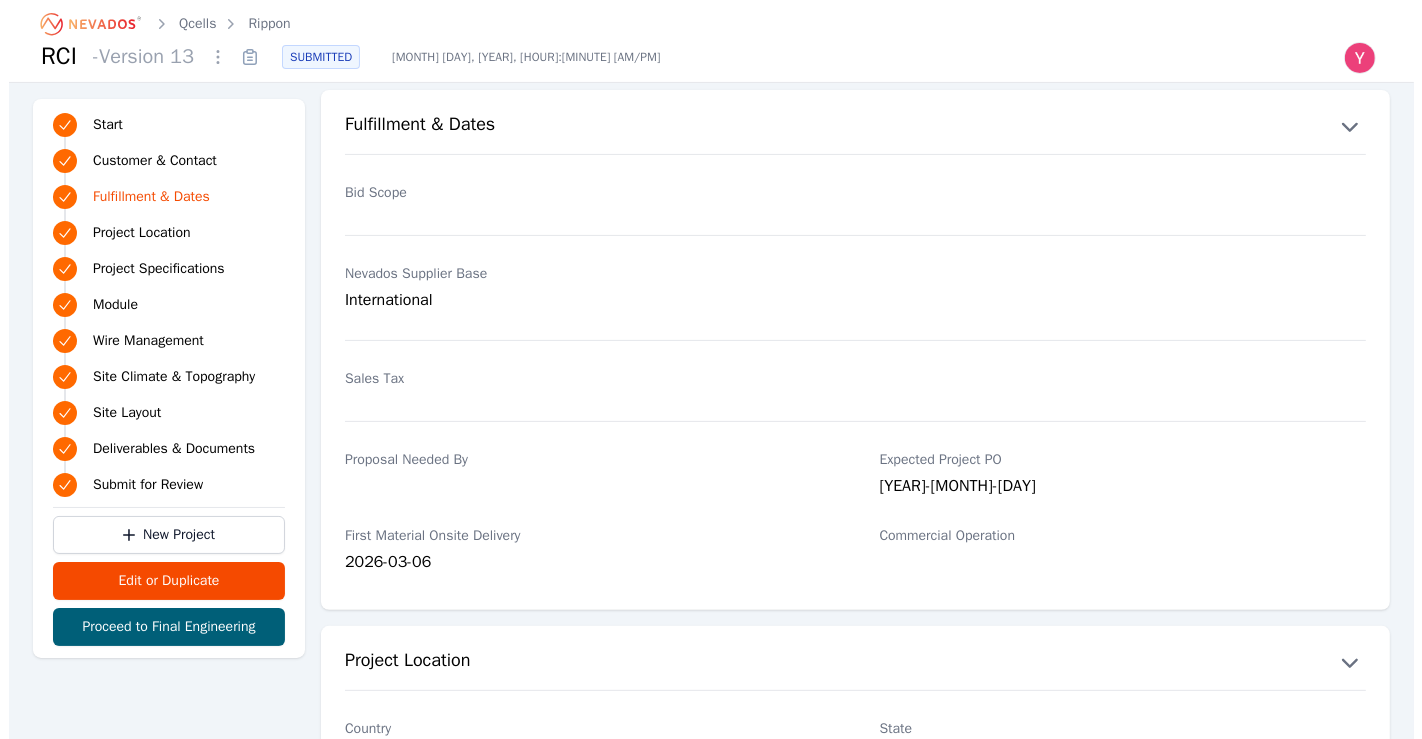 scroll, scrollTop: 511, scrollLeft: 0, axis: vertical 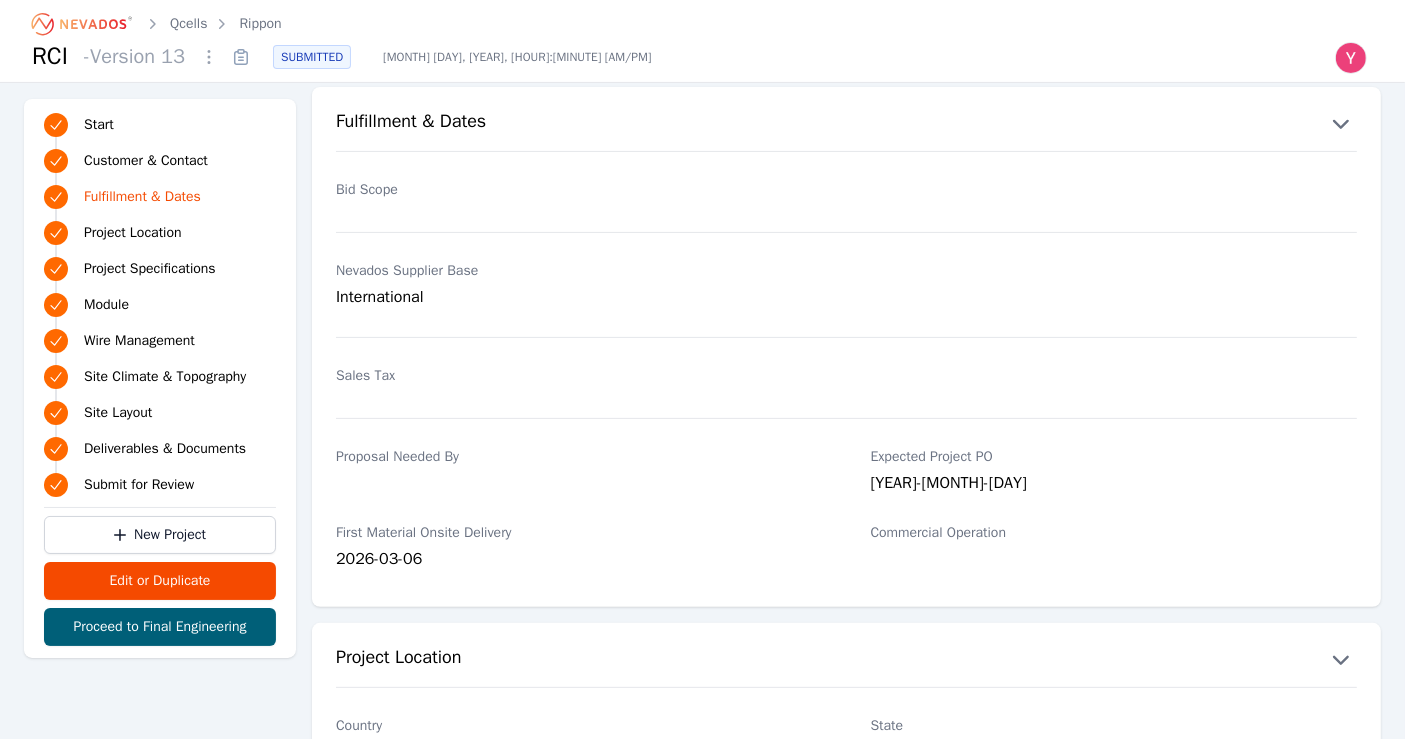 click 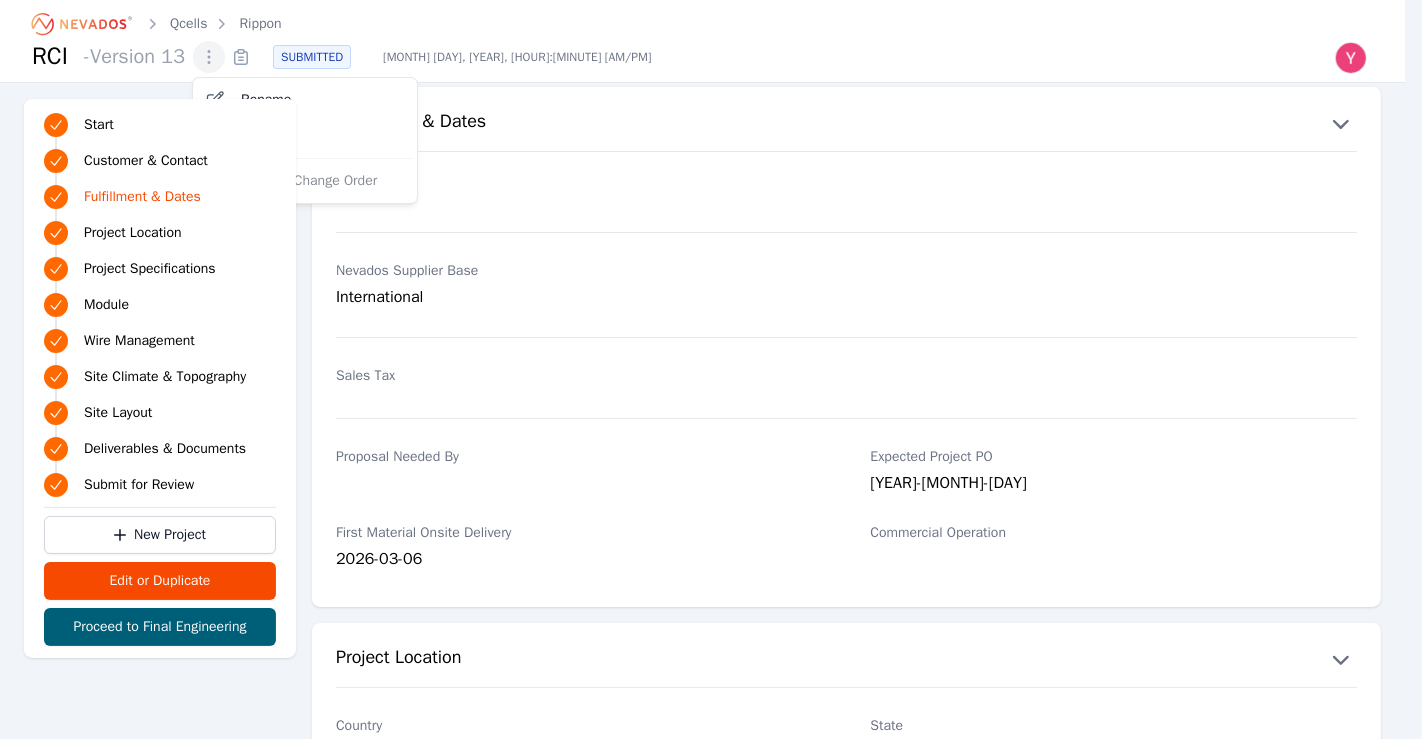click at bounding box center (209, 57) 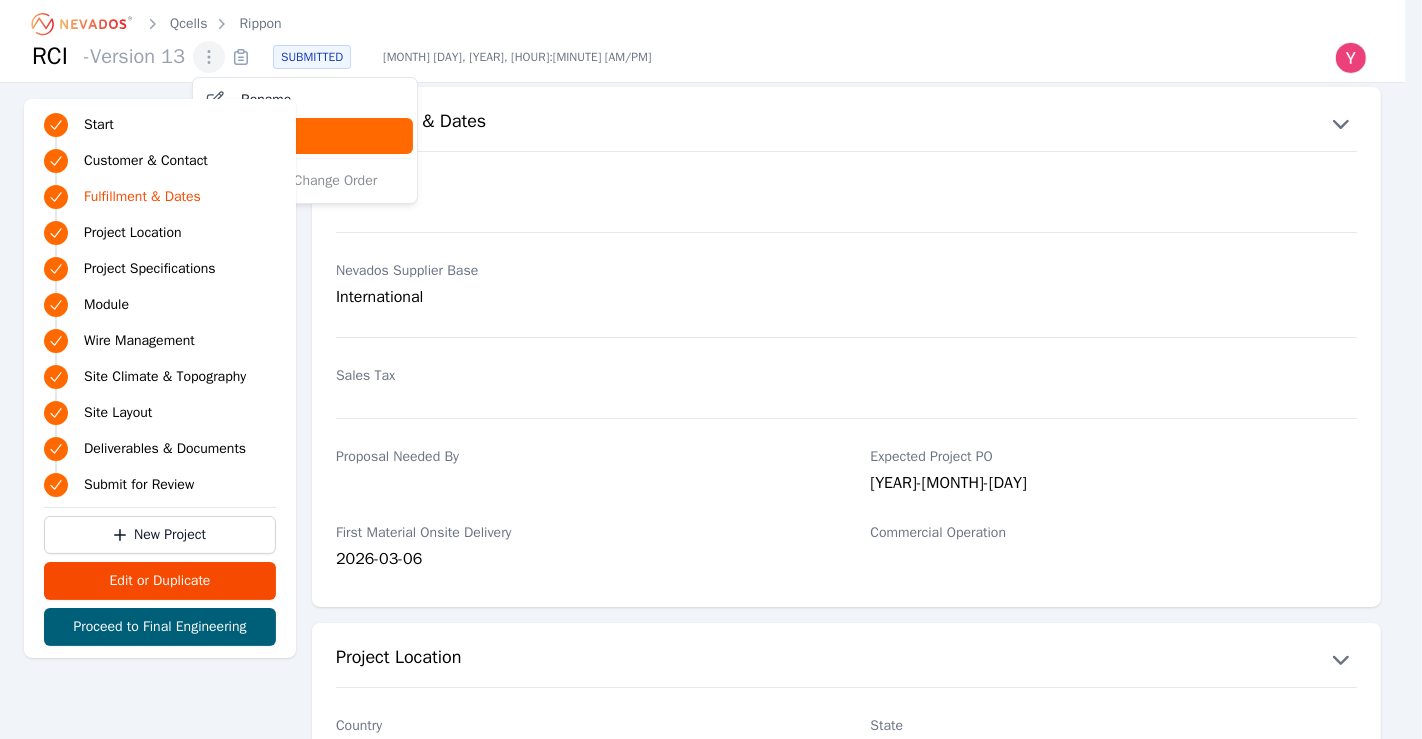 click on "Edit" at bounding box center (305, 136) 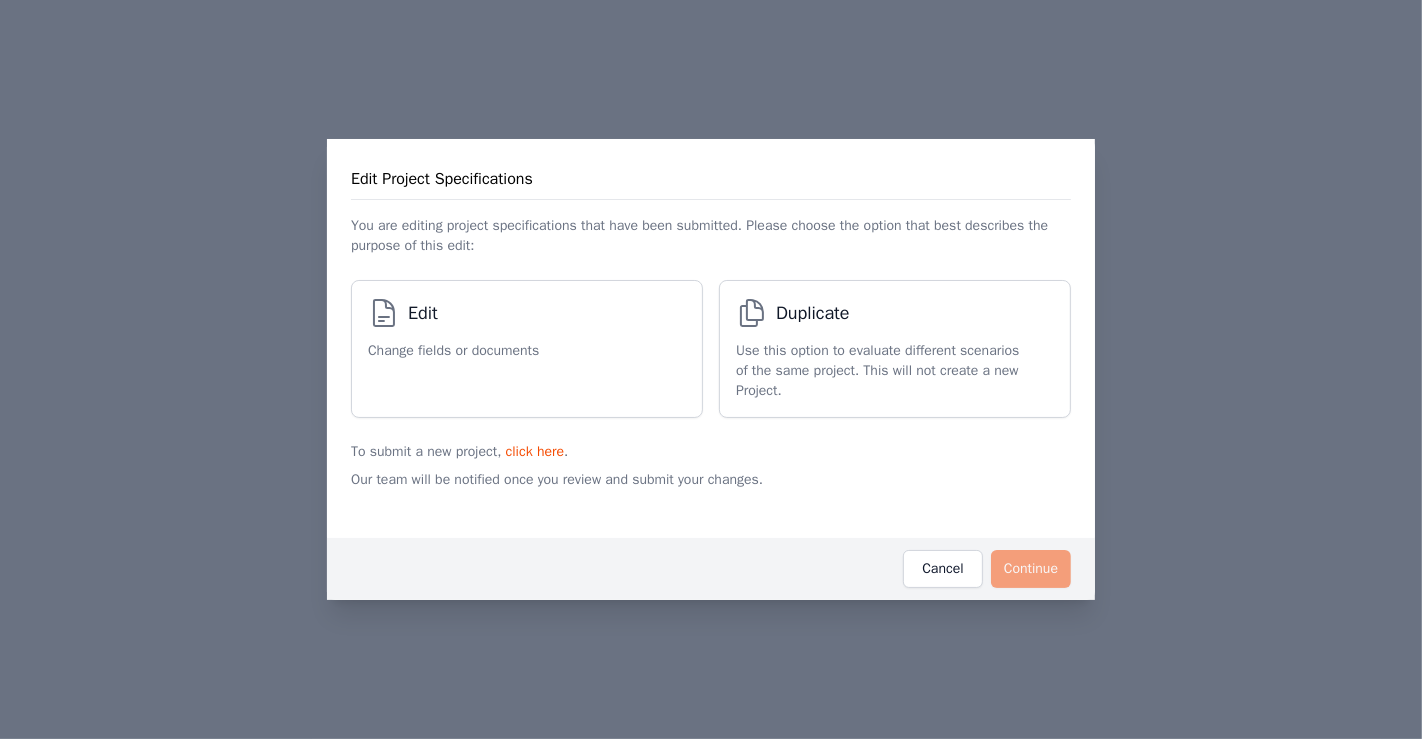 click on "Edit" at bounding box center (453, 317) 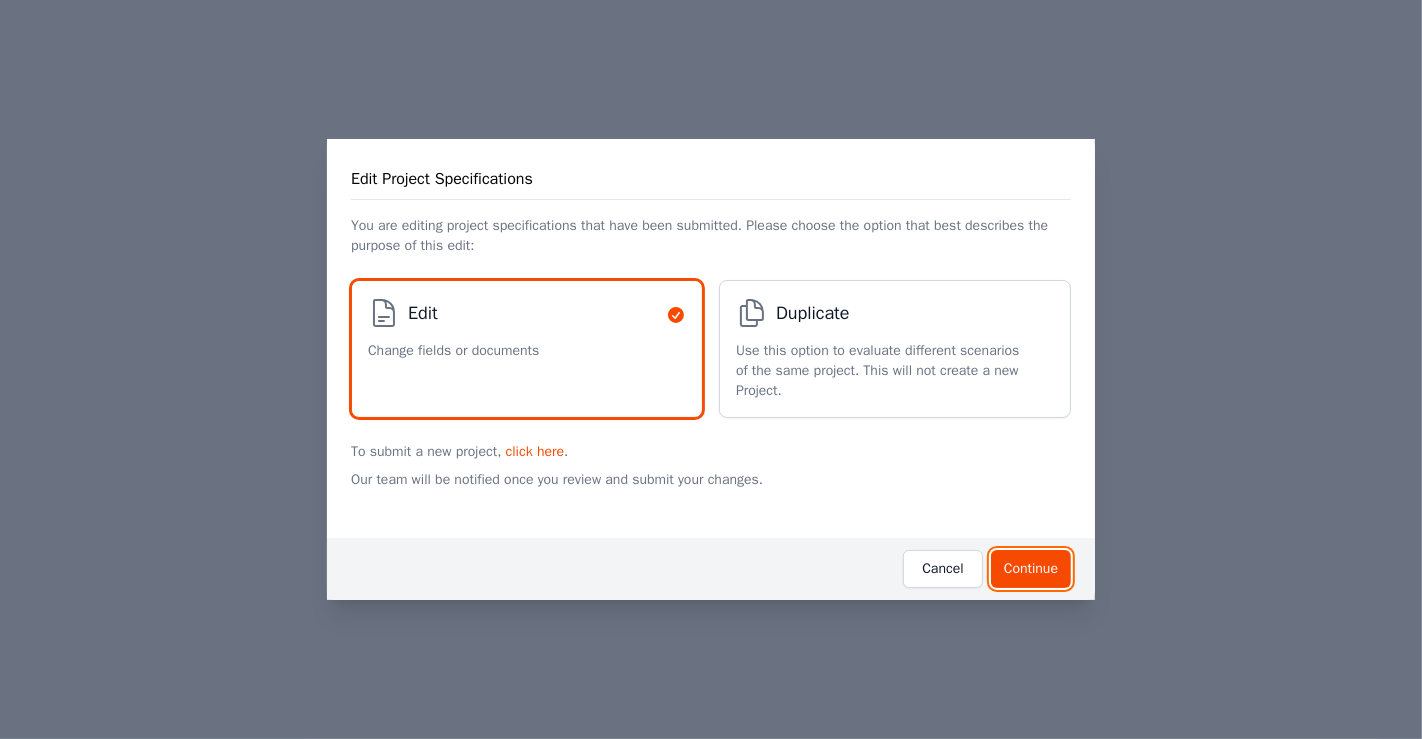 click on "Continue" at bounding box center [1031, 569] 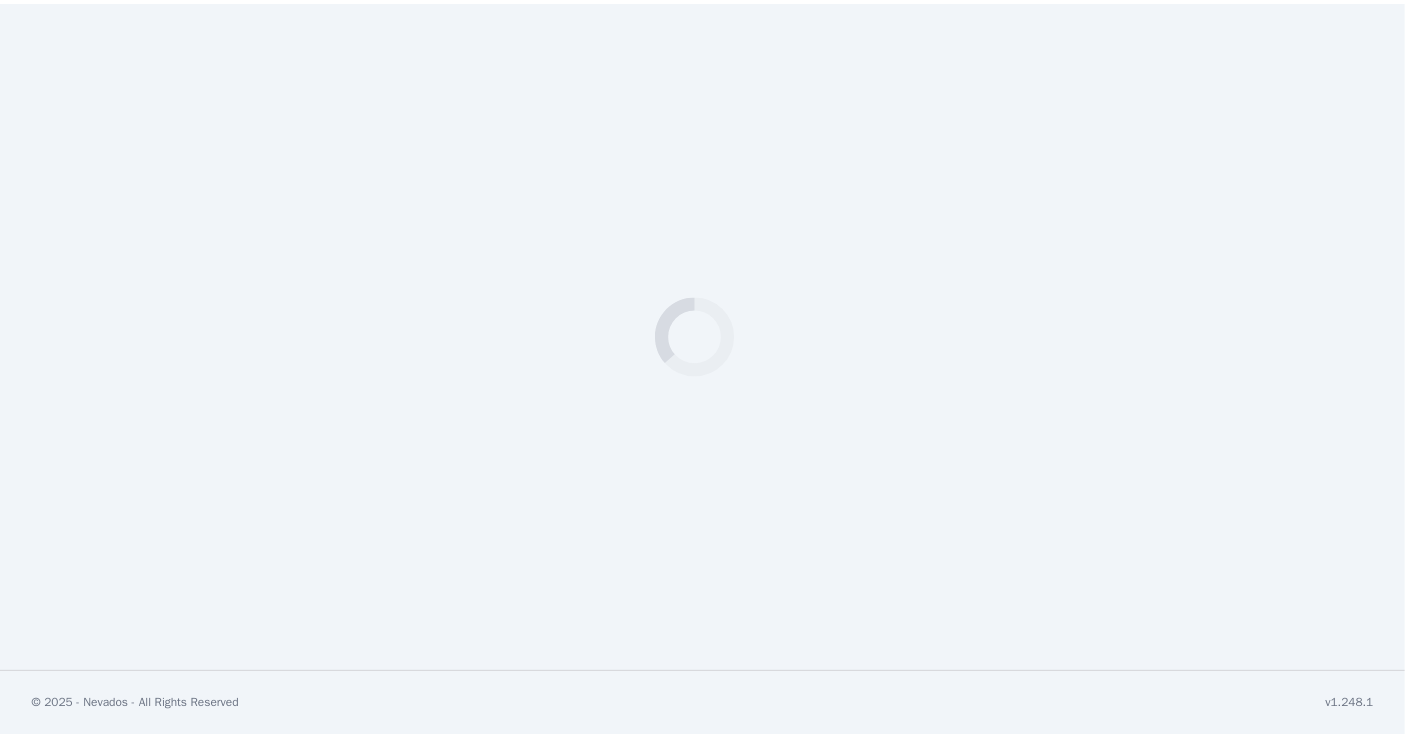 scroll, scrollTop: 0, scrollLeft: 0, axis: both 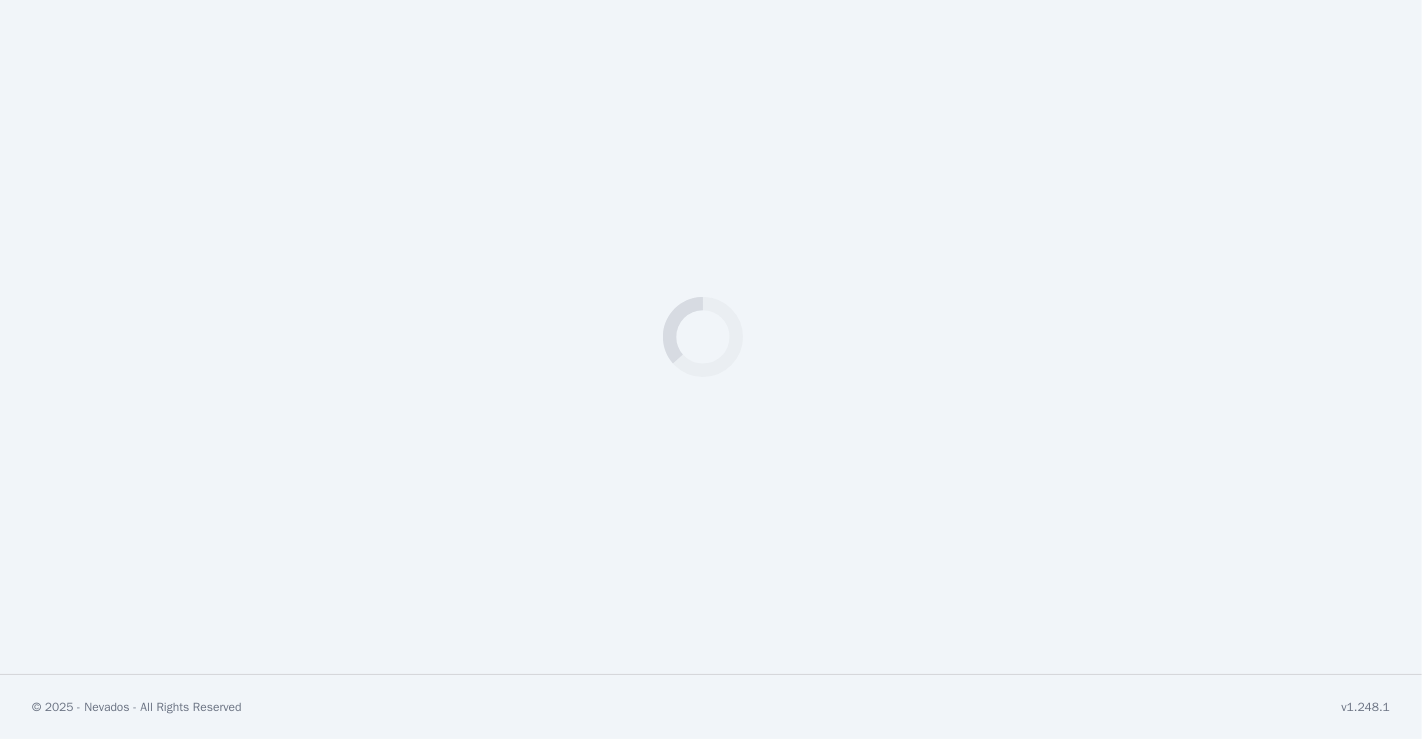 select on "***" 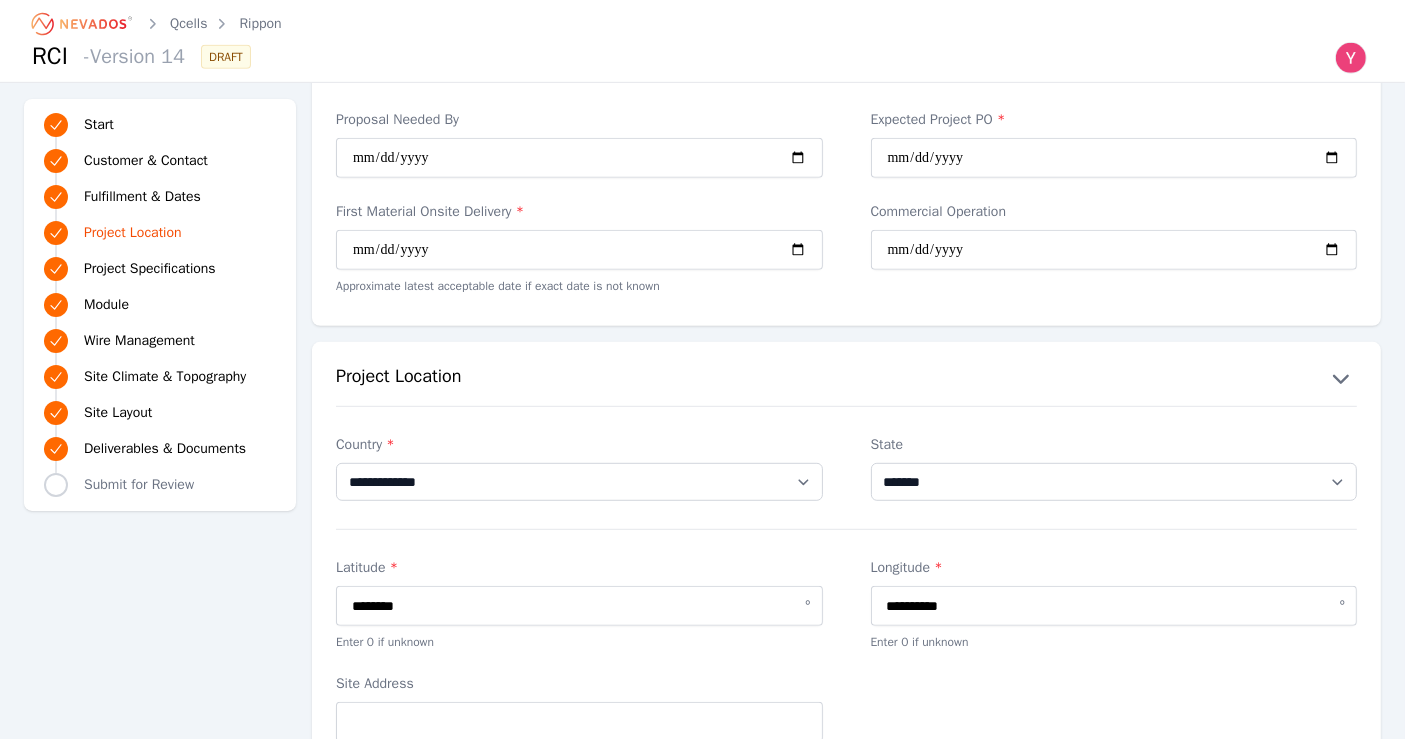 scroll, scrollTop: 1068, scrollLeft: 0, axis: vertical 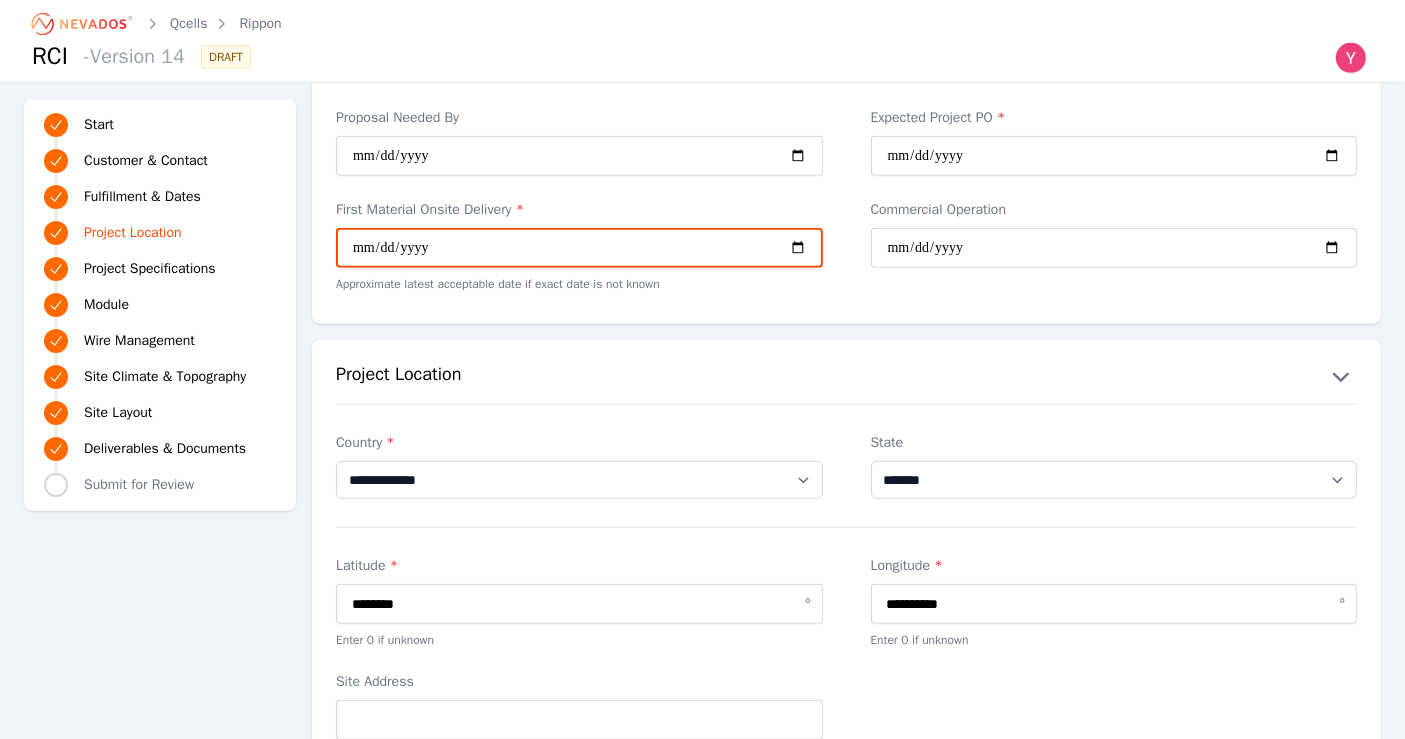 click on "**********" at bounding box center (579, 248) 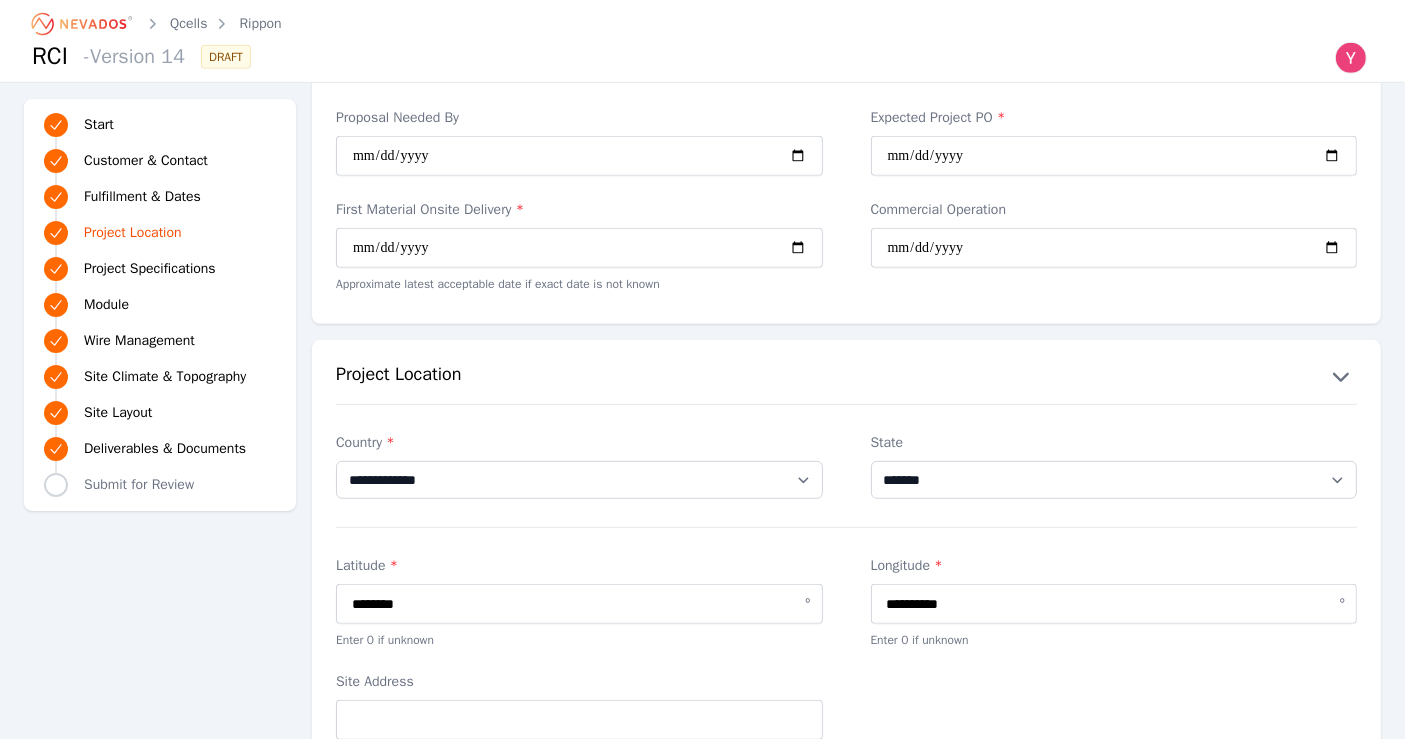 click on "Project Location" at bounding box center (846, 376) 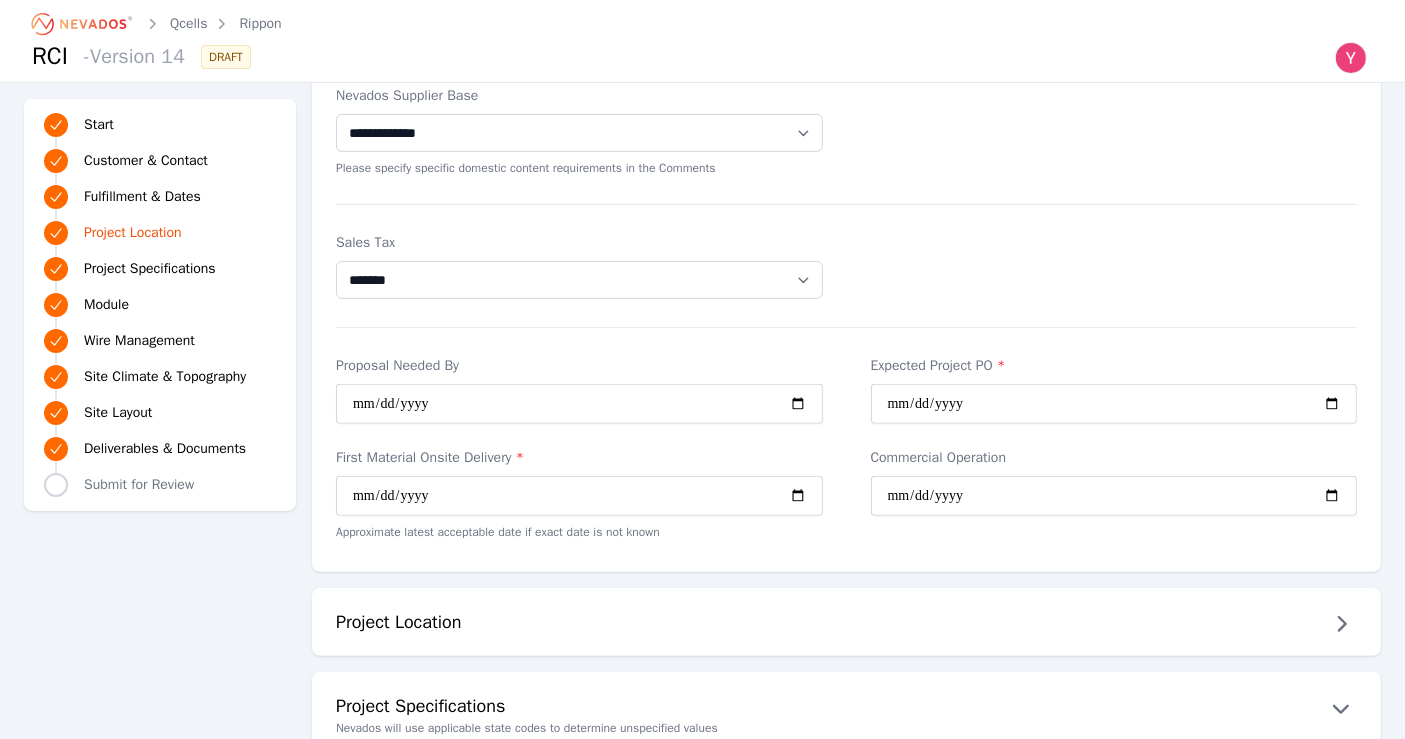 scroll, scrollTop: 804, scrollLeft: 0, axis: vertical 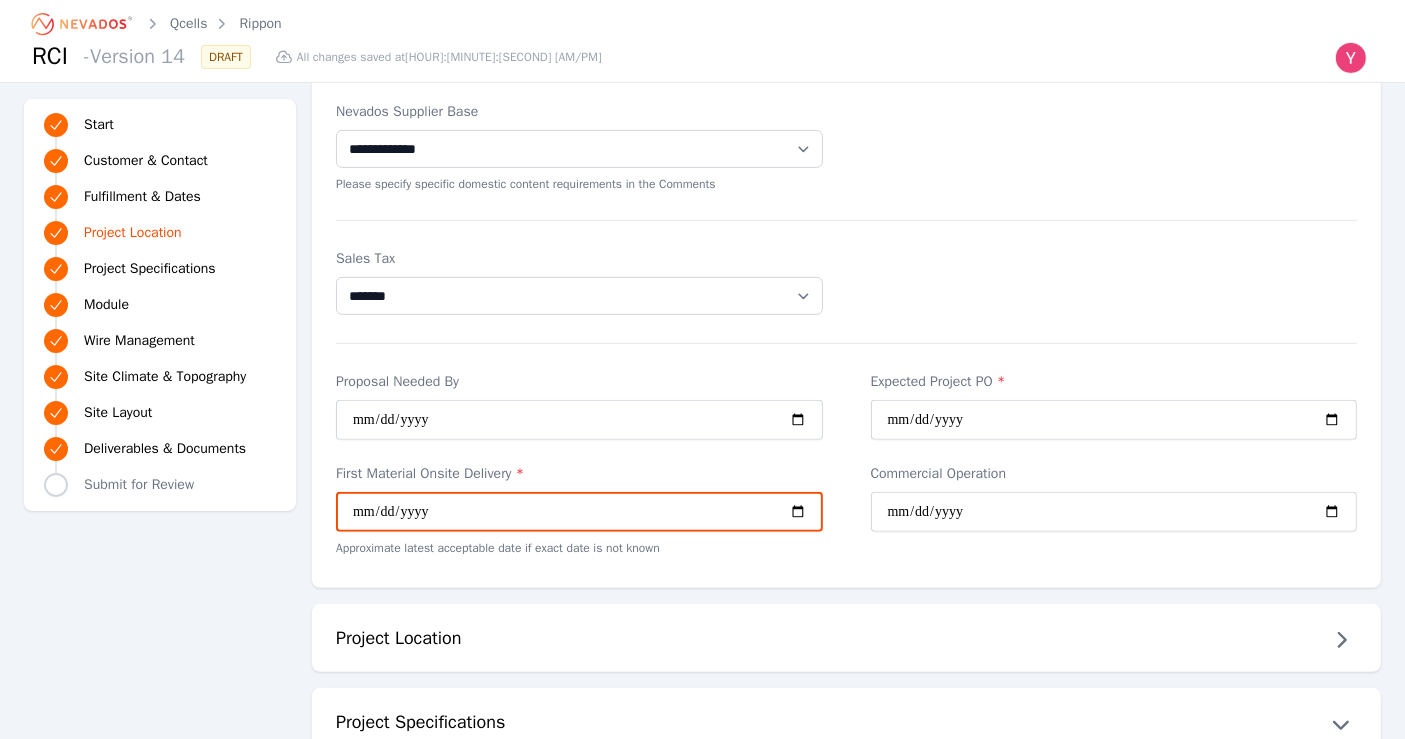 click on "**********" at bounding box center (579, 512) 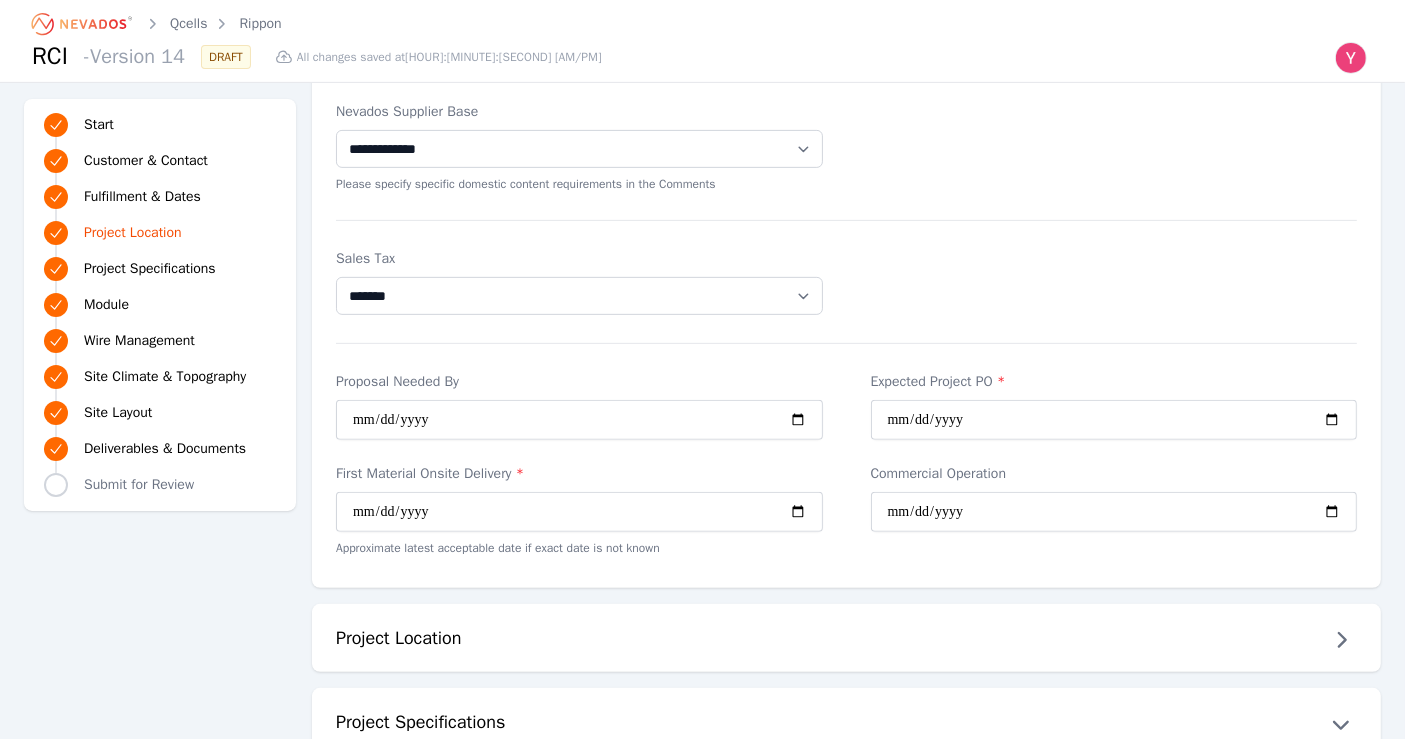 click on "**********" at bounding box center [702, 2759] 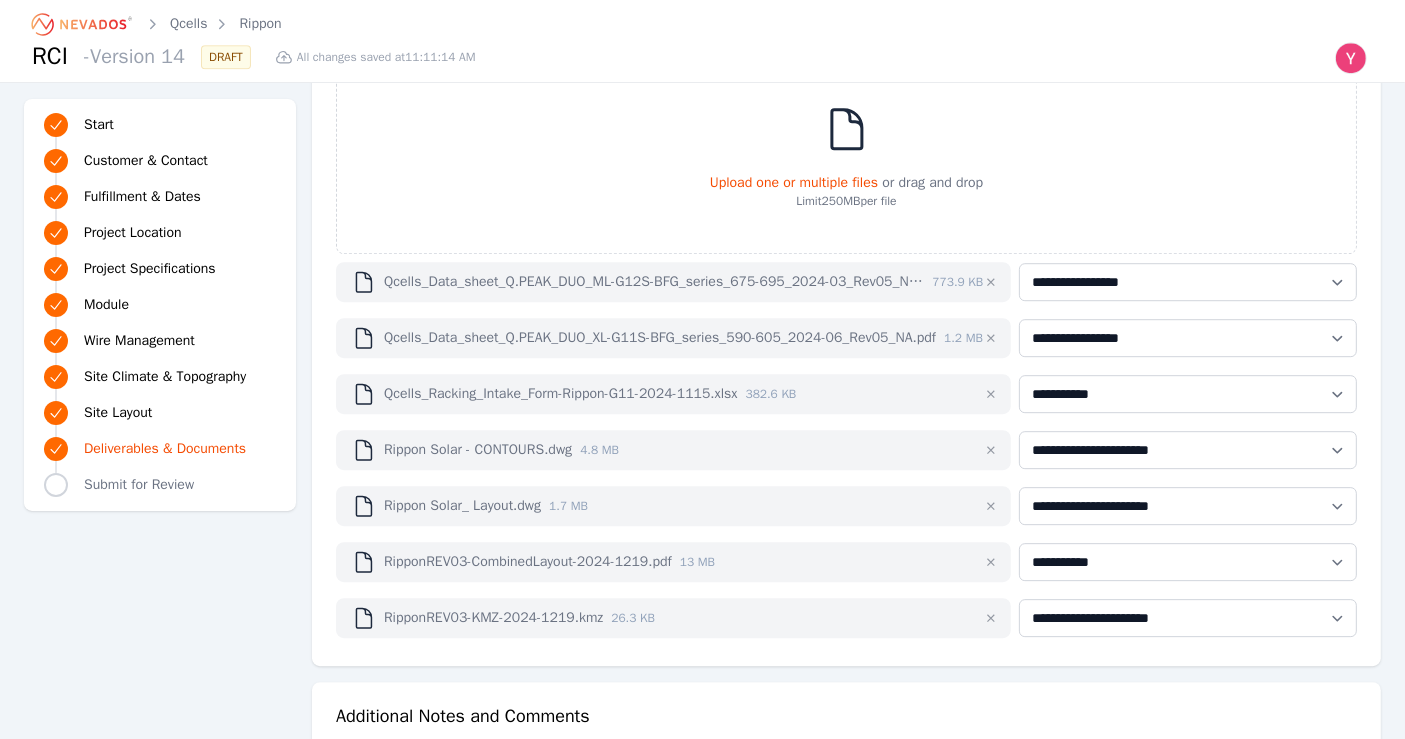 scroll, scrollTop: 6345, scrollLeft: 0, axis: vertical 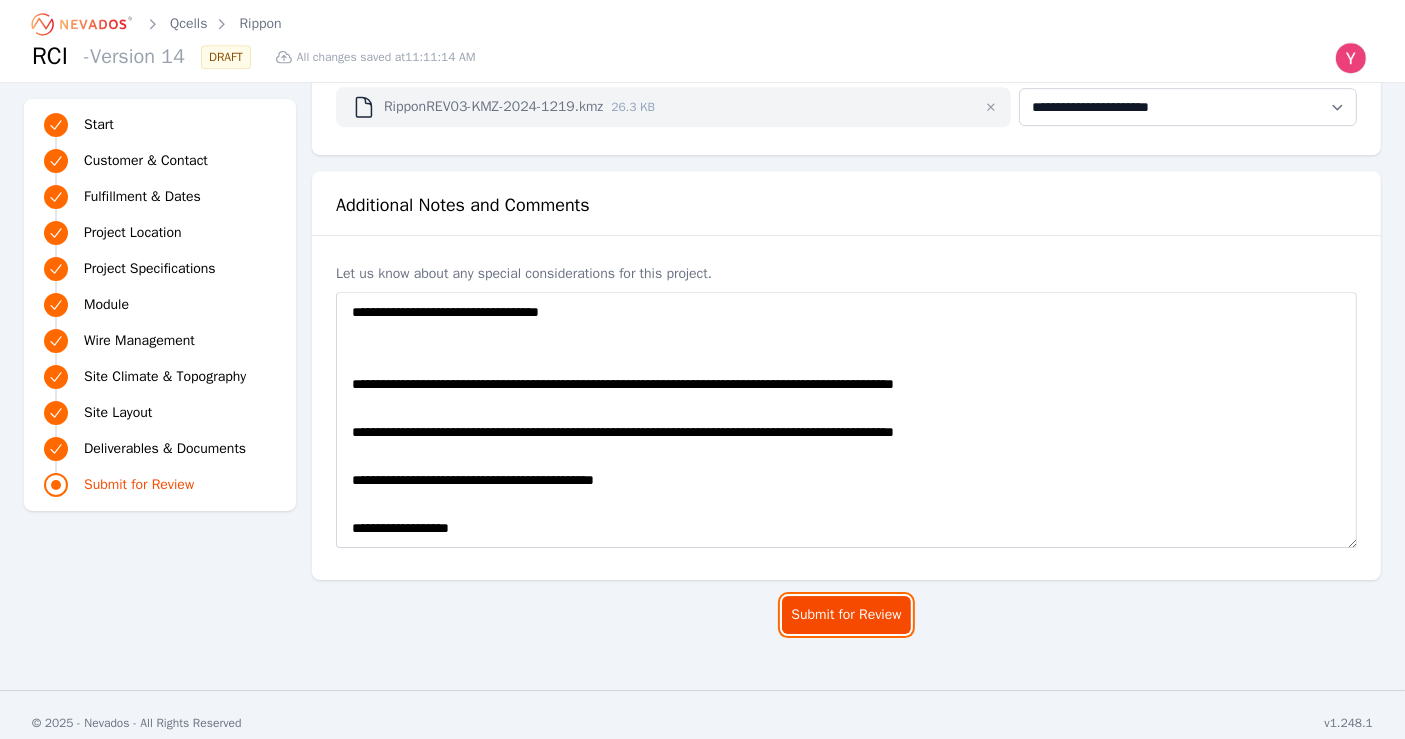 click on "Submit for Review" at bounding box center (846, 615) 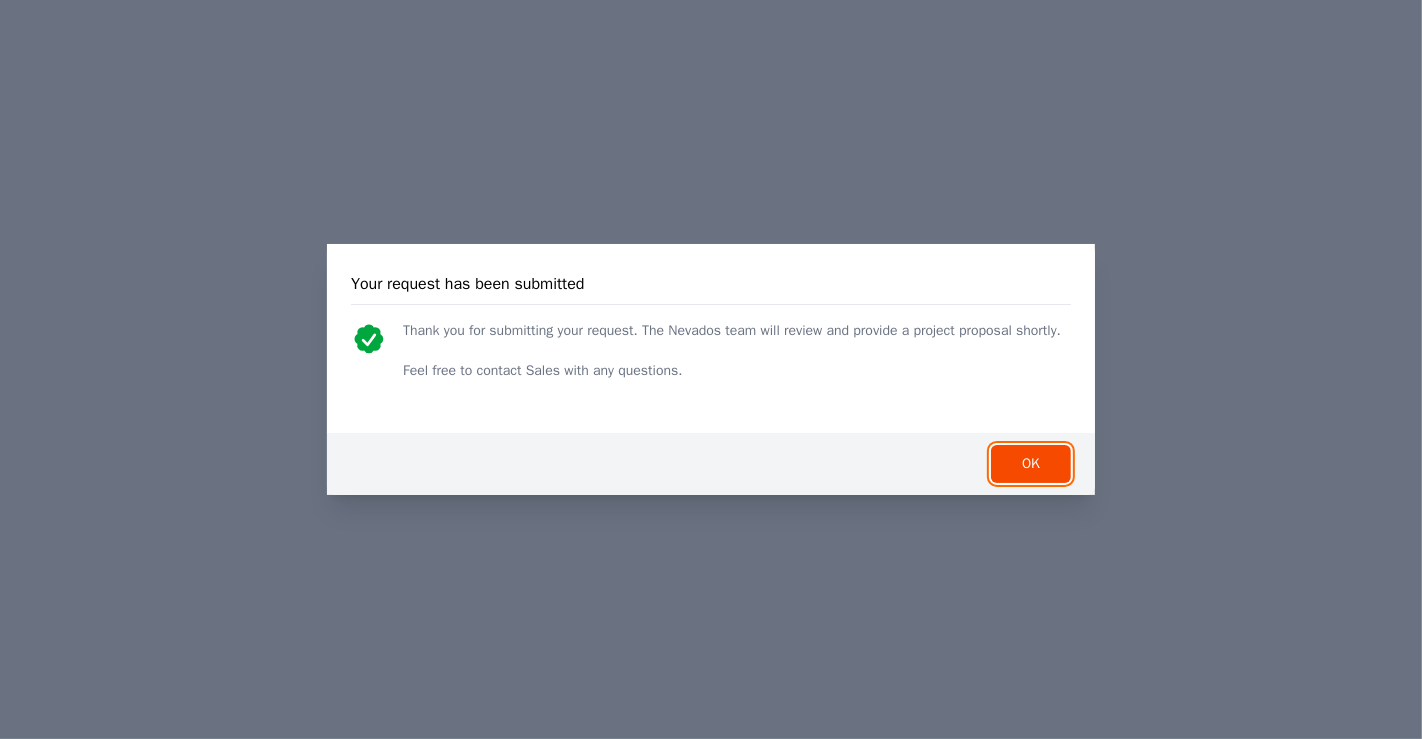 click on "OK" at bounding box center (1031, 464) 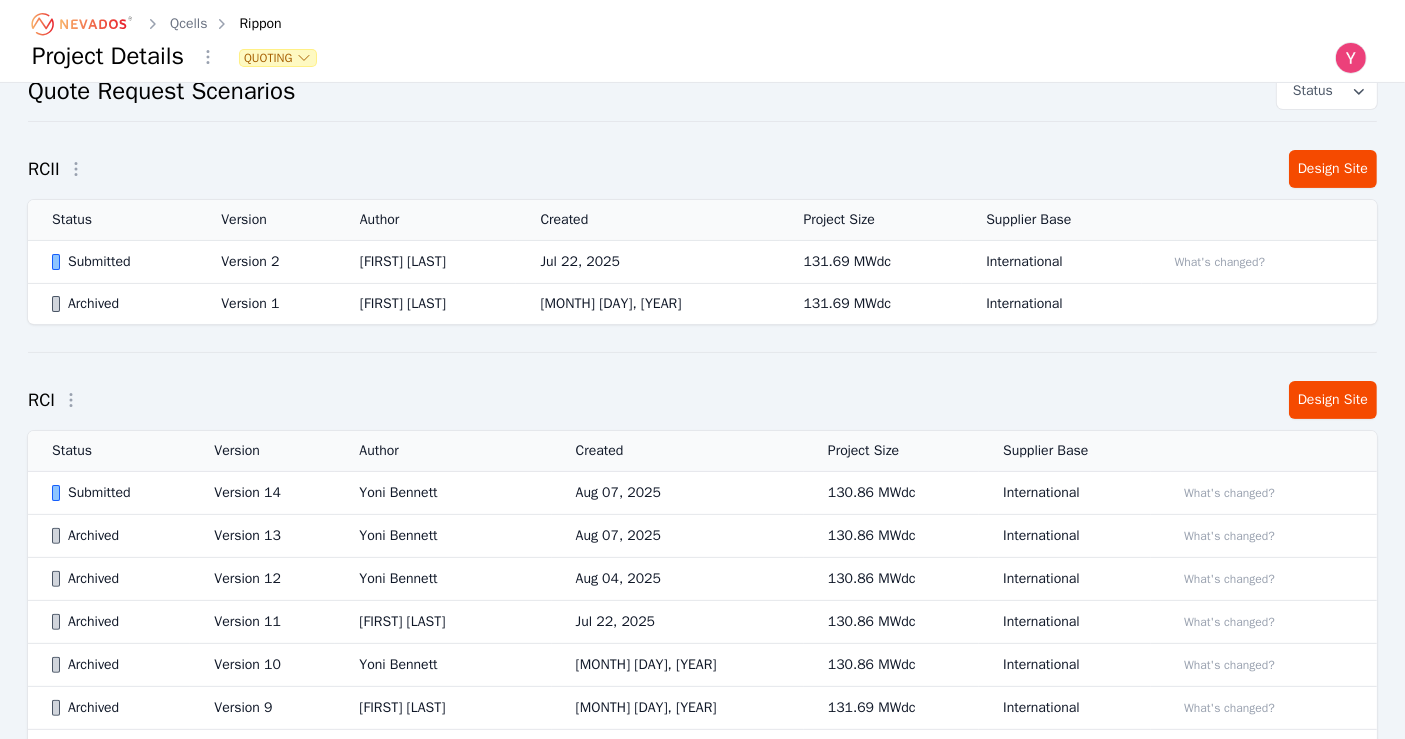 scroll, scrollTop: 459, scrollLeft: 0, axis: vertical 